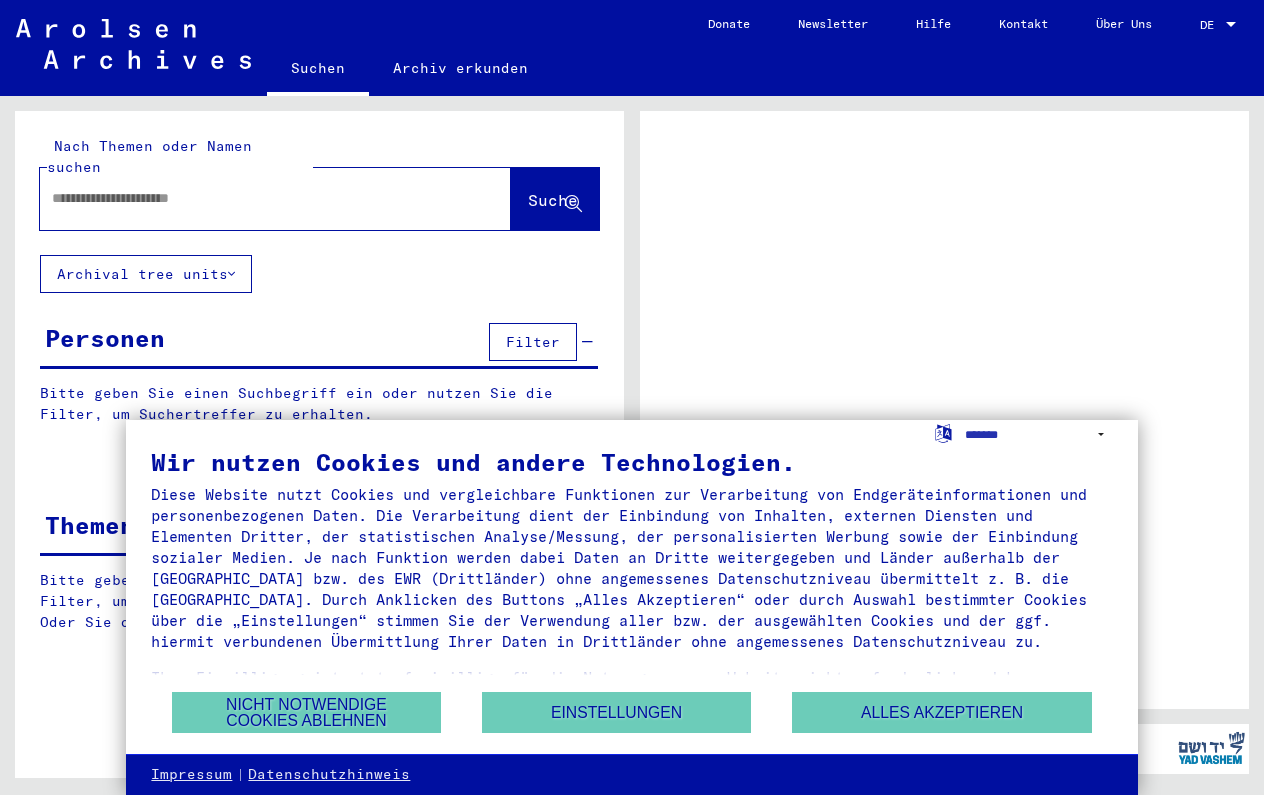 scroll, scrollTop: 0, scrollLeft: 0, axis: both 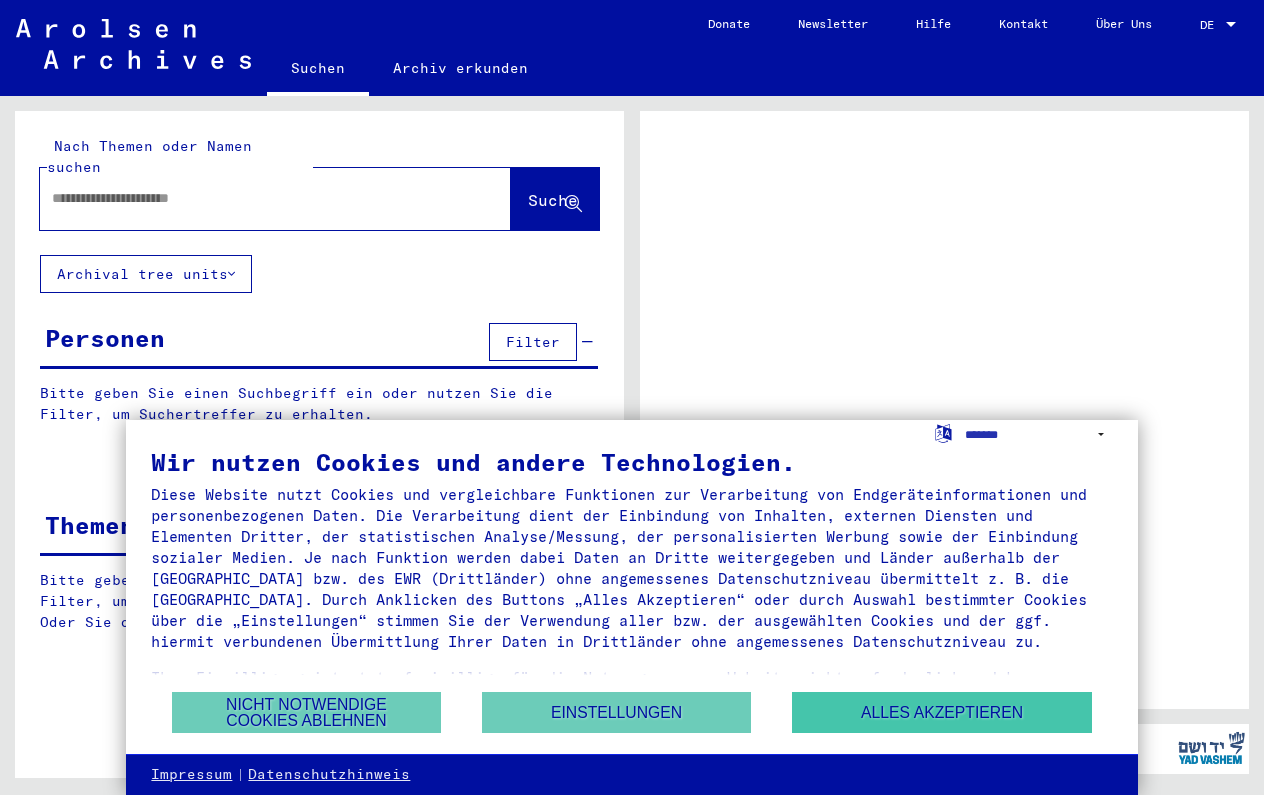 click on "Alles akzeptieren" at bounding box center [942, 712] 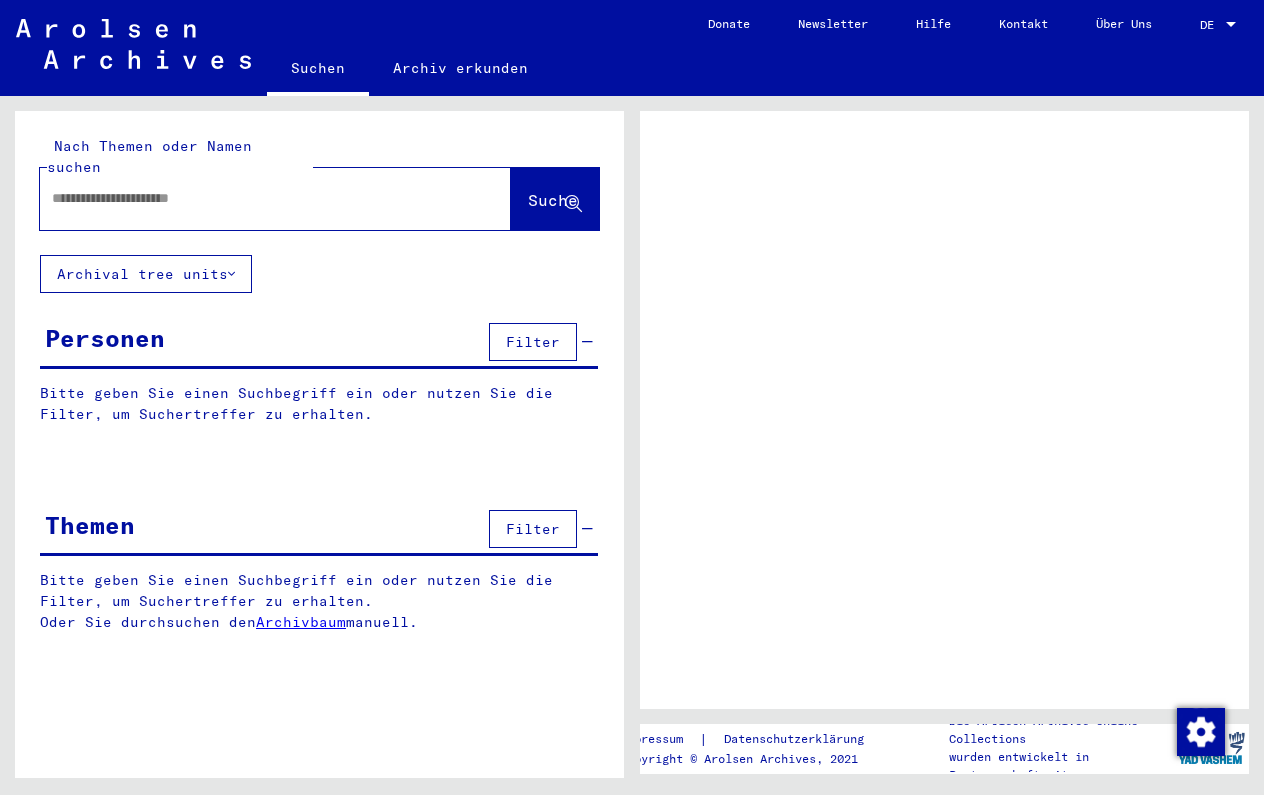 click 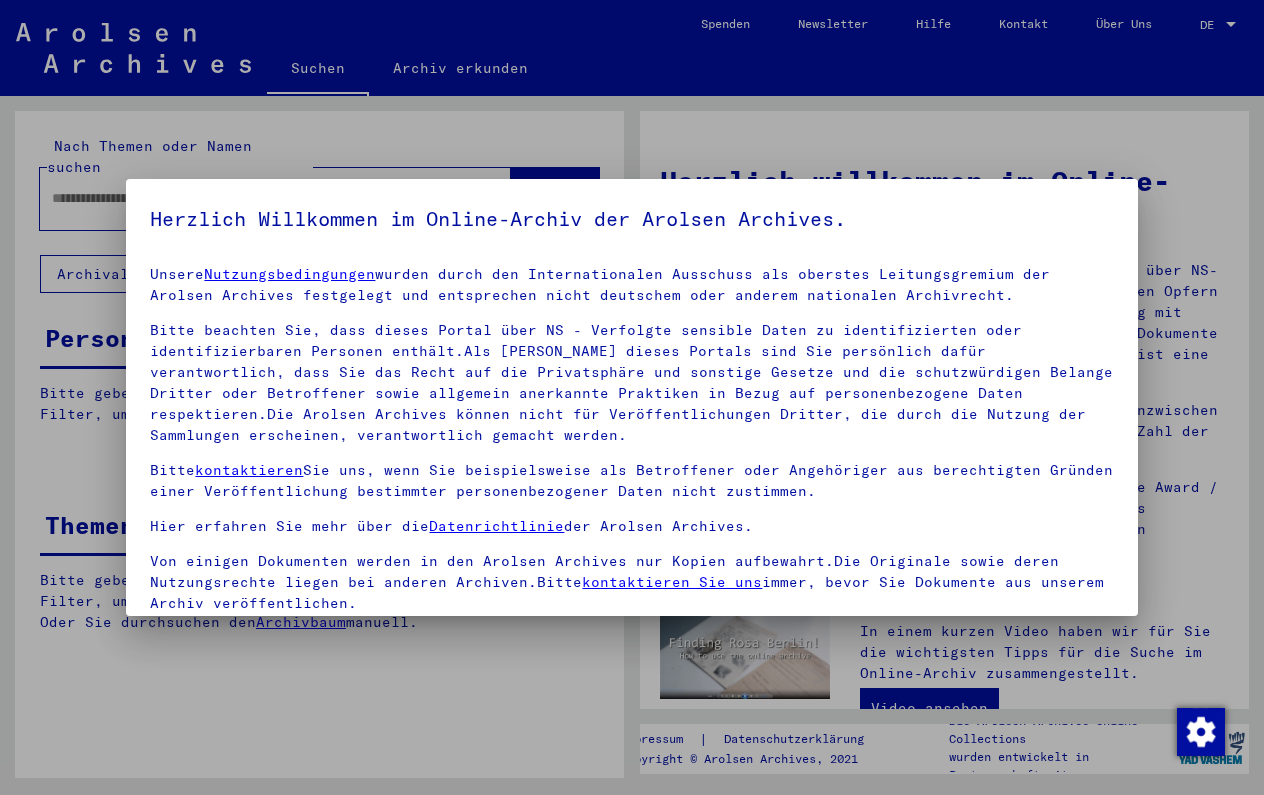 scroll, scrollTop: 5, scrollLeft: 0, axis: vertical 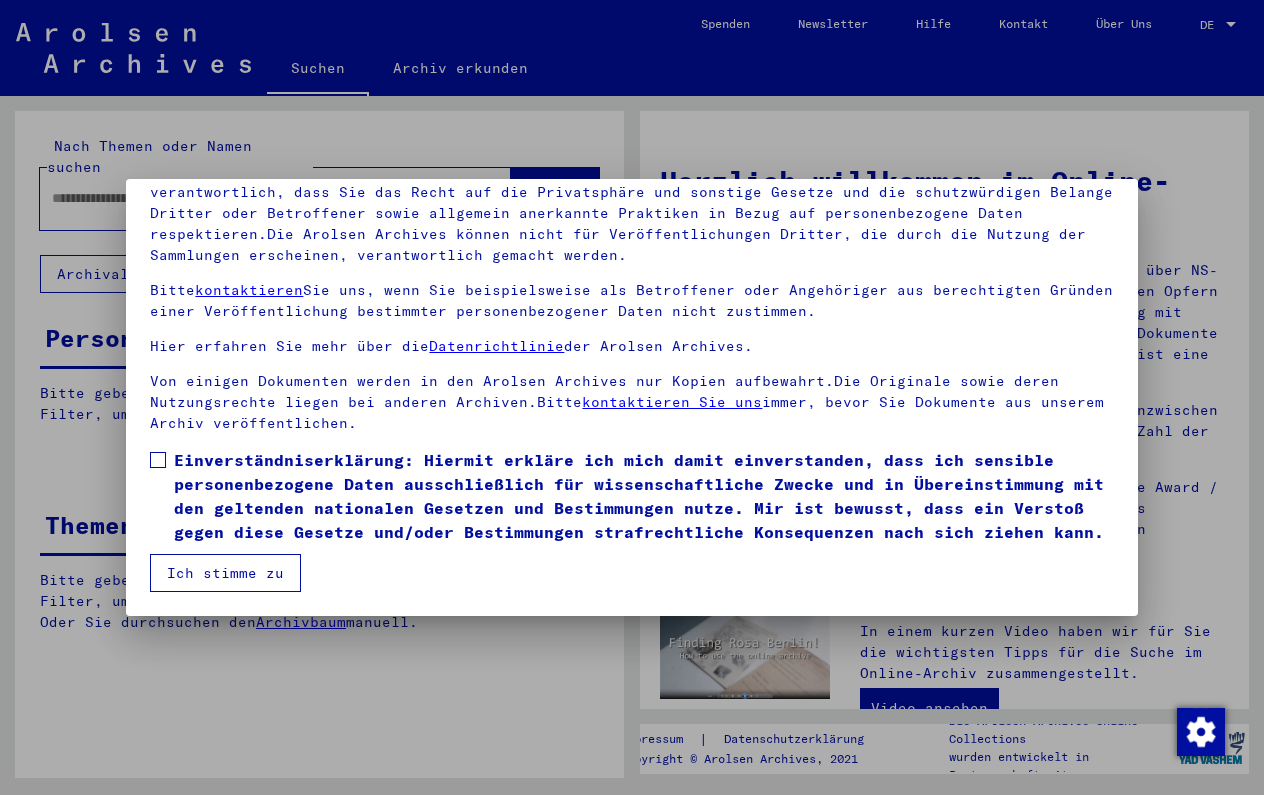 click on "Ich stimme zu" at bounding box center (225, 573) 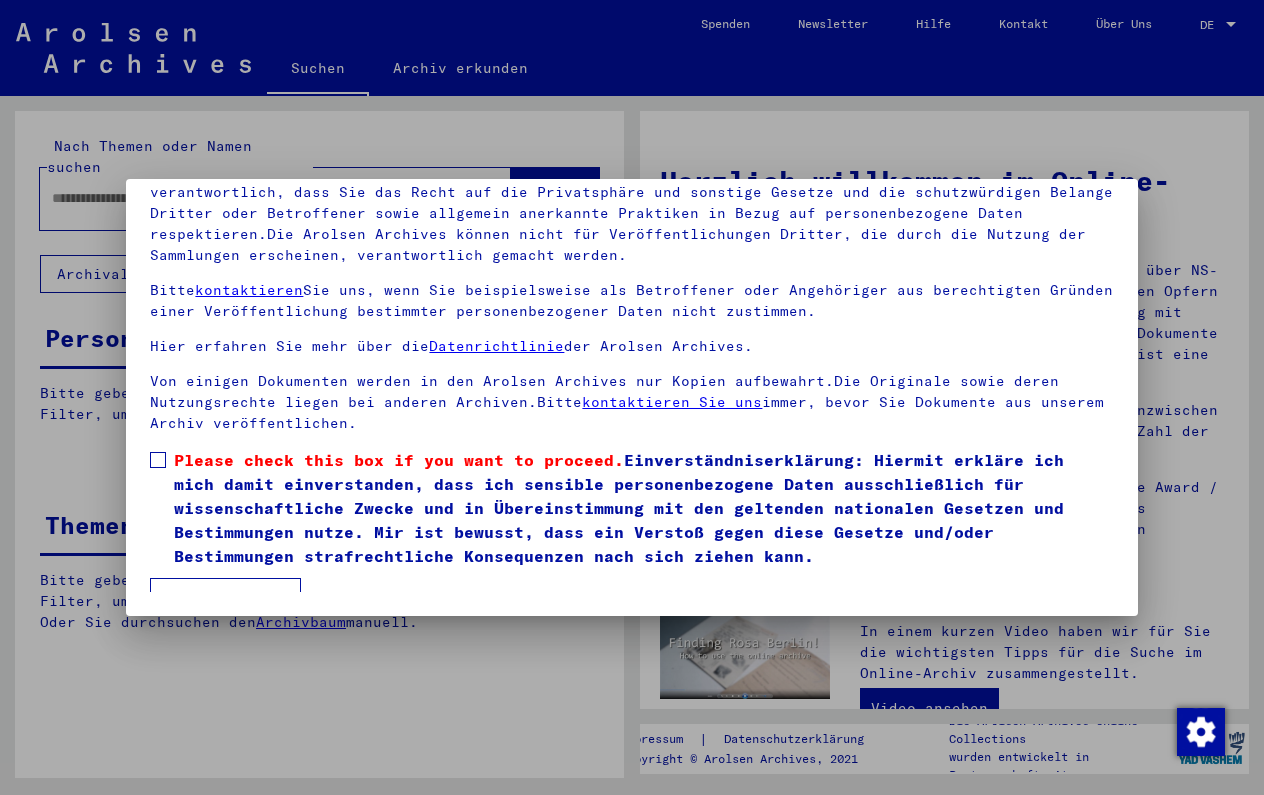 click at bounding box center (158, 460) 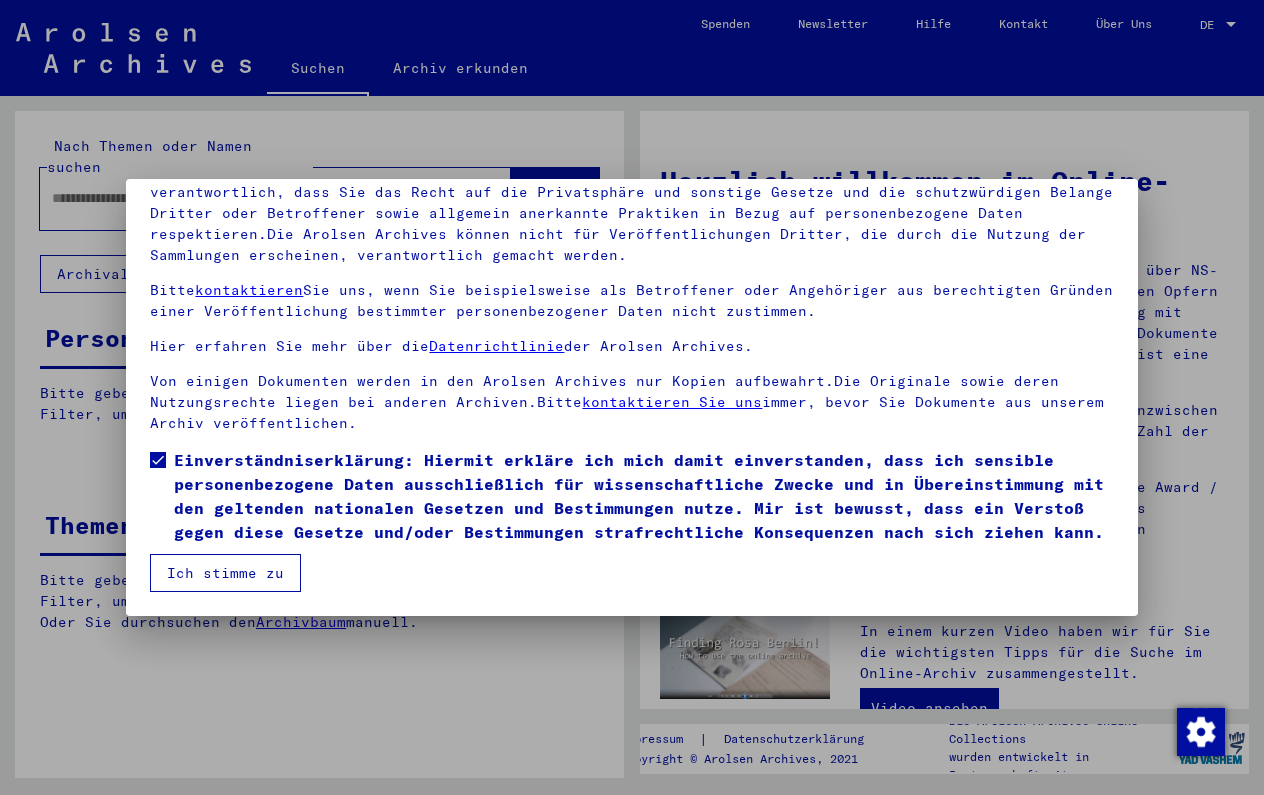 click on "Ich stimme zu" at bounding box center (225, 573) 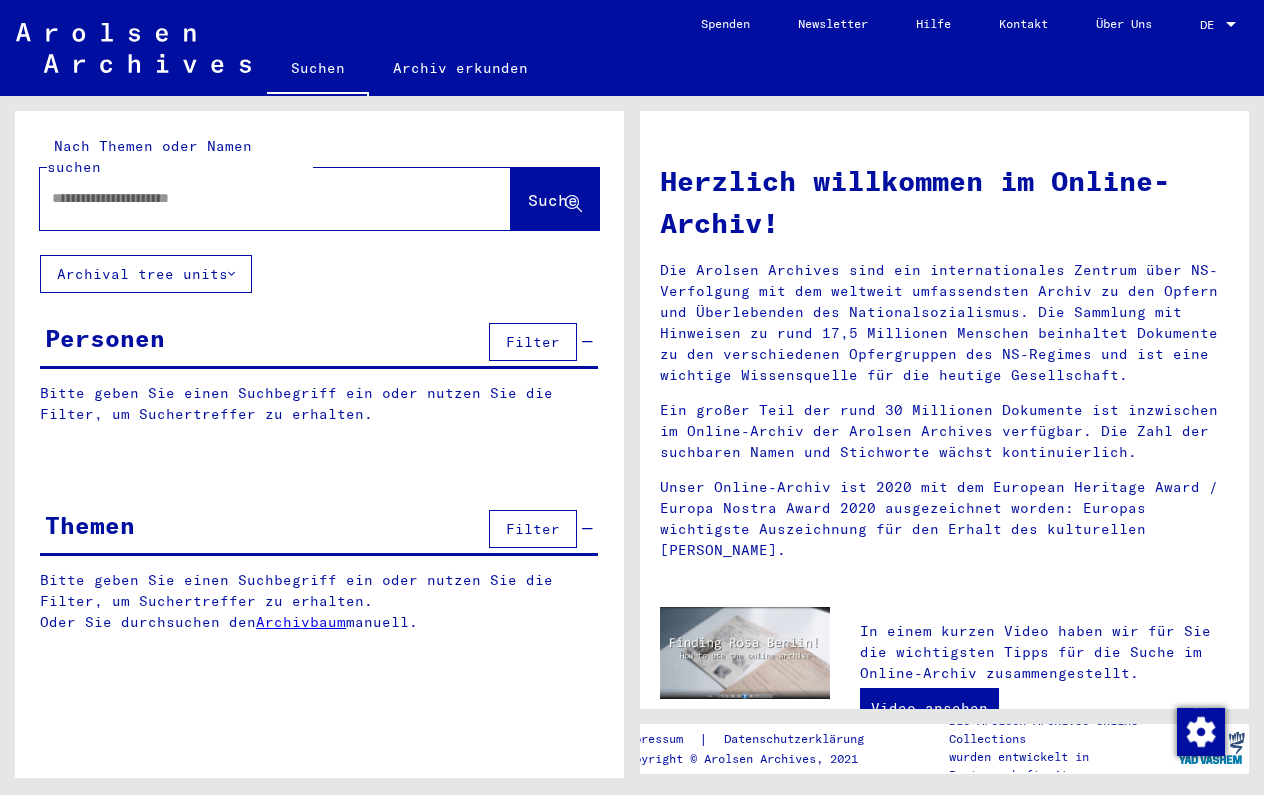 click at bounding box center [251, 198] 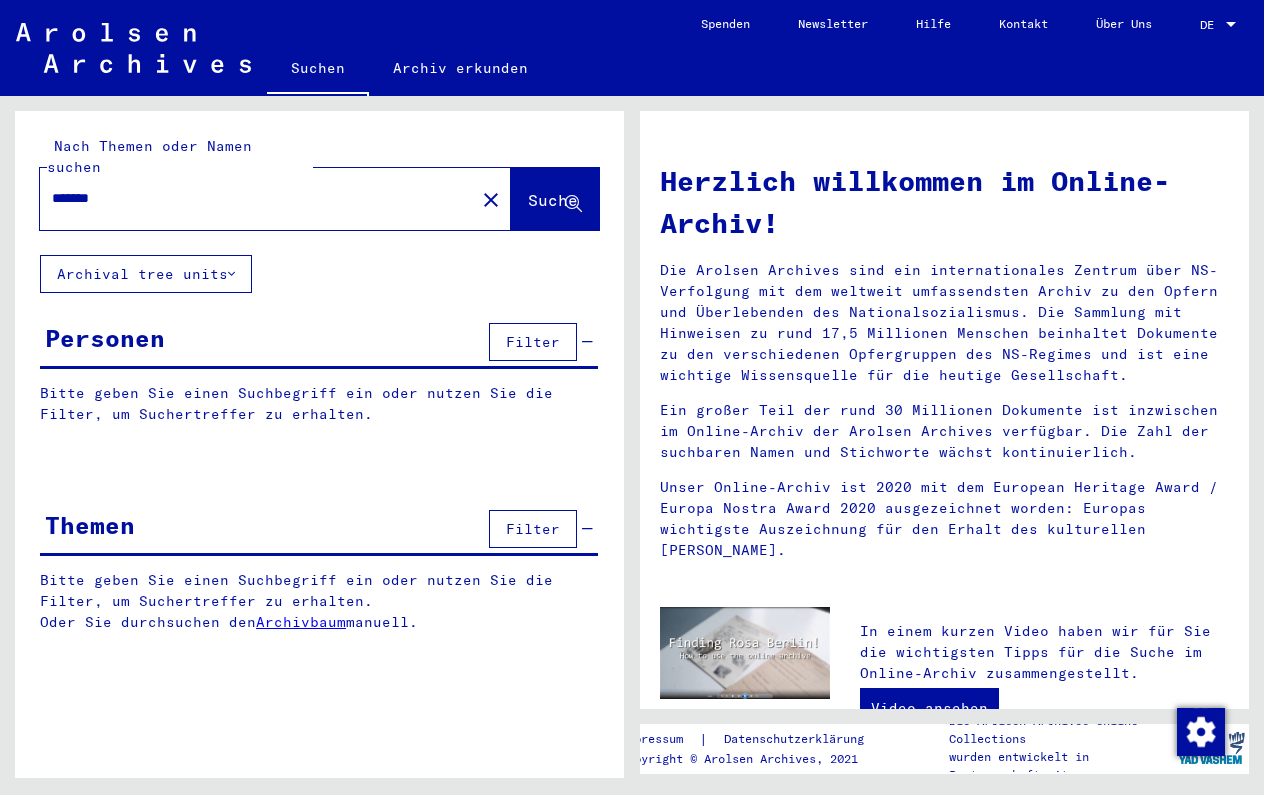 type on "*******" 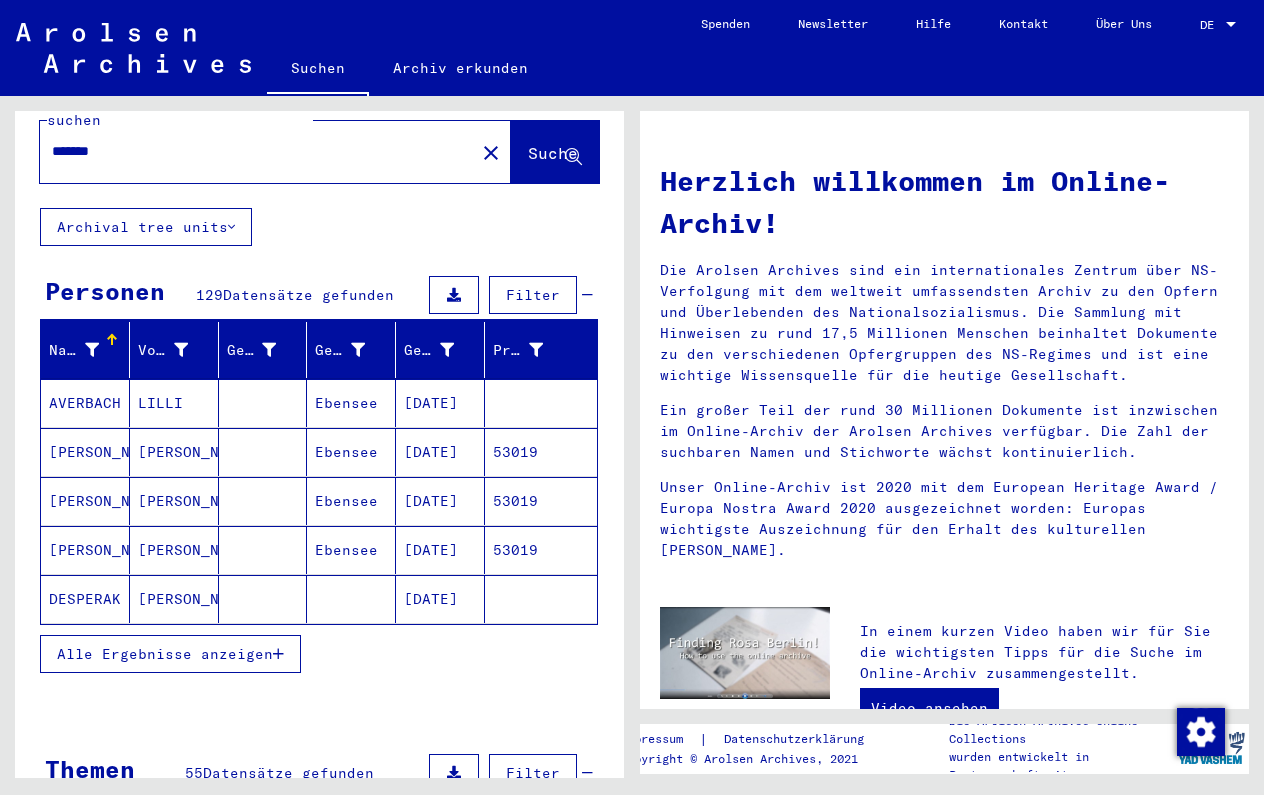 scroll, scrollTop: 53, scrollLeft: 0, axis: vertical 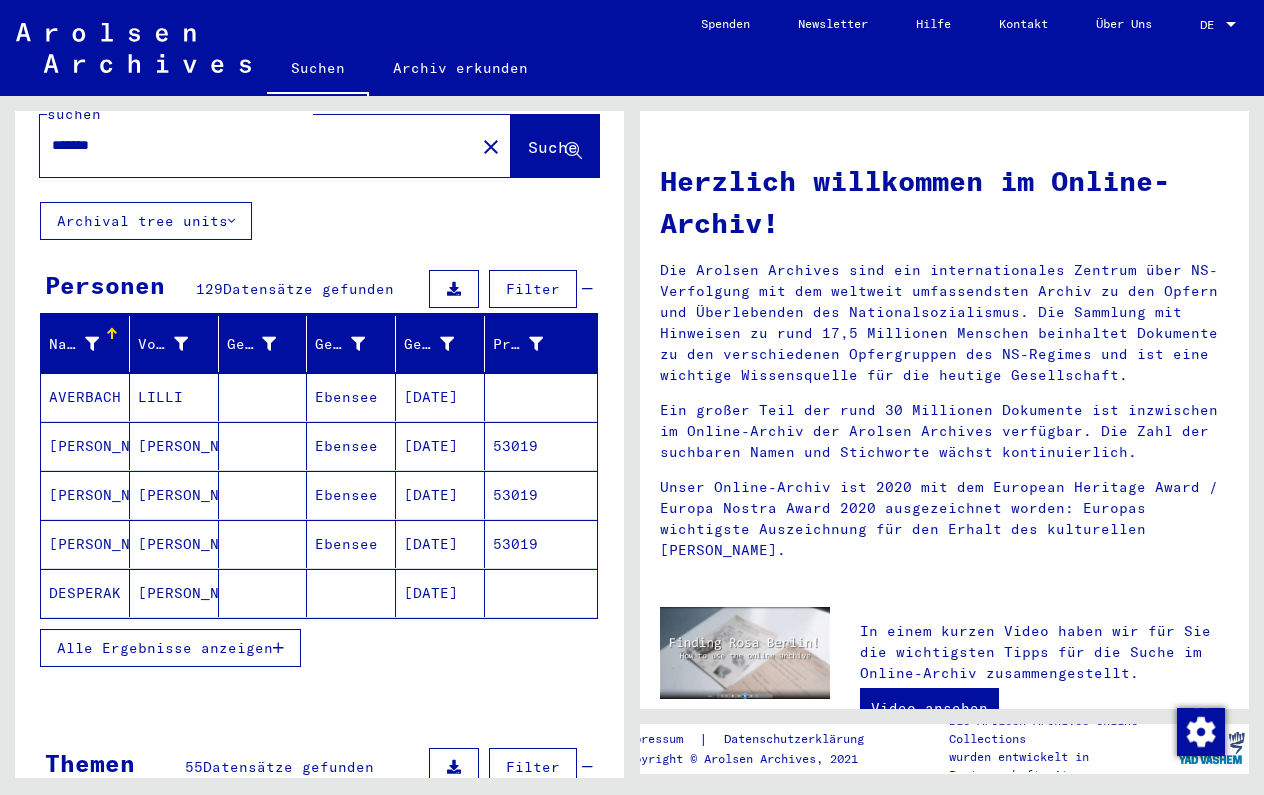 click on "Nach Themen oder Namen suchen ******* close  Suche     Archival tree units  Personen 129  Datensätze gefunden  Filter   Nachname   Vorname   Geburtsname   Geburt‏   Geburtsdatum   Prisoner #   [PERSON_NAME]   [DATE]      [PERSON_NAME]   [DATE]   53019   [PERSON_NAME]   [DATE]   53019   [PERSON_NAME]   [DATE]   53019   [PERSON_NAME]         [DATE]     Alle Ergebnisse anzeigen  Signature Nachname Vorname Geburtsname Geburt‏ Geburtsdatum Prisoner # Vater (Adoptivvater) Mutter (Adoptivmutter) Religion Nationalität Beruf Haftstätte Sterbedatum Letzter Wohnort Letzter Wohnort (Land) Haftstätte Letzter Wohnort (Provinz) Letzter Wohnort (Ort) Letzter Wohnort (Stadtteil) Letzter Wohnort (Straße) [PERSON_NAME] (Hausnummer) [TECHNICAL_ID] - [MEDICAL_DATA] mit Namen ab APFELBAUM [PERSON_NAME] Ebensee [DATE] [TECHNICAL_ID] - [MEDICAL_DATA] mit Namen ab BANDA [PERSON_NAME] [DATE] 53019 [PERSON_NAME] [DATE] 53019 [PERSON_NAME] 53019" 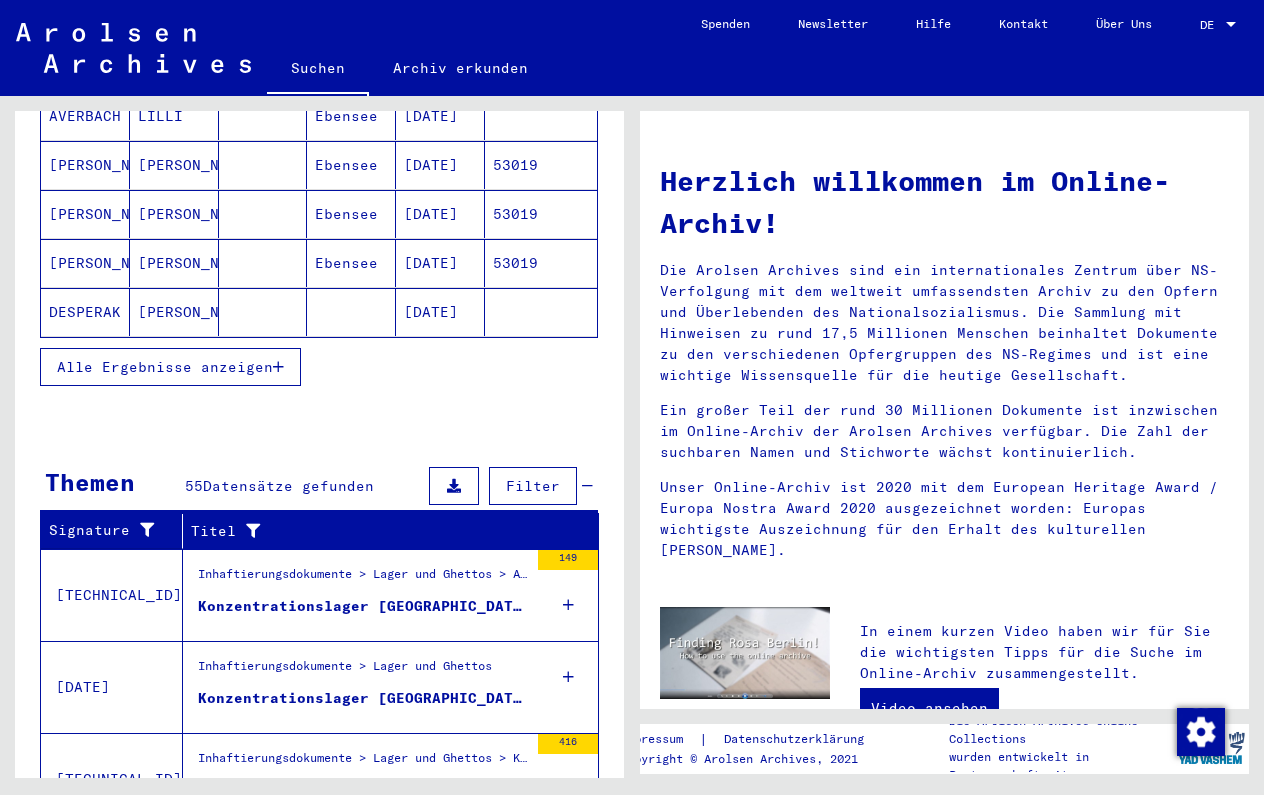 scroll, scrollTop: 387, scrollLeft: 0, axis: vertical 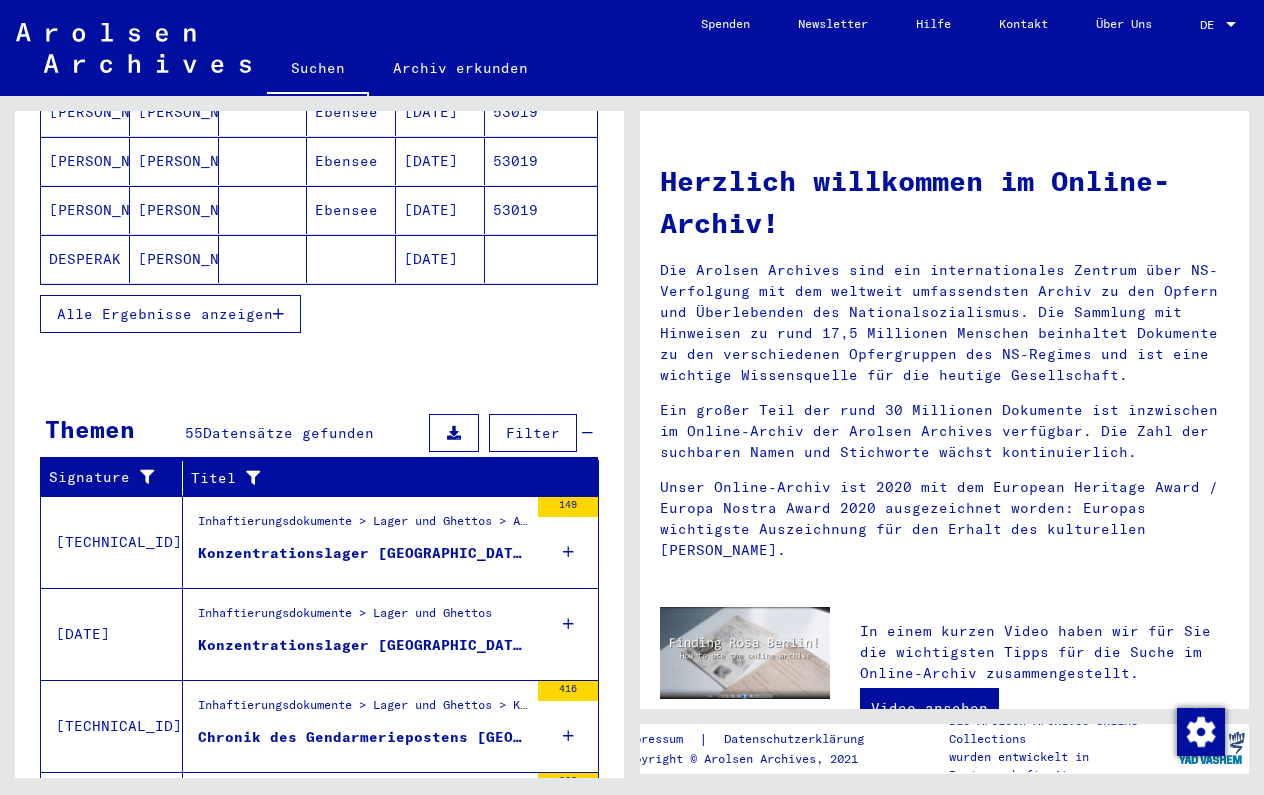 click on "Konzentrationslager [GEOGRAPHIC_DATA] und Kommandos" at bounding box center [363, 553] 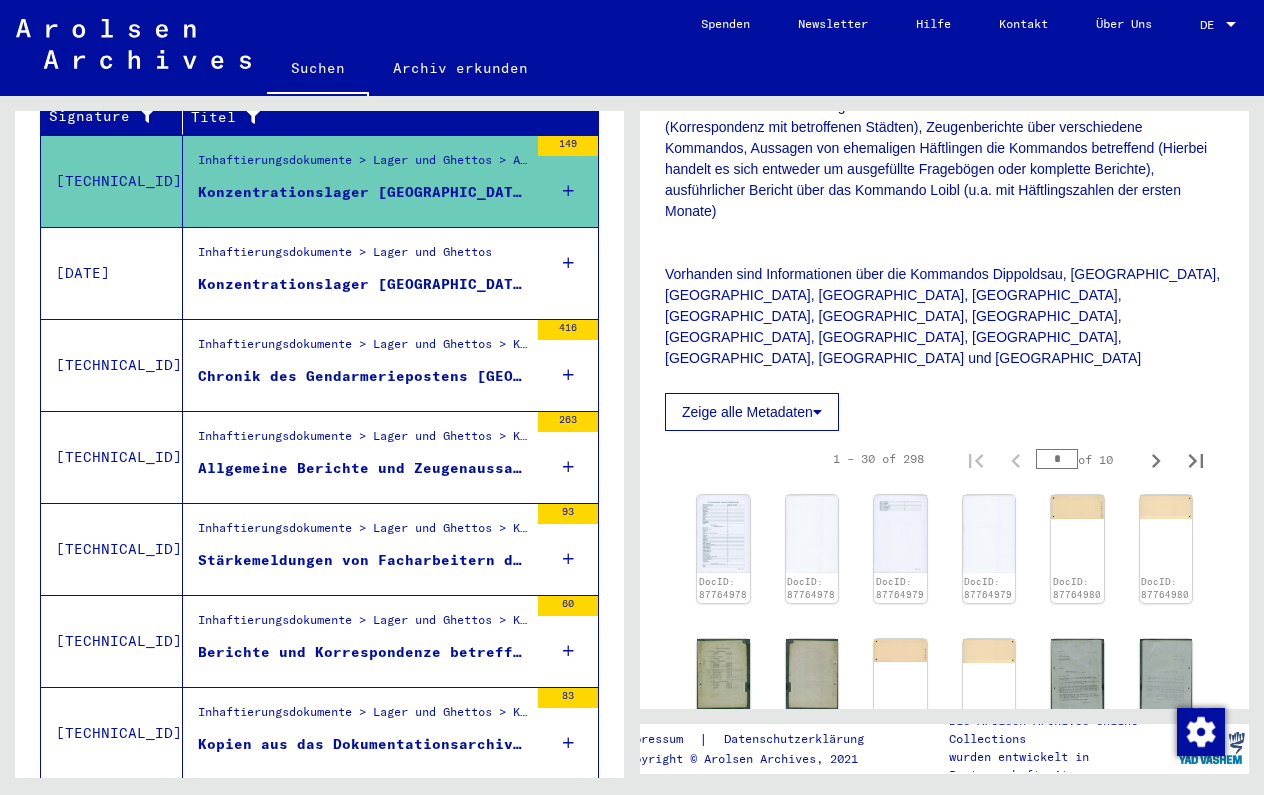 scroll, scrollTop: 563, scrollLeft: 0, axis: vertical 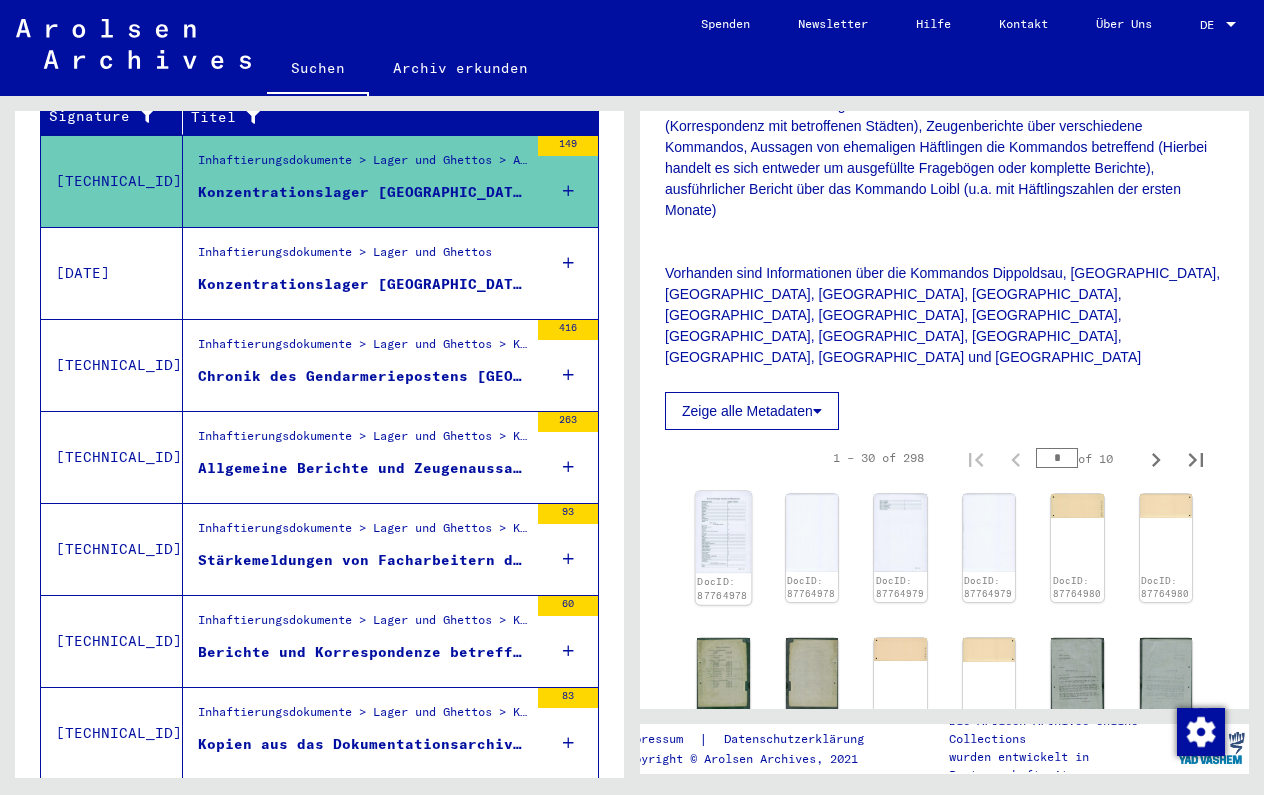 click 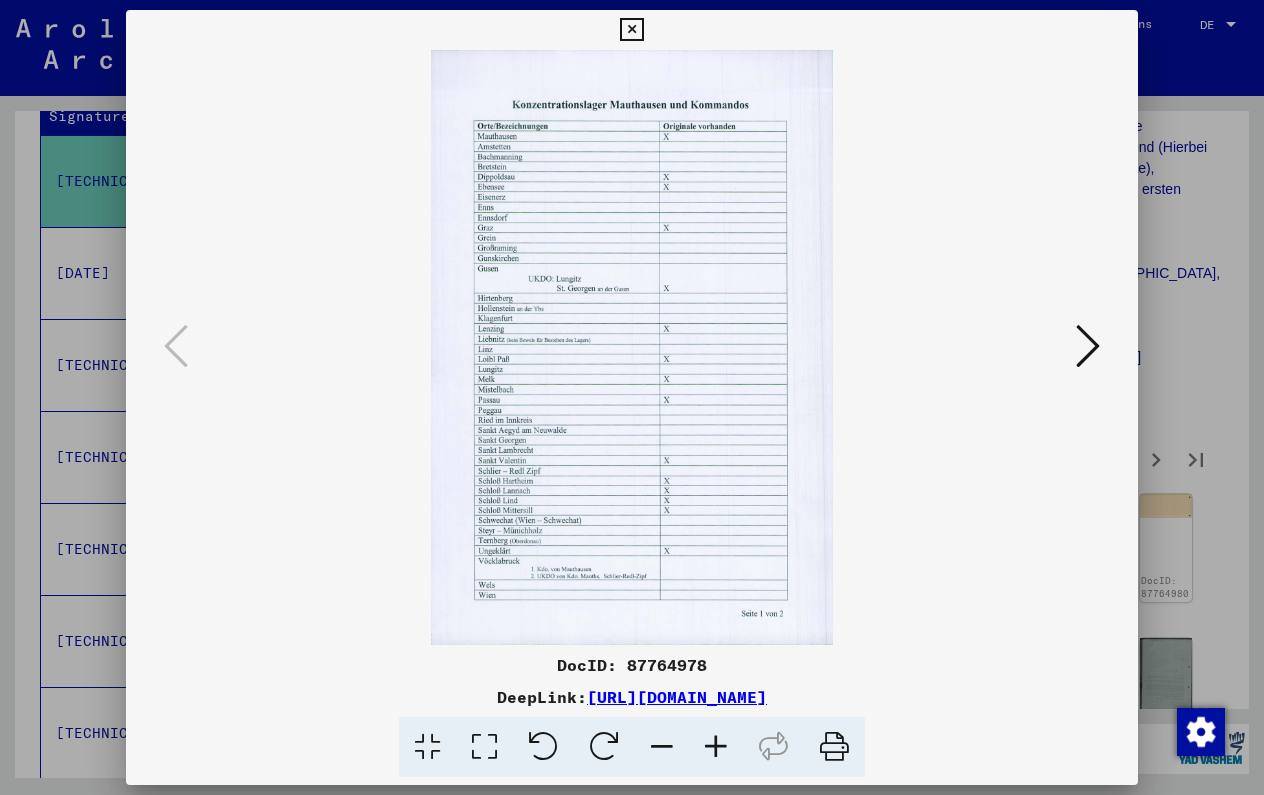 click at bounding box center (1088, 346) 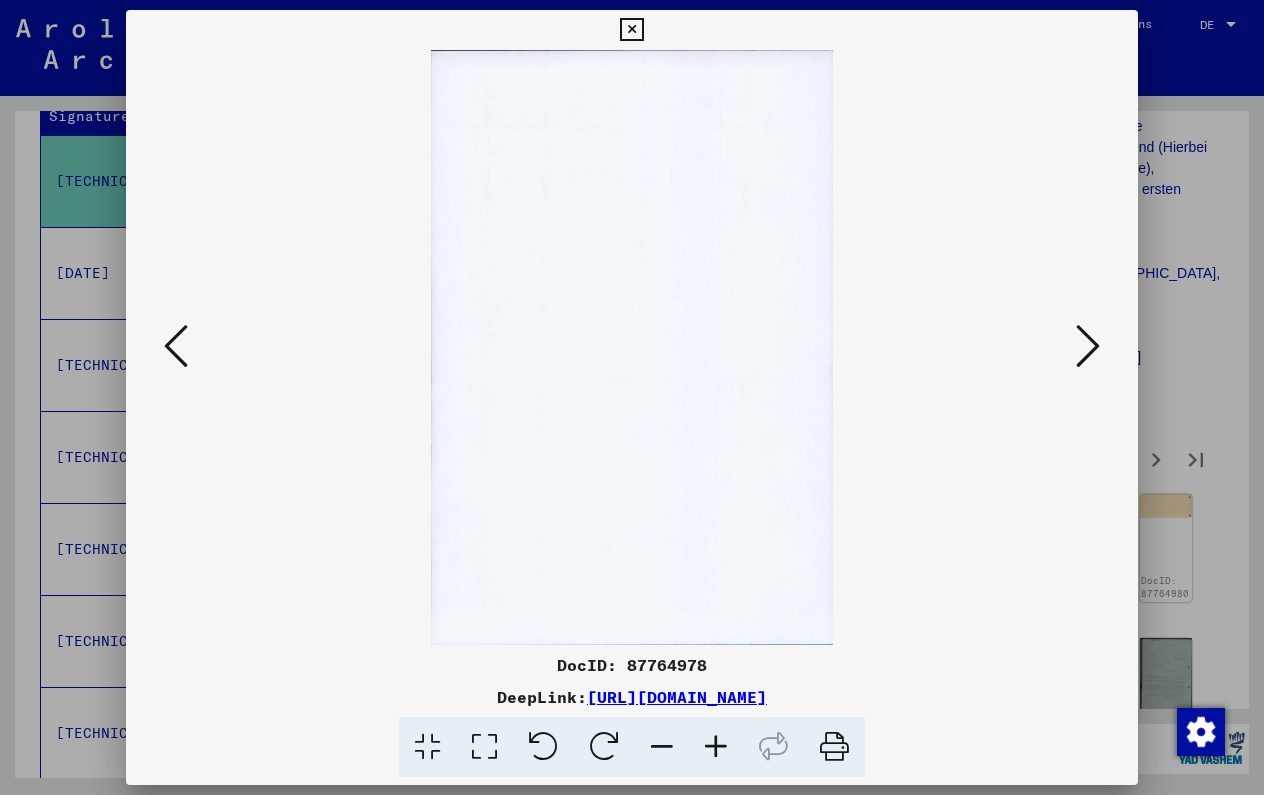 click at bounding box center (1088, 346) 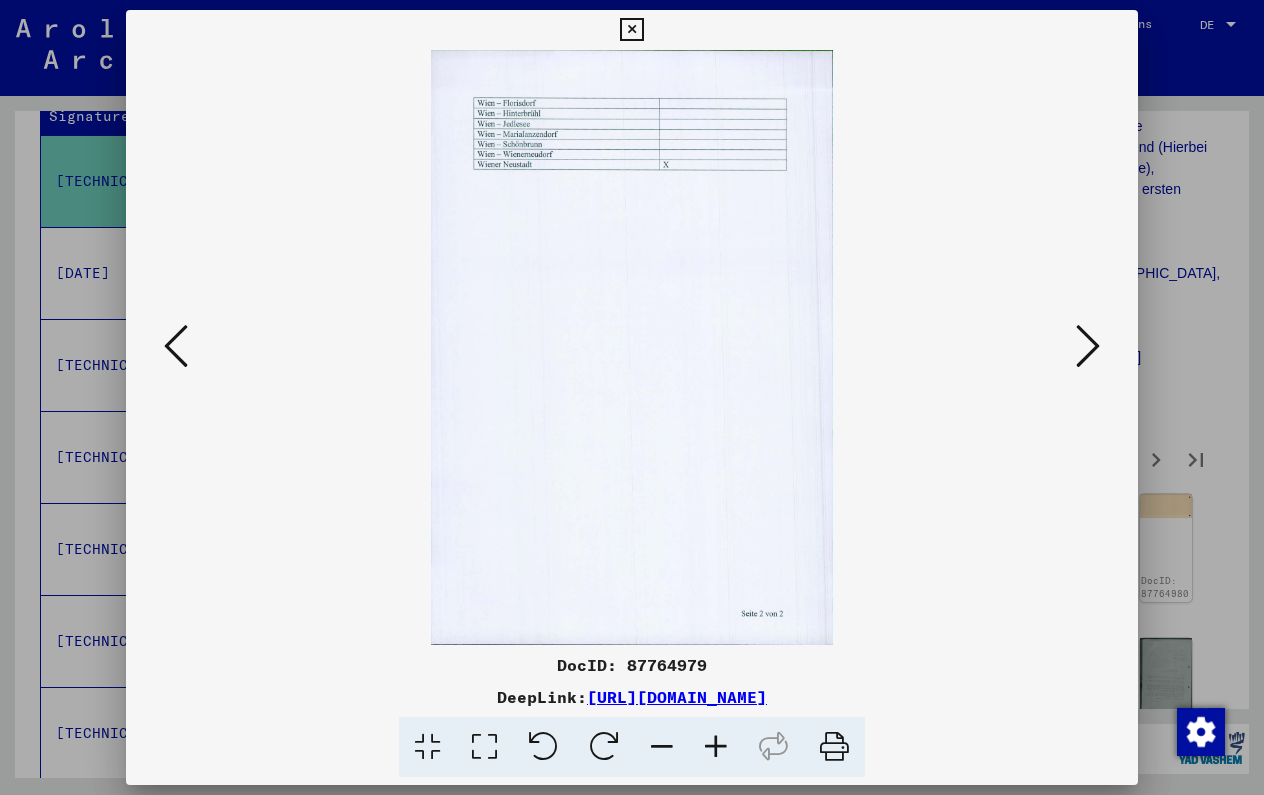 click at bounding box center [631, 30] 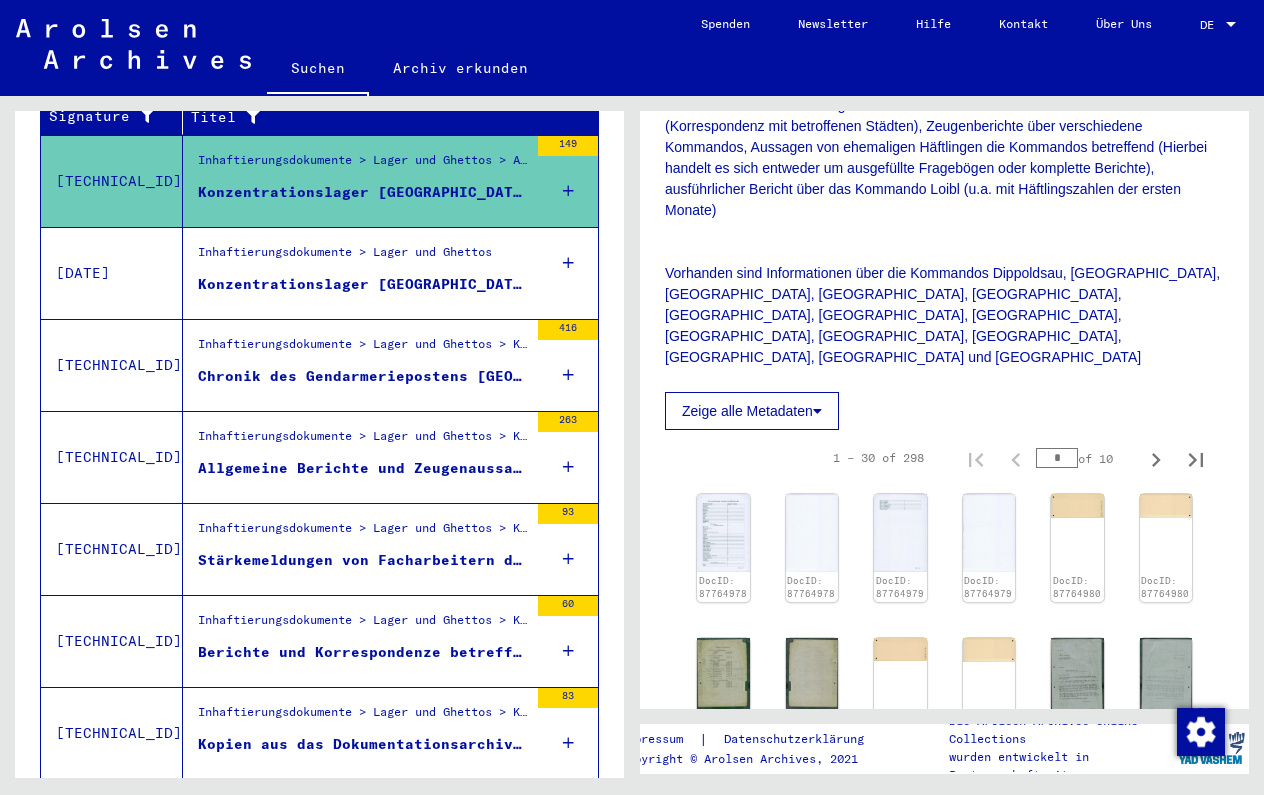 click on "Chronik des Gendarmeriepostens [GEOGRAPHIC_DATA] und Schriftwechsel, Berichte,      Korrespondenz und Aussagen über das [GEOGRAPHIC_DATA] und [GEOGRAPHIC_DATA] u.a. Kdo      Ebensee, [GEOGRAPHIC_DATA], [GEOGRAPHIC_DATA][PERSON_NAME][GEOGRAPHIC_DATA], [GEOGRAPHIC_DATA], Lagepläne des      [GEOGRAPHIC_DATA] und Steinbruch Wienergraben" at bounding box center [363, 376] 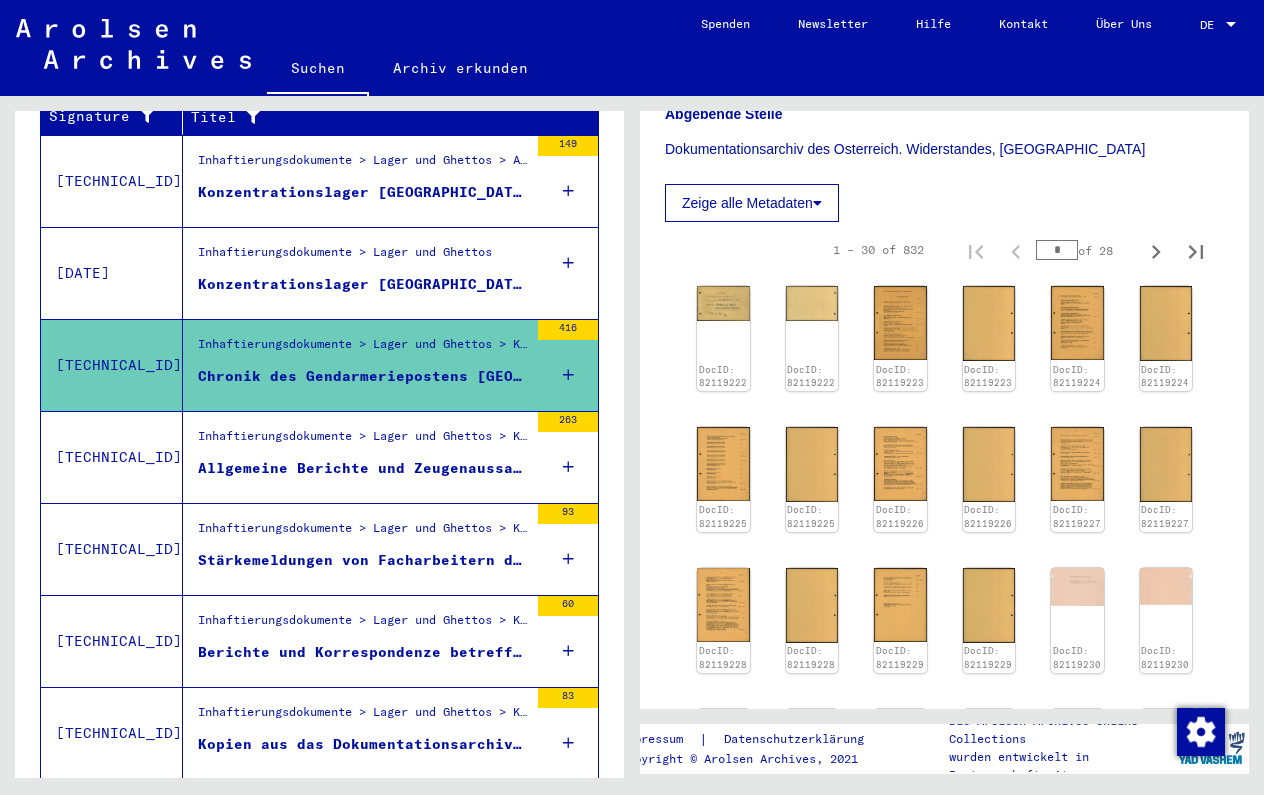 scroll, scrollTop: 1361, scrollLeft: 0, axis: vertical 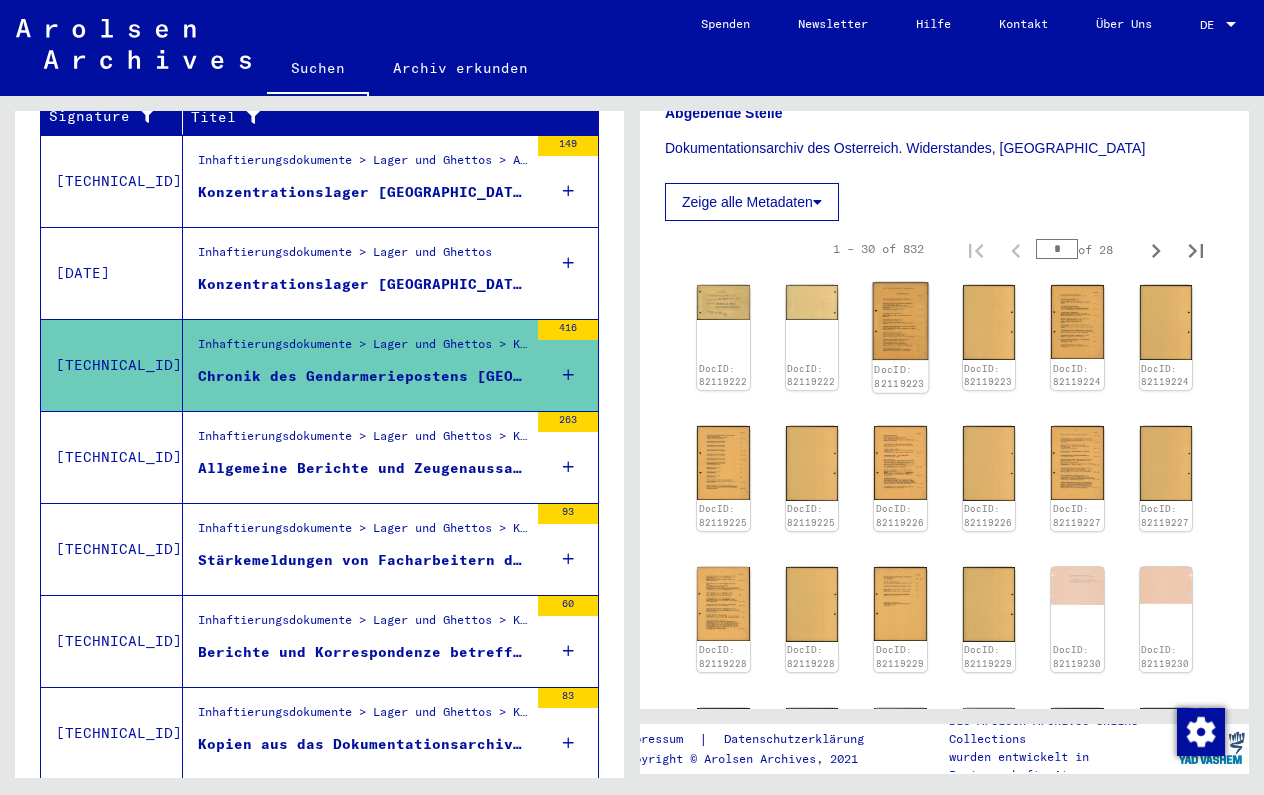 click 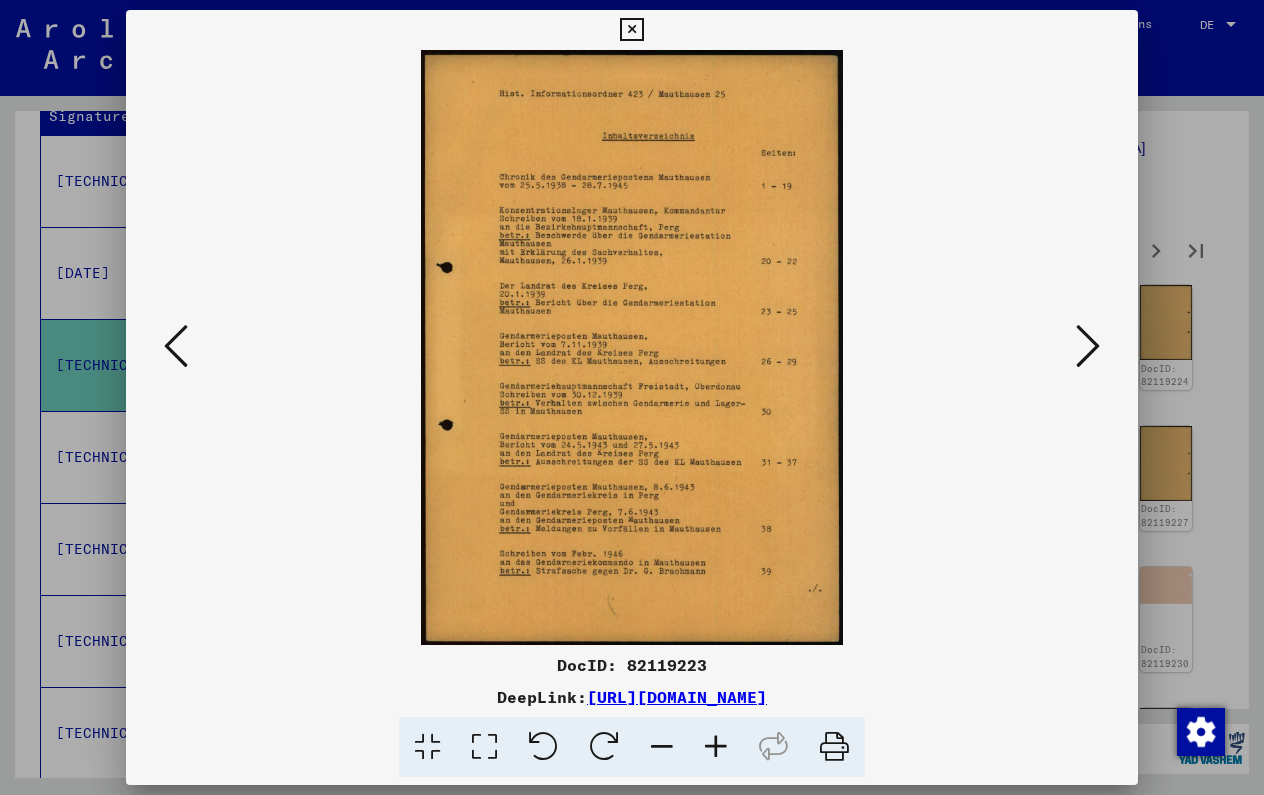click at bounding box center [631, 30] 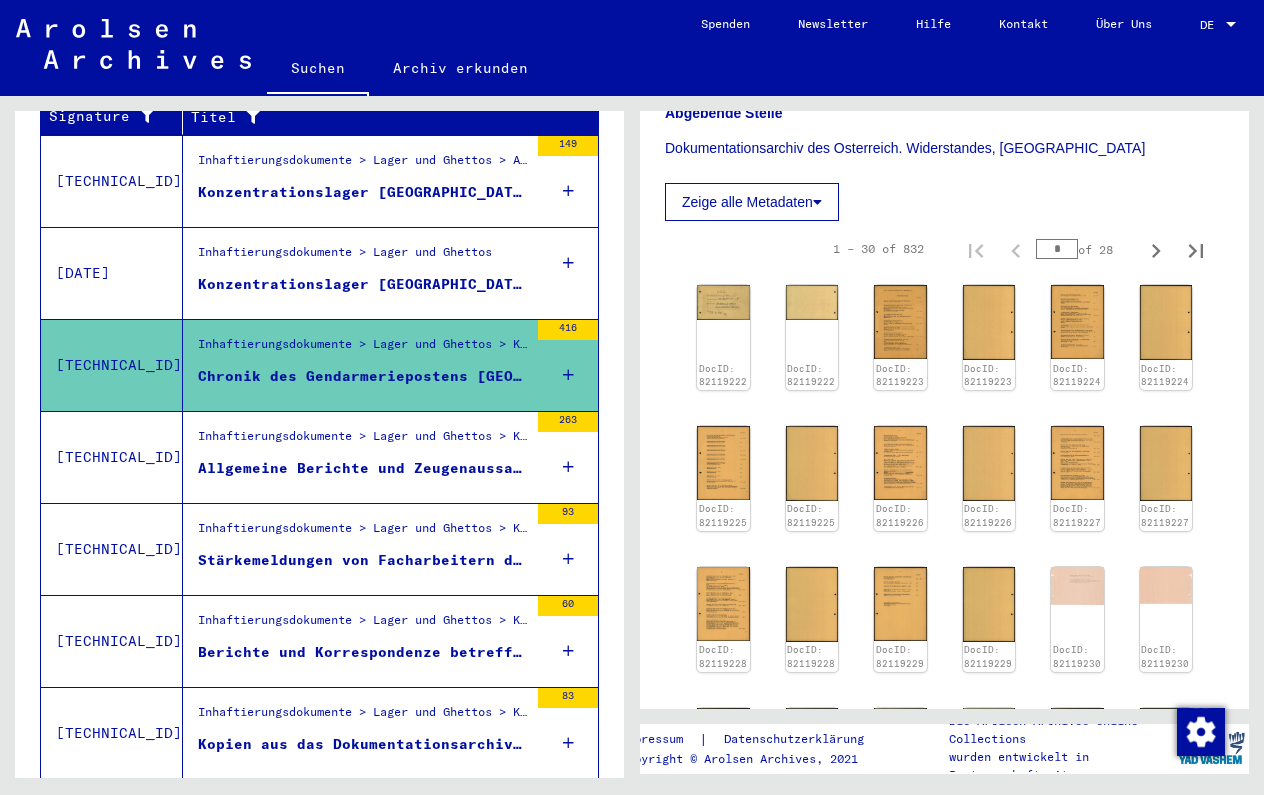 scroll, scrollTop: 0, scrollLeft: 0, axis: both 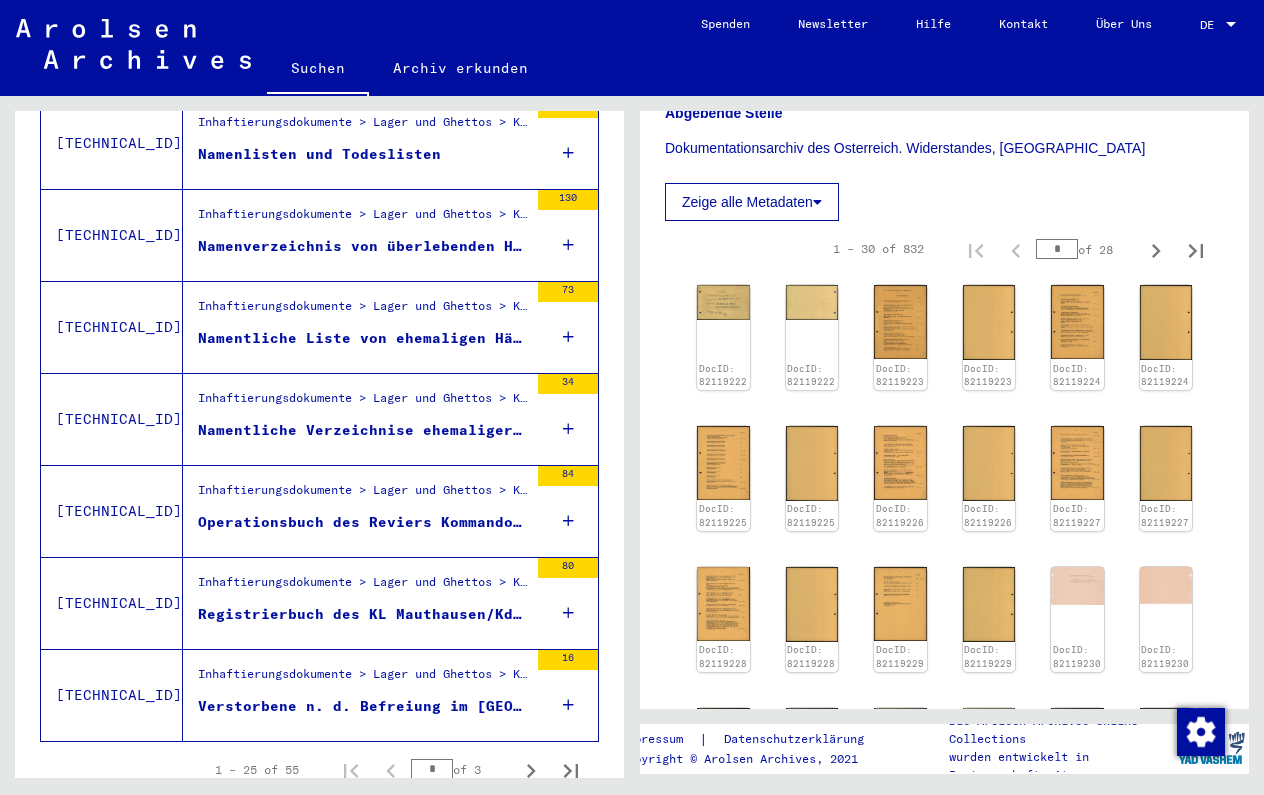 drag, startPoint x: 284, startPoint y: 746, endPoint x: 299, endPoint y: 746, distance: 15 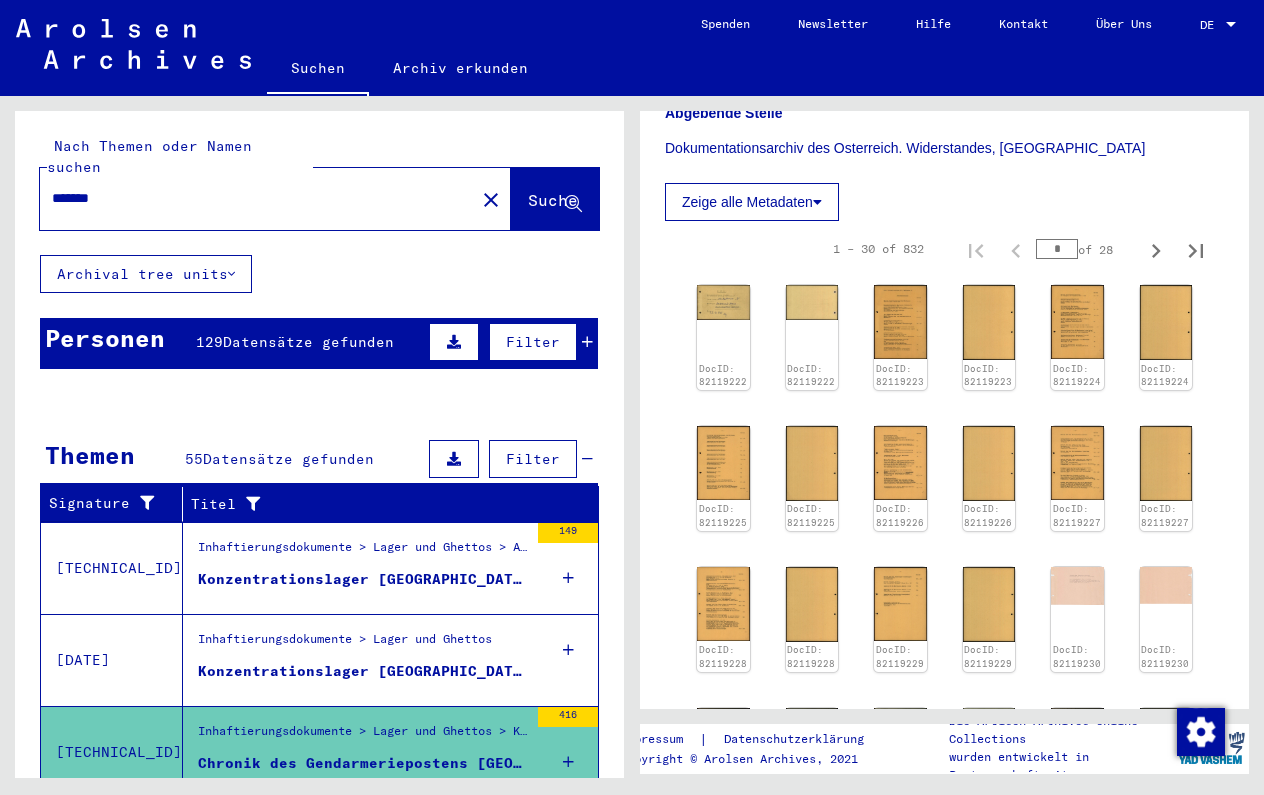 scroll, scrollTop: 0, scrollLeft: 0, axis: both 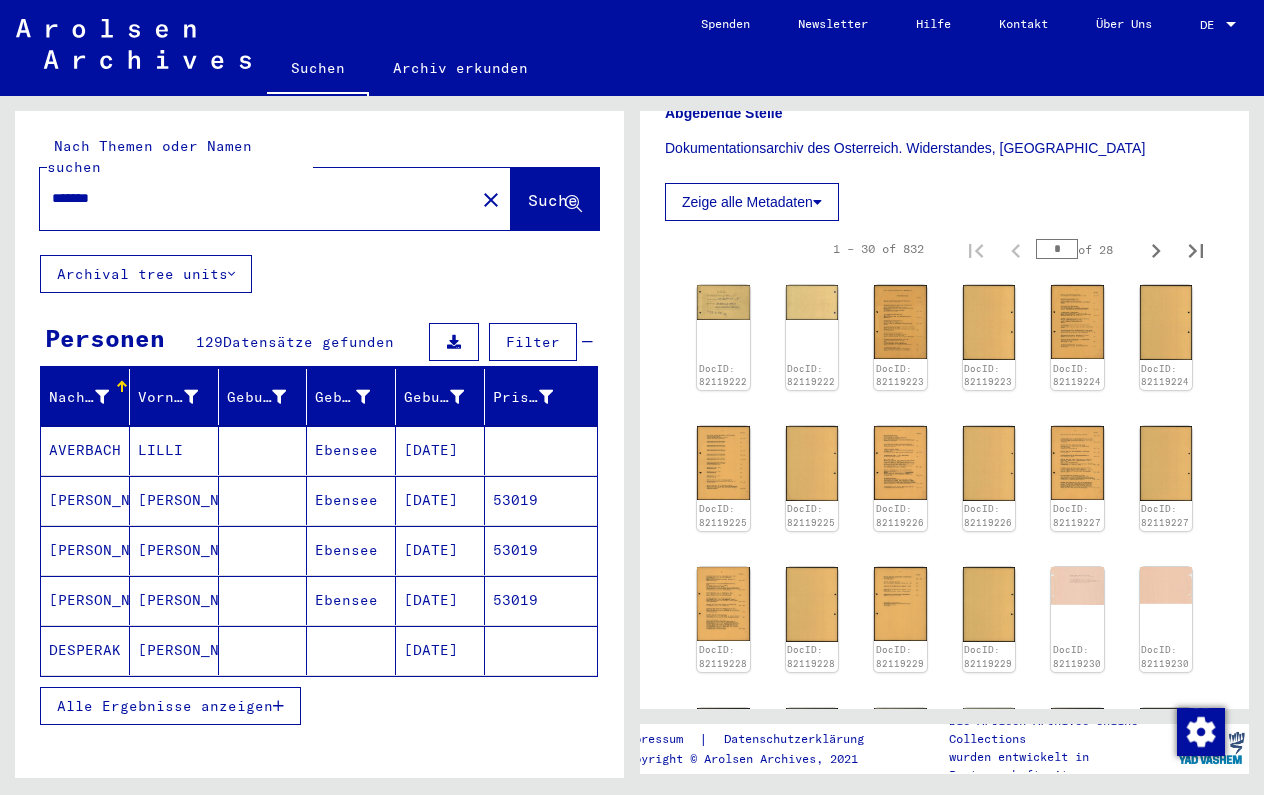 click on "Alle Ergebnisse anzeigen" at bounding box center [165, 706] 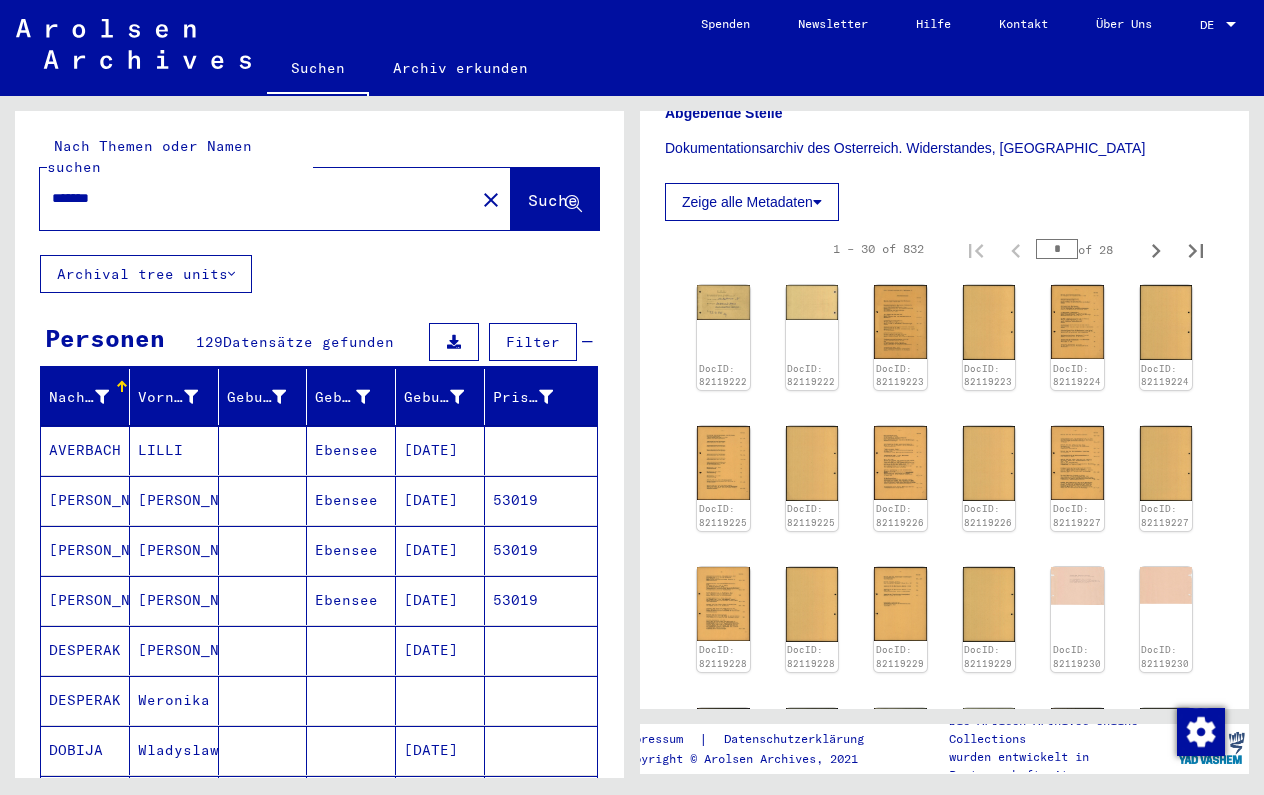 click on "AVERBACH" at bounding box center [85, 500] 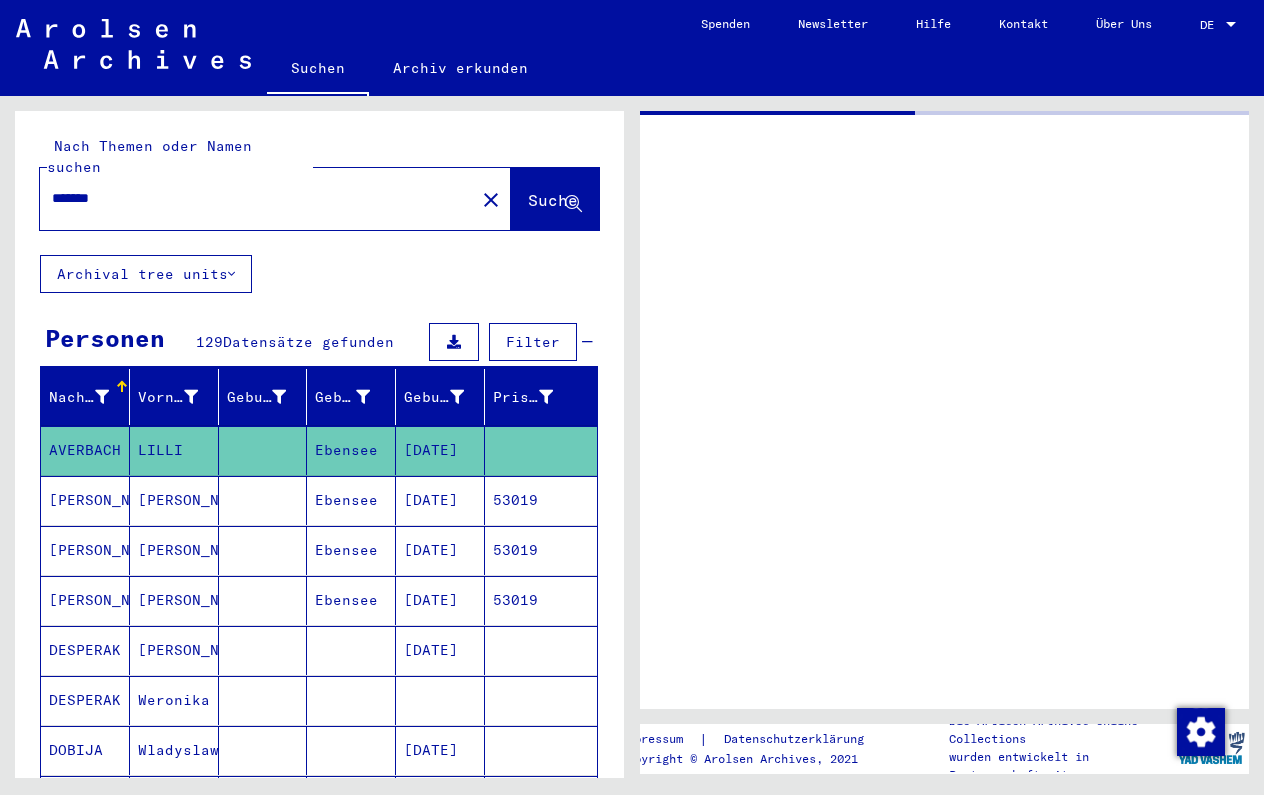 scroll, scrollTop: 0, scrollLeft: 0, axis: both 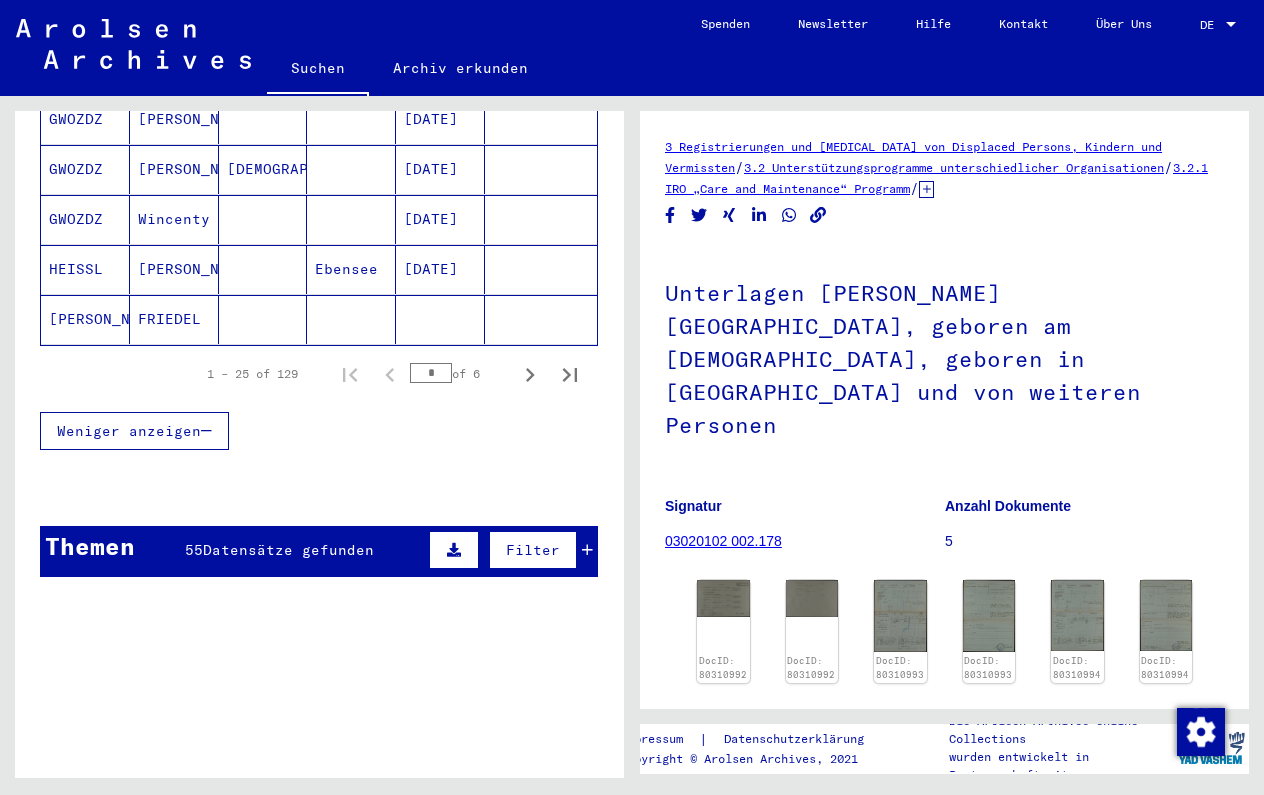 click on "Datensätze gefunden" at bounding box center (288, 550) 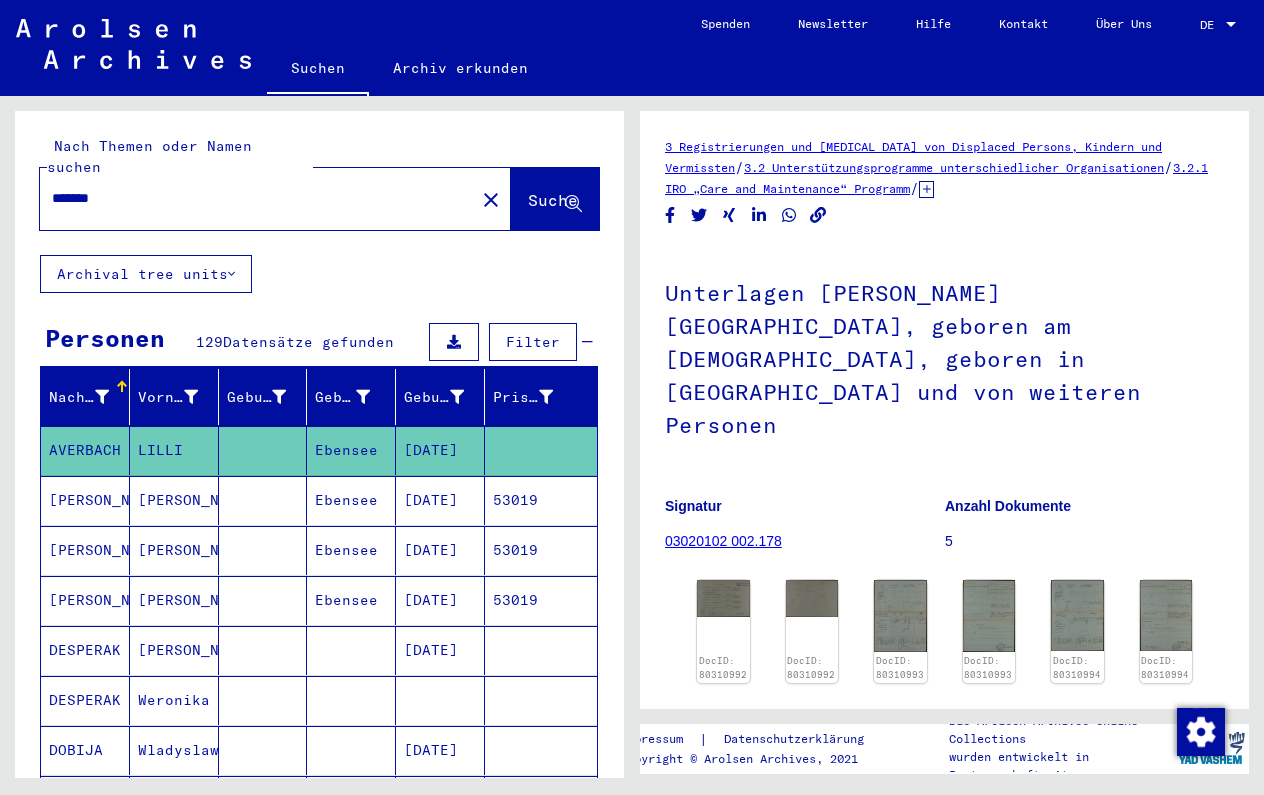 scroll, scrollTop: 0, scrollLeft: 0, axis: both 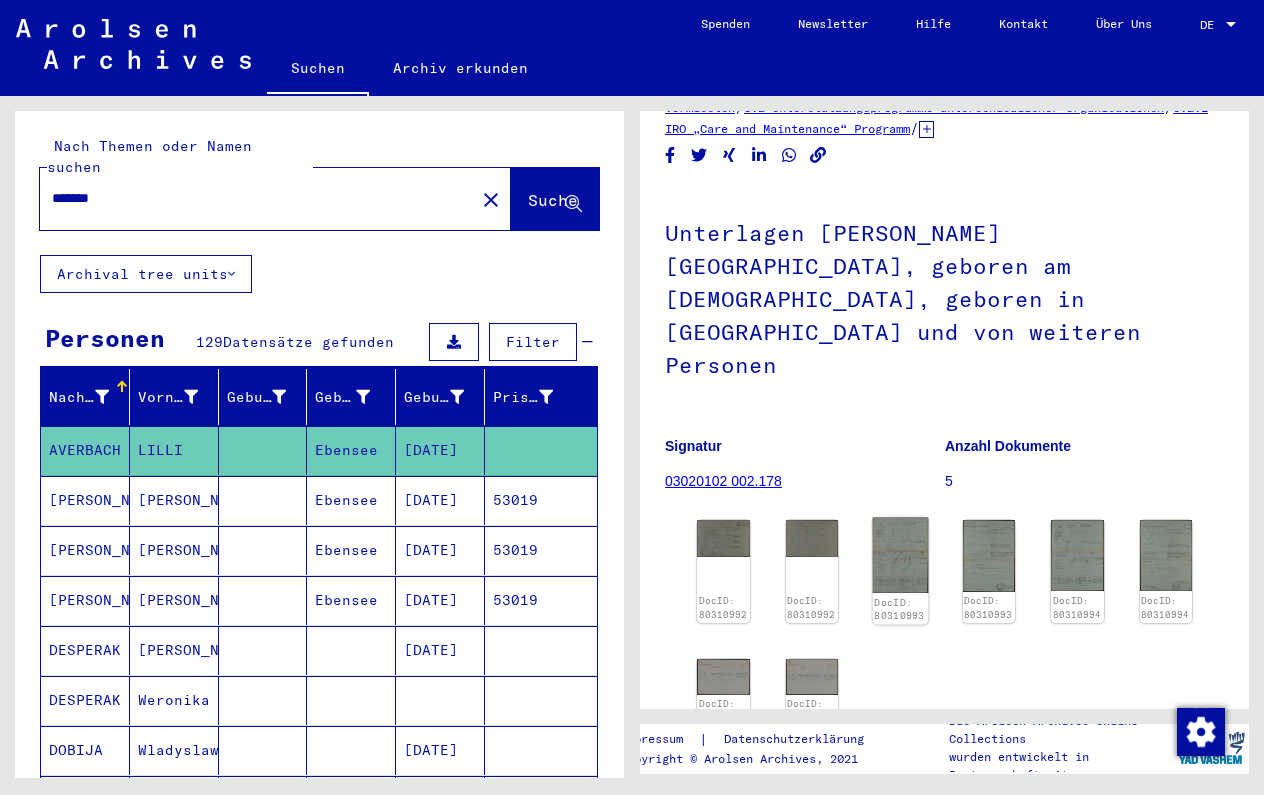 click 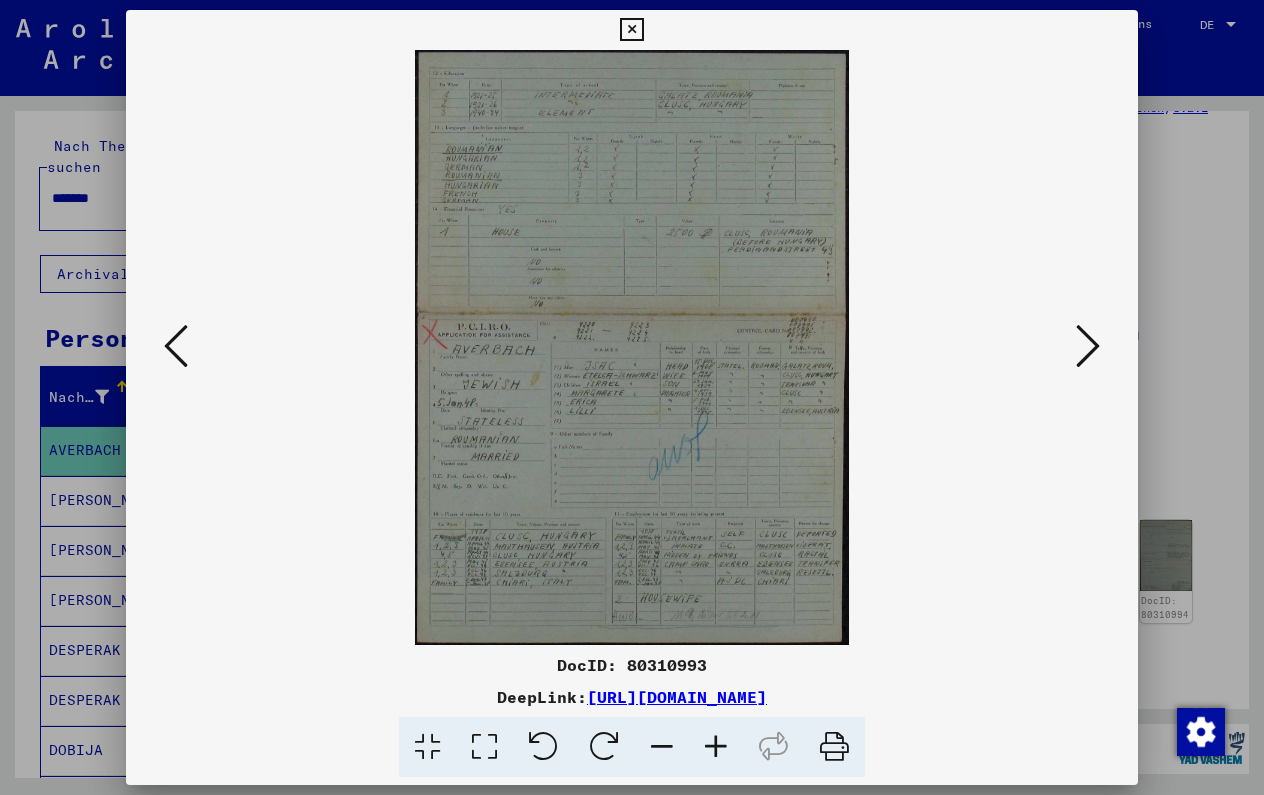 click at bounding box center (1088, 346) 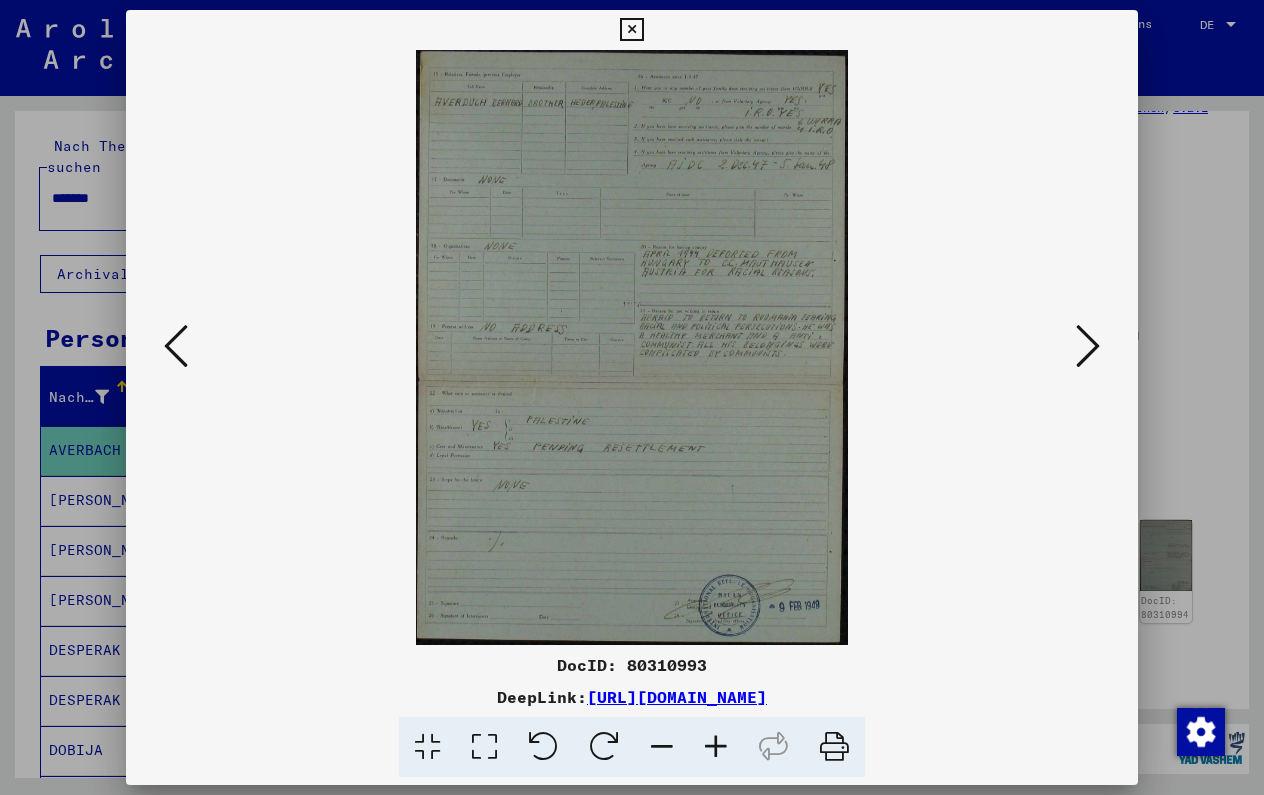click at bounding box center (1088, 346) 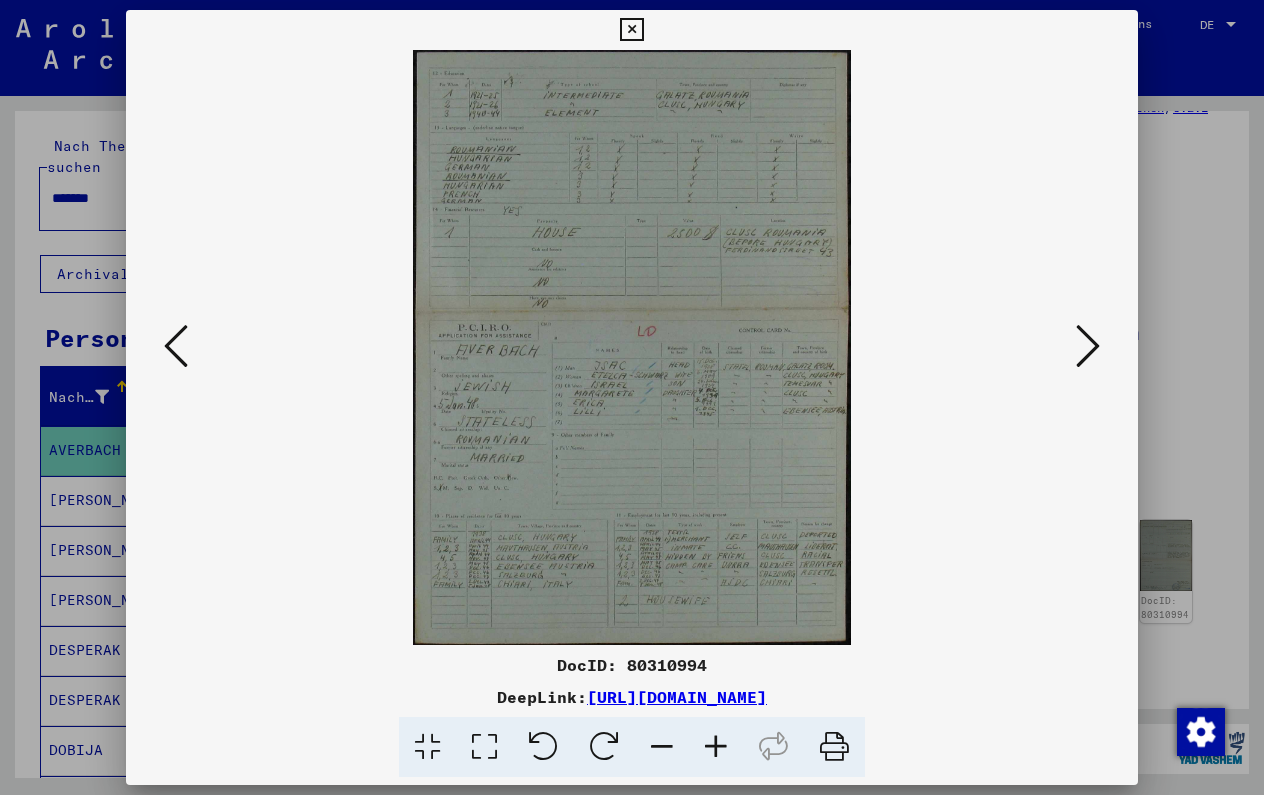 click at bounding box center [1088, 346] 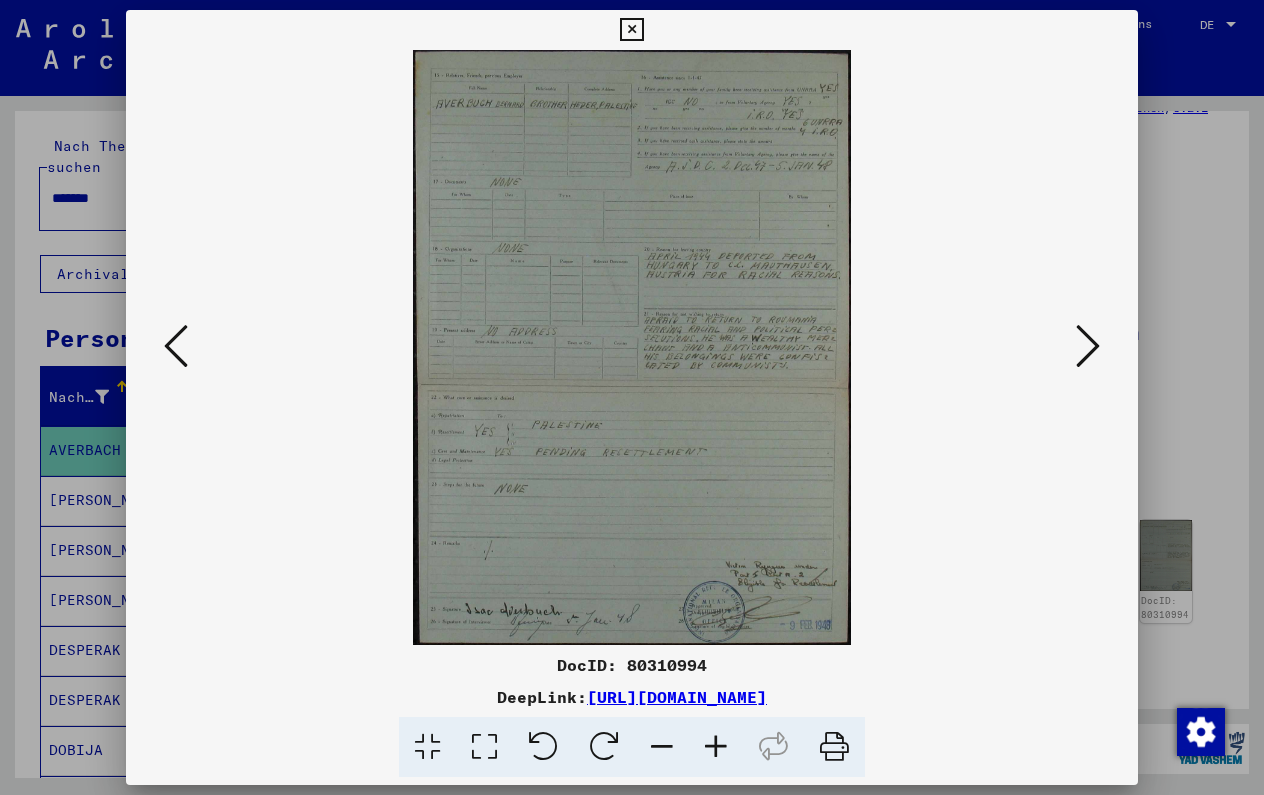 click at bounding box center (1088, 346) 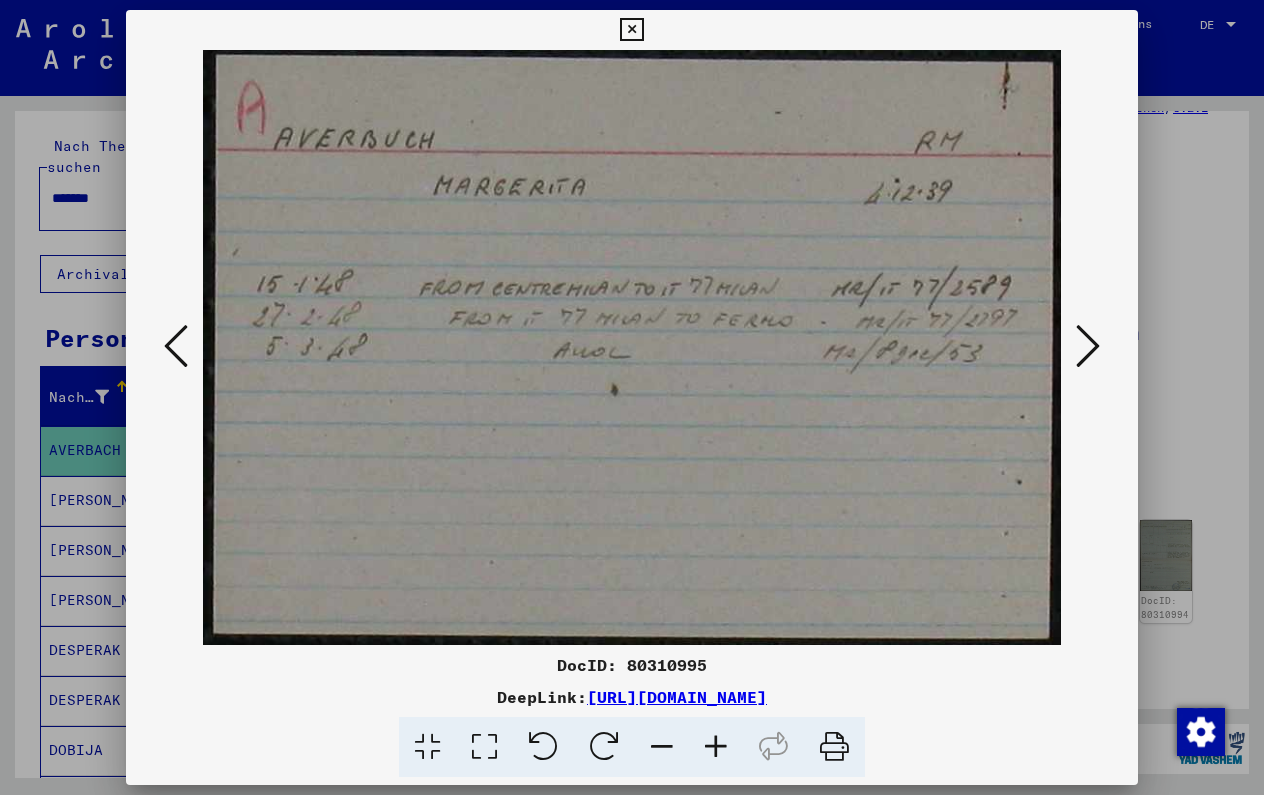 click at bounding box center [1088, 346] 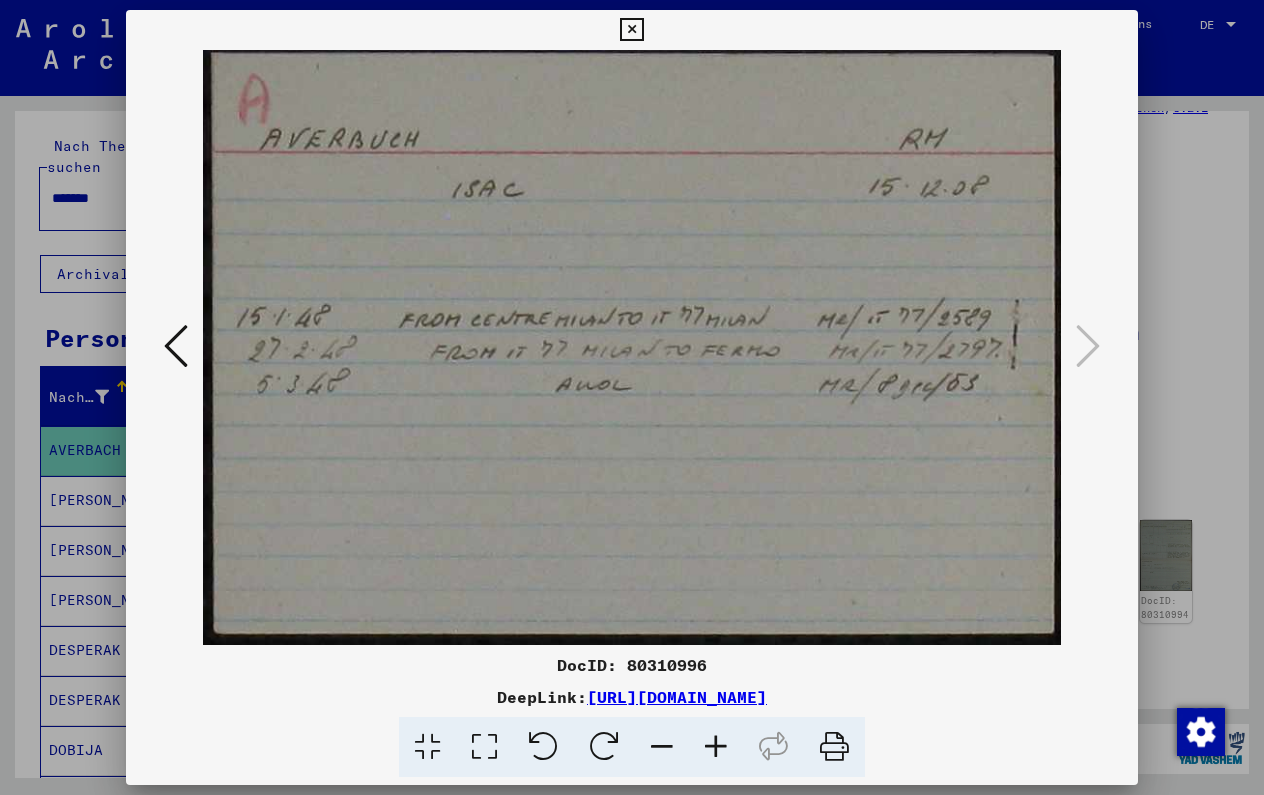 click at bounding box center [1088, 346] 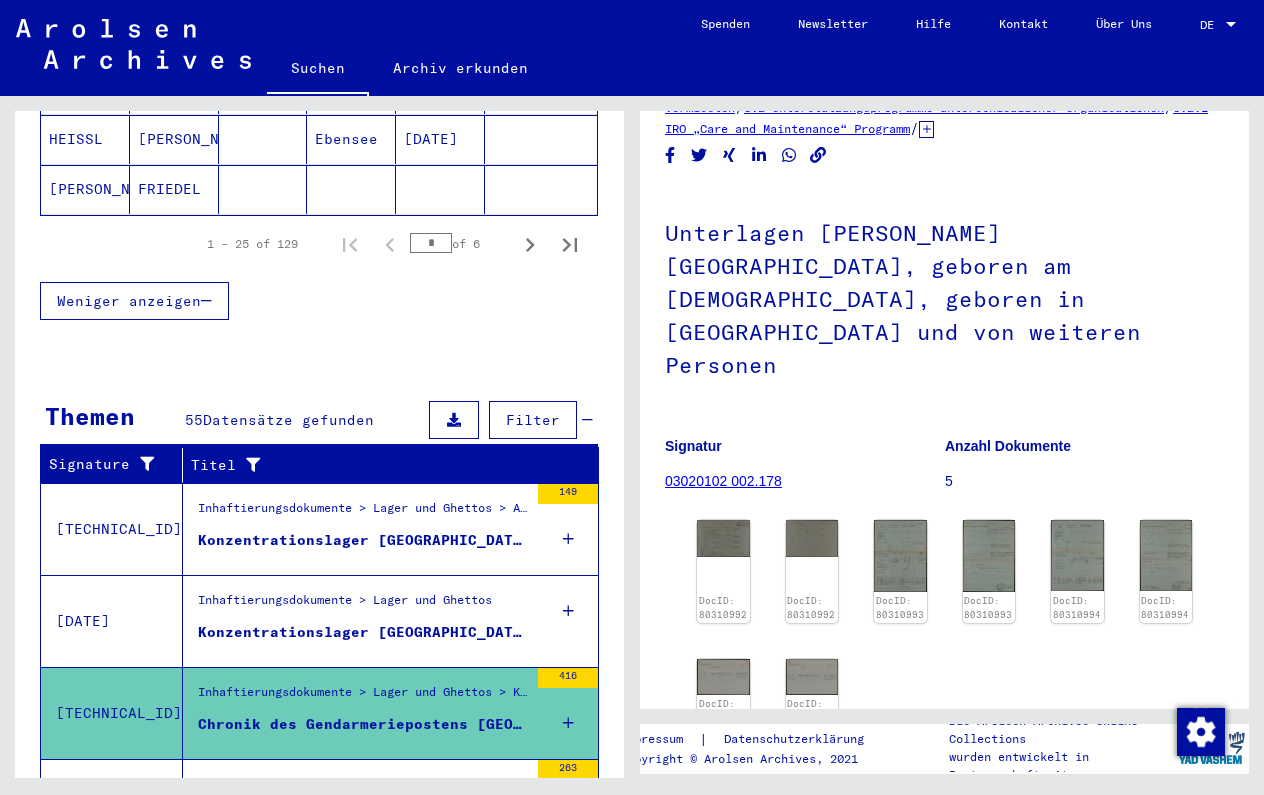 scroll, scrollTop: 1498, scrollLeft: 0, axis: vertical 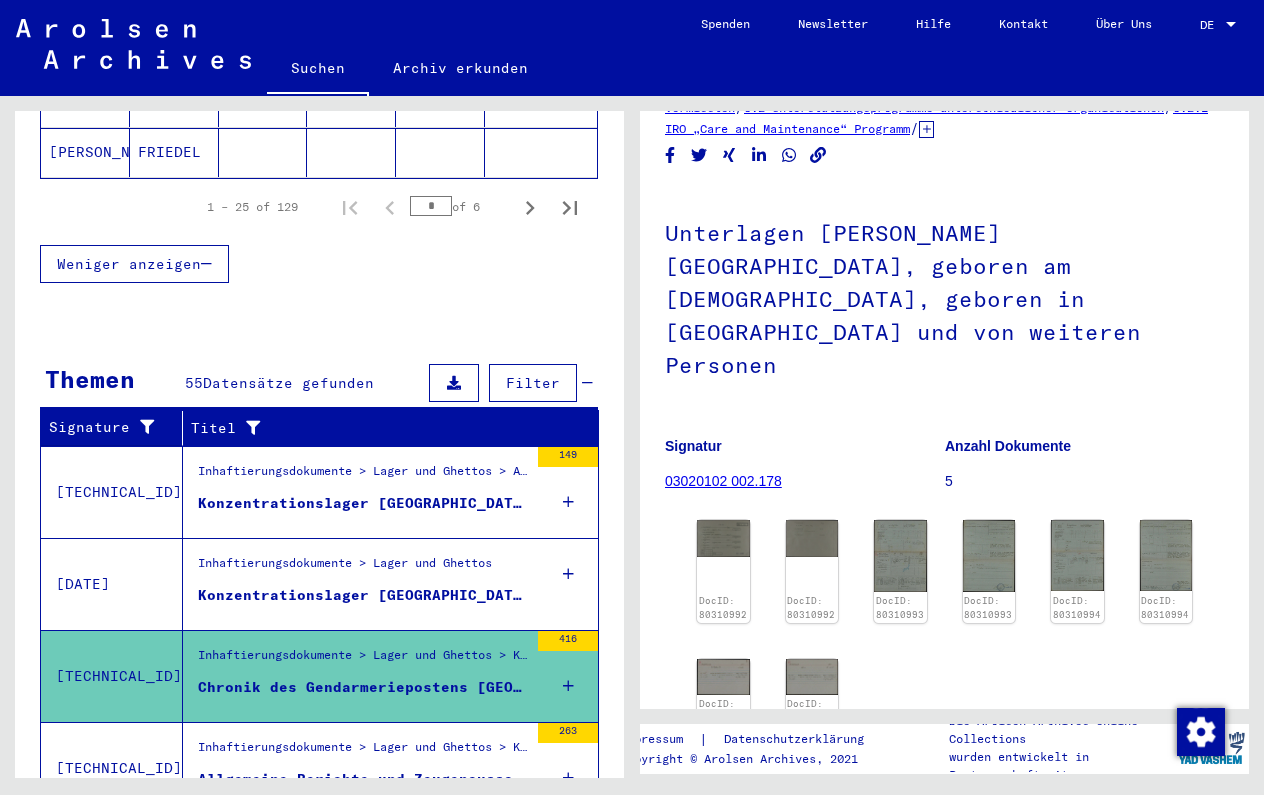click on "Konzentrationslager [GEOGRAPHIC_DATA] und Kommandos" at bounding box center [363, 503] 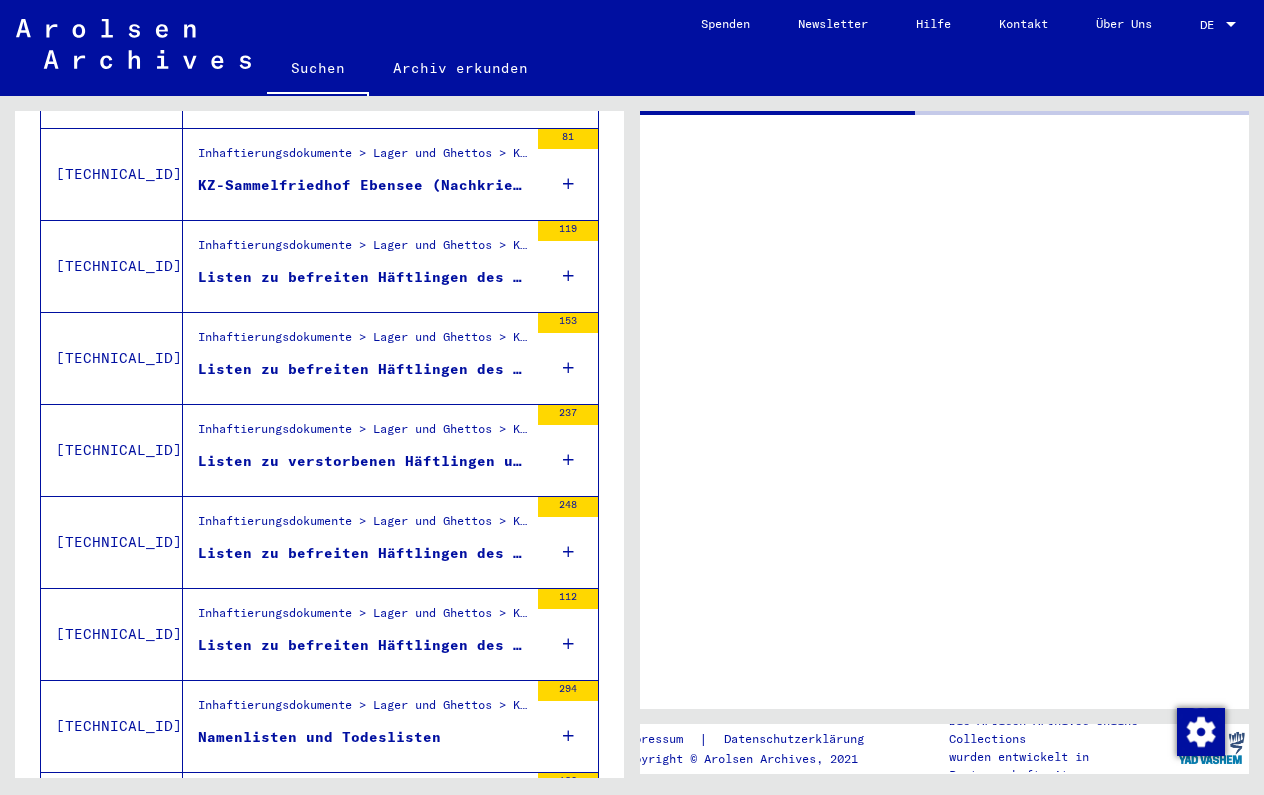 scroll, scrollTop: 0, scrollLeft: 0, axis: both 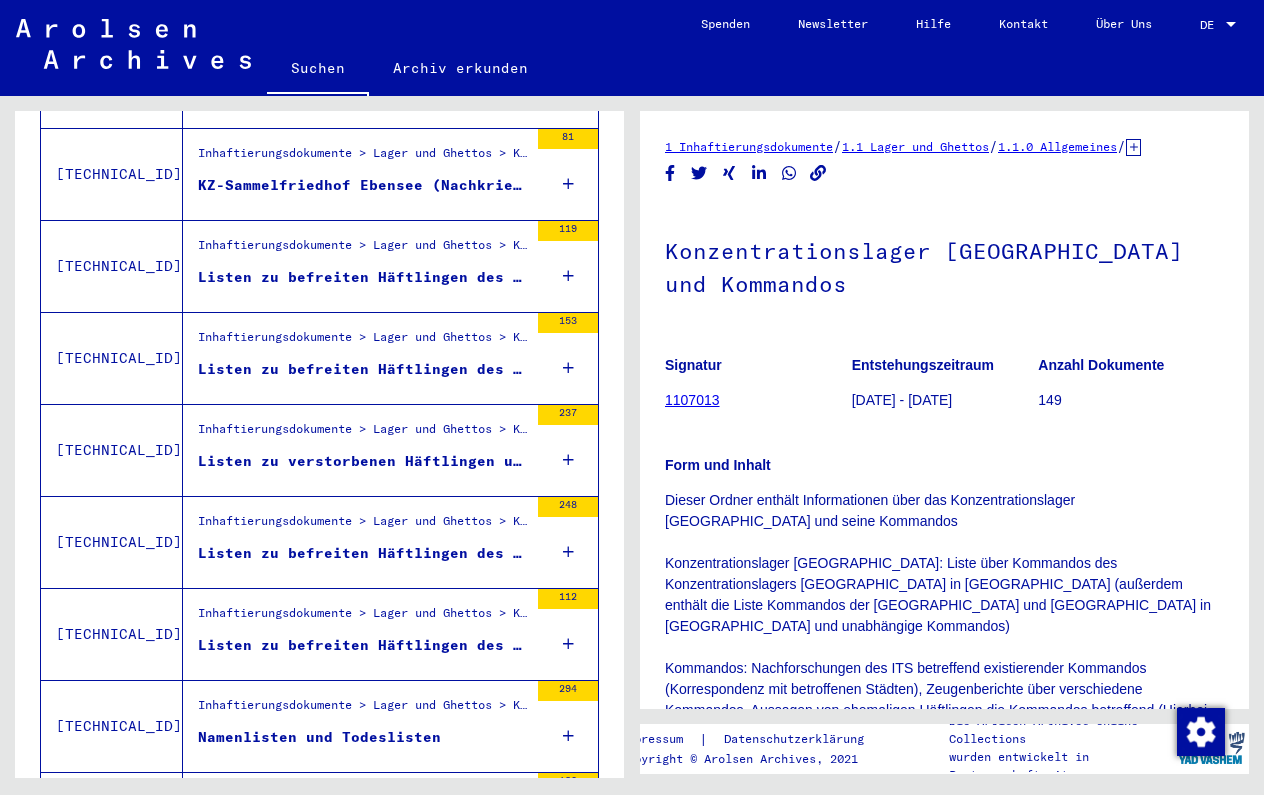 click on "Inhaftierungsdokumente > Lager und Ghettos > Konzentrationslager [GEOGRAPHIC_DATA] > Listenmaterial [GEOGRAPHIC_DATA]" at bounding box center (363, 342) 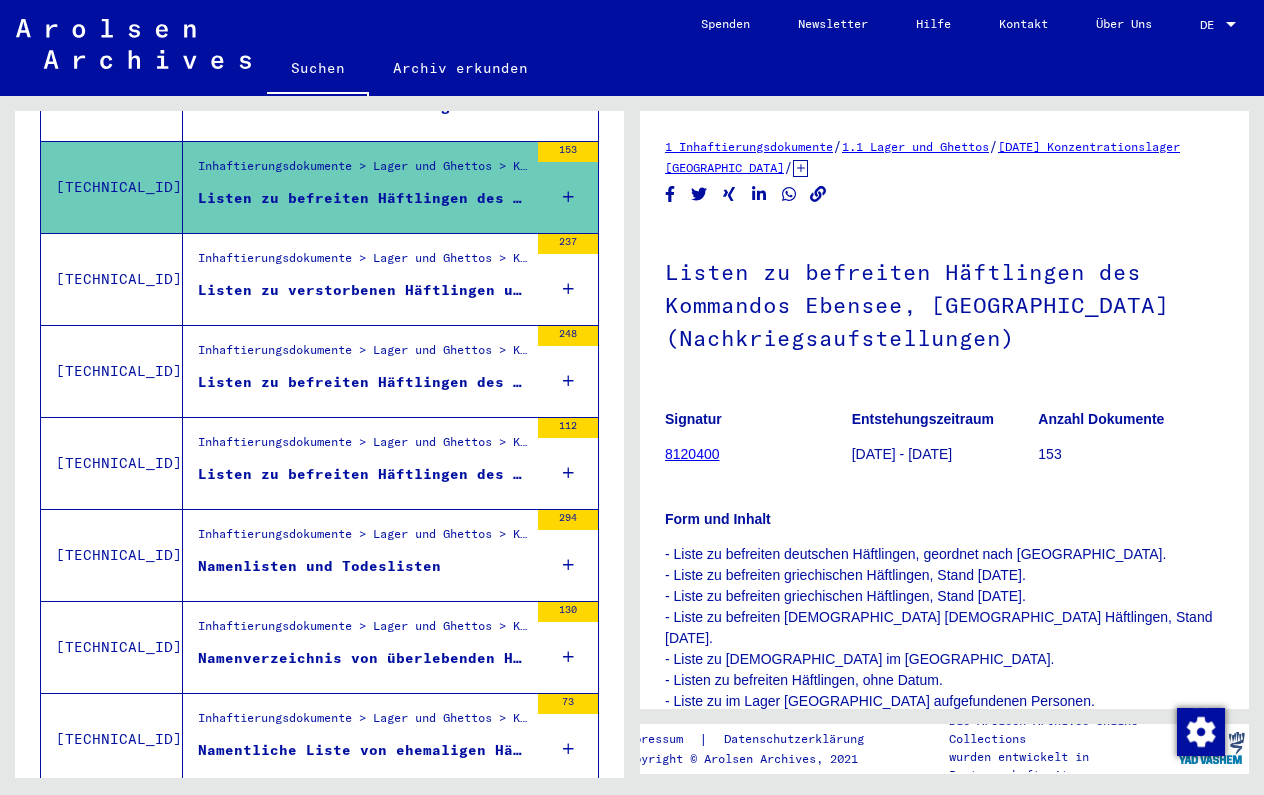 scroll, scrollTop: 1670, scrollLeft: 0, axis: vertical 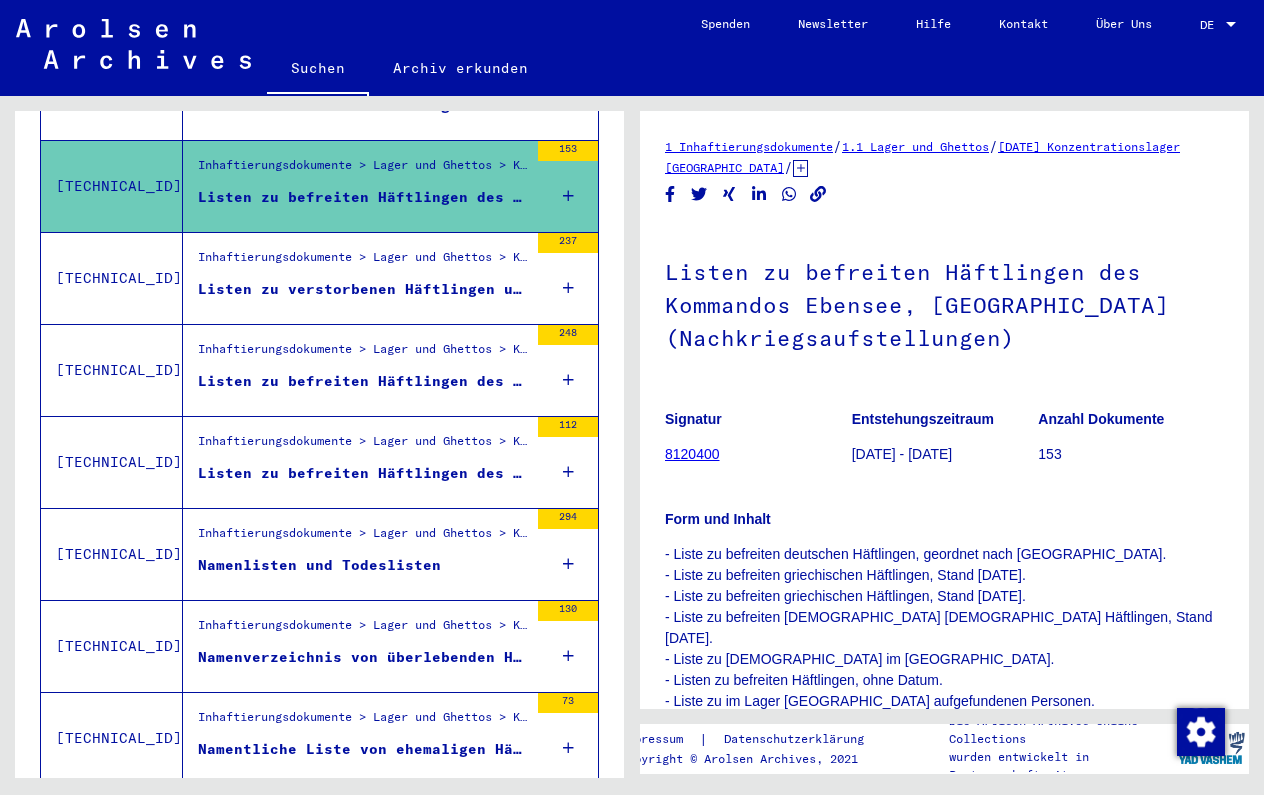 click on "Listen zu befreiten Häftlingen des [GEOGRAPHIC_DATA], [GEOGRAPHIC_DATA] und Ebensee      (Military Government of Germany Concentration Camp Processing Docket)      (Nachkriegsaufstellung)" at bounding box center (363, 473) 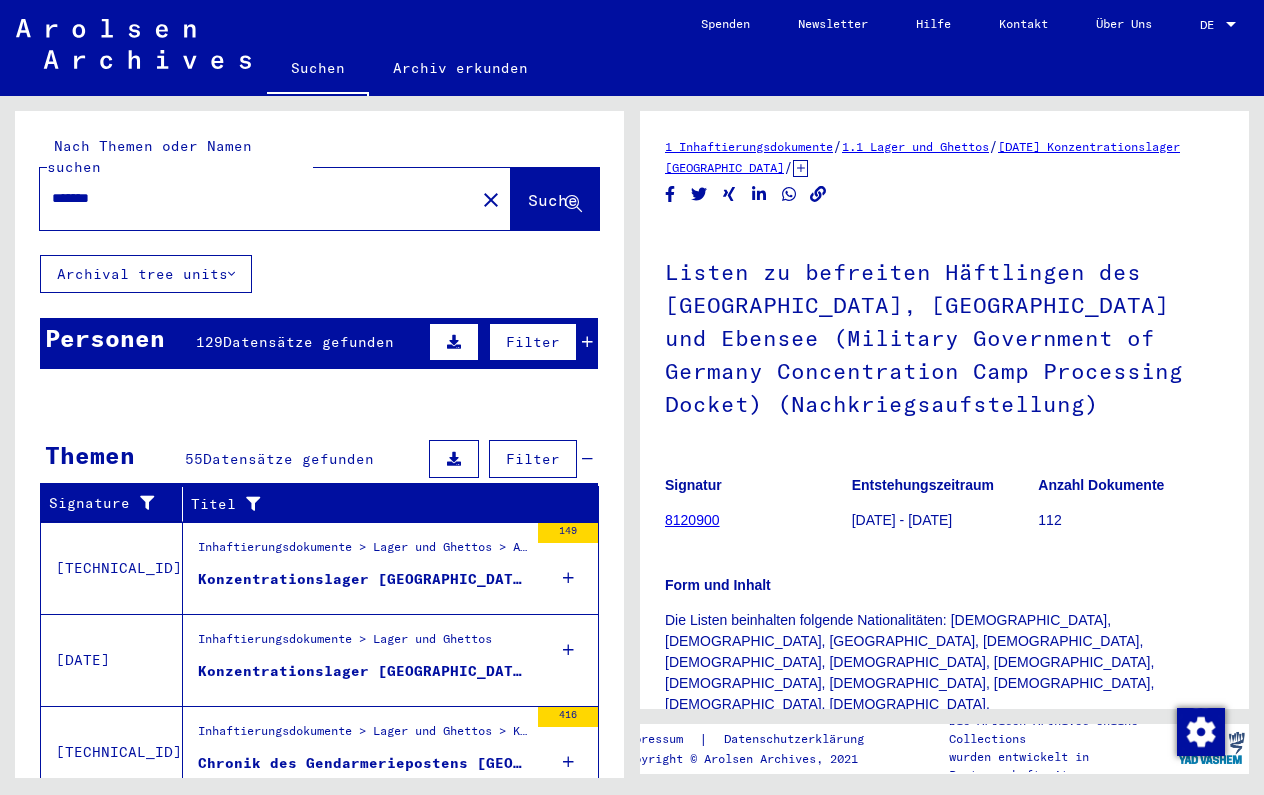 scroll, scrollTop: 0, scrollLeft: 0, axis: both 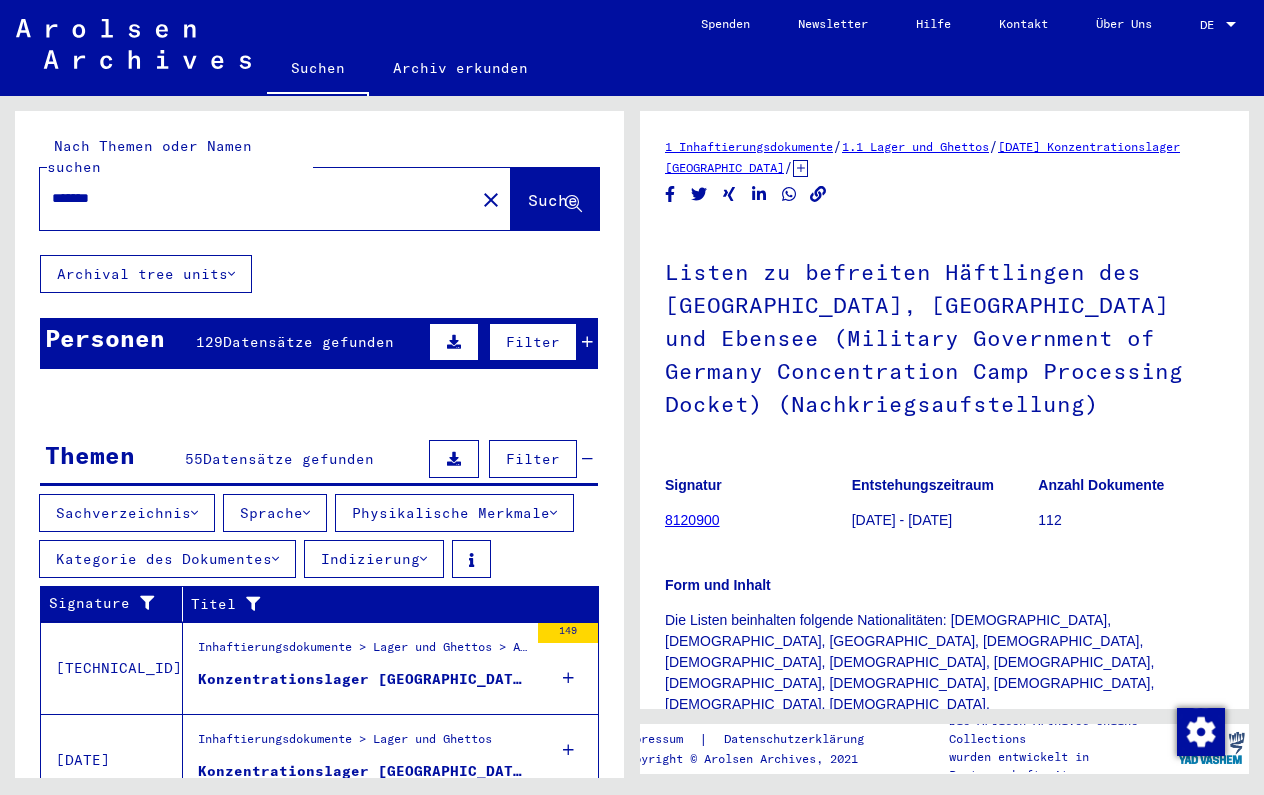 click on "Sachverzeichnis" at bounding box center (127, 513) 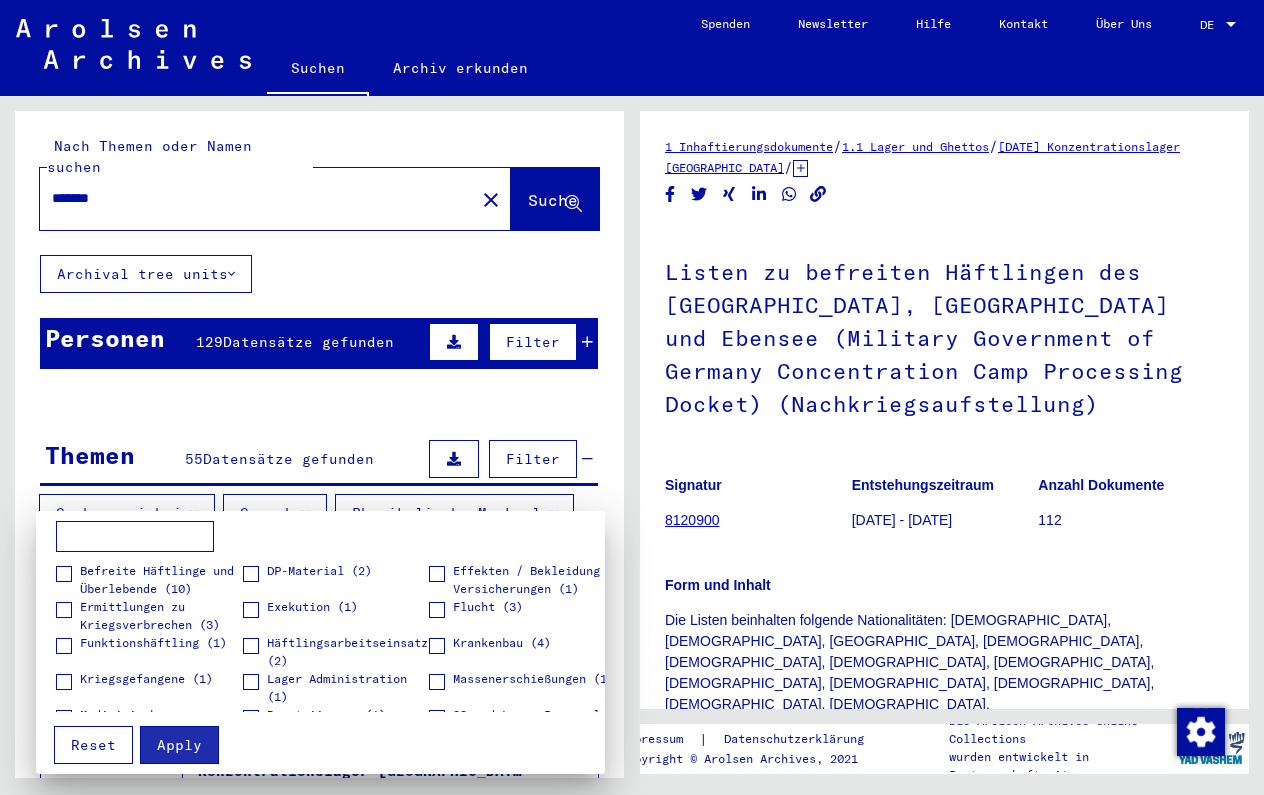 scroll, scrollTop: 0, scrollLeft: 0, axis: both 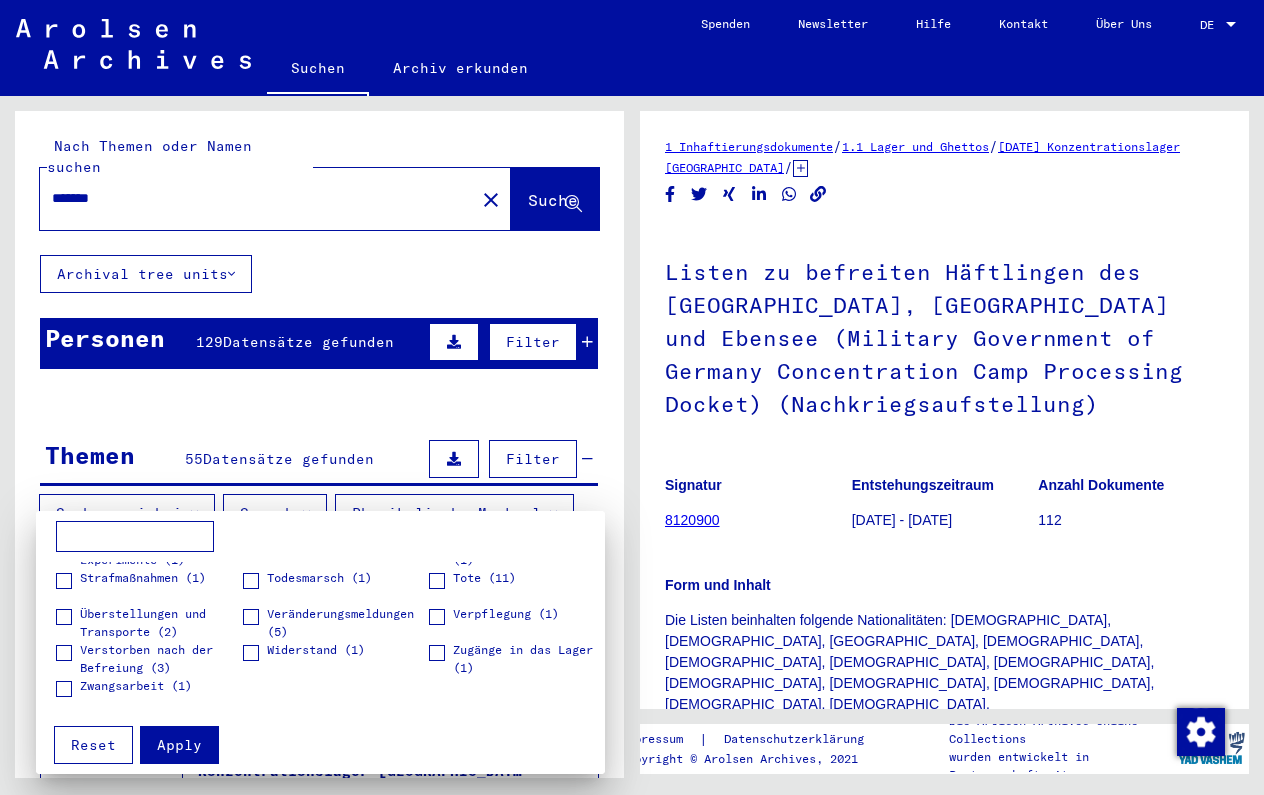 click at bounding box center (632, 397) 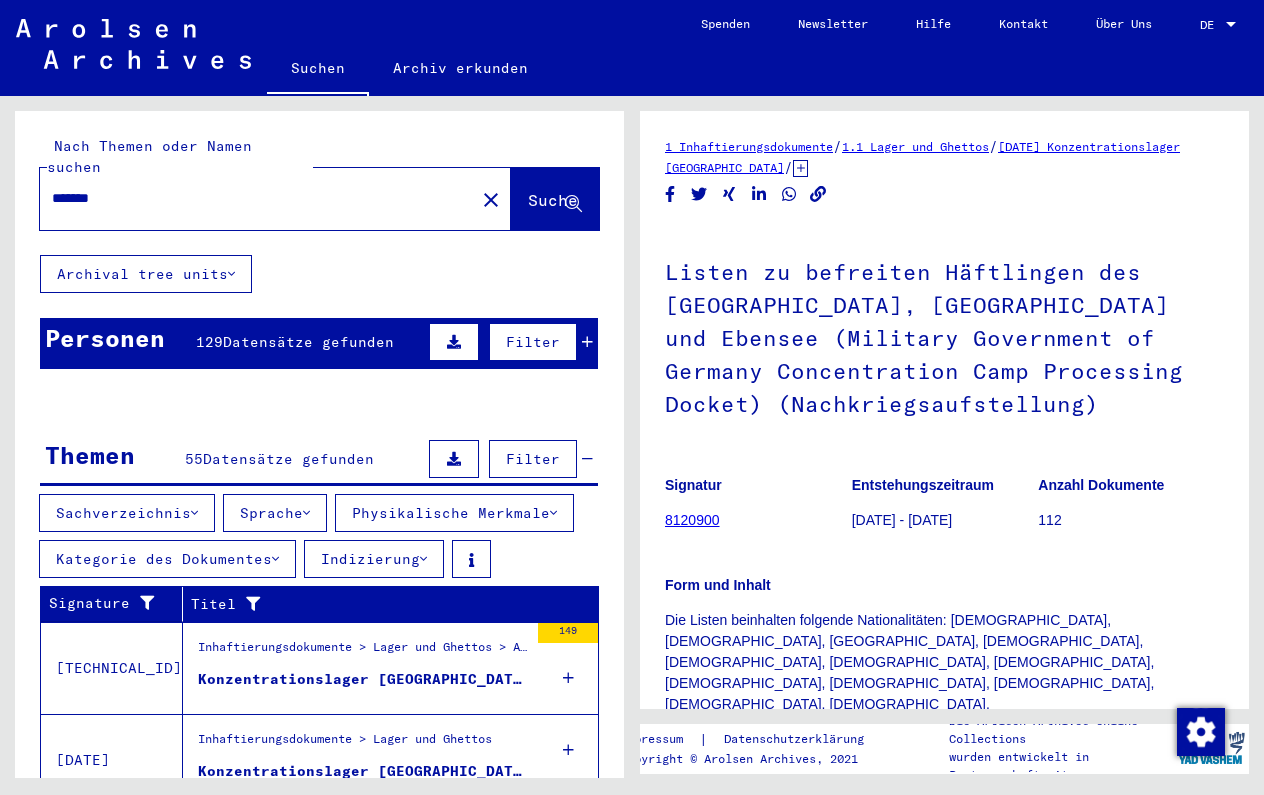 click at bounding box center [306, 513] 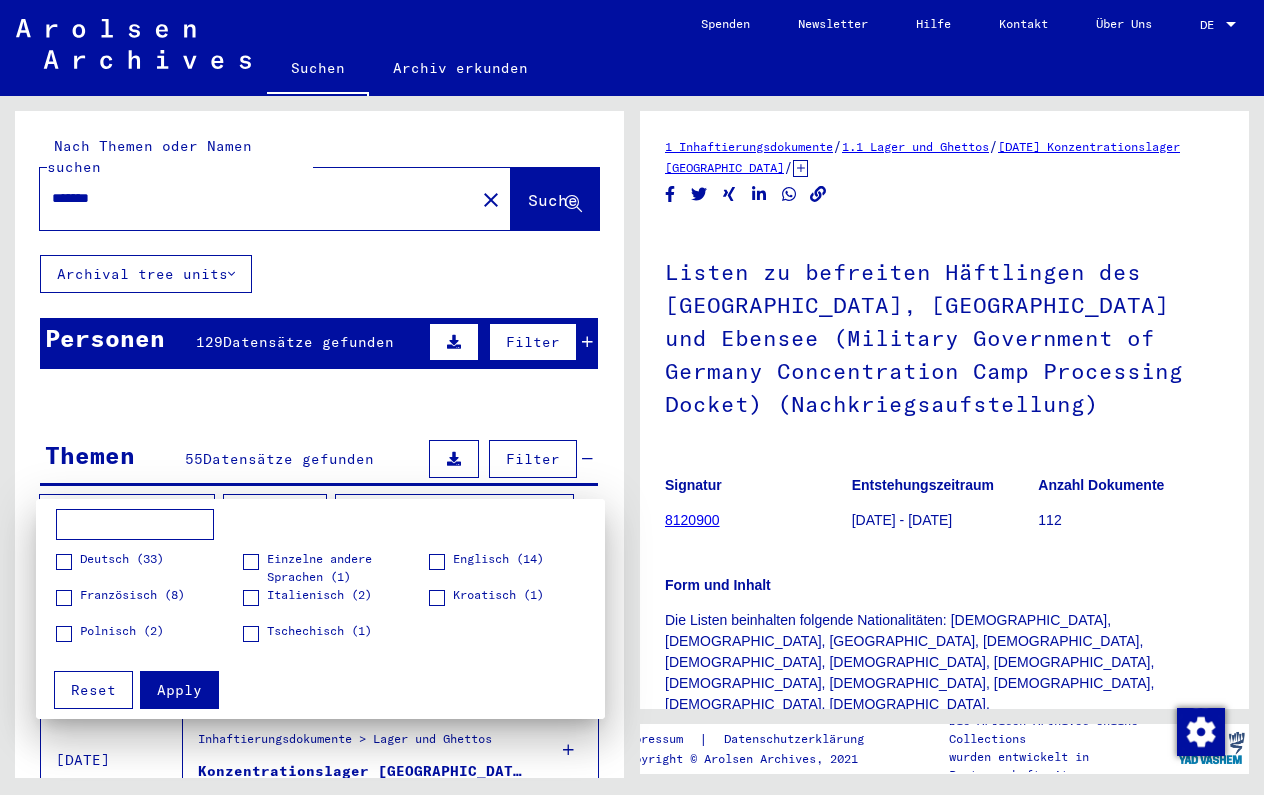 click at bounding box center (632, 397) 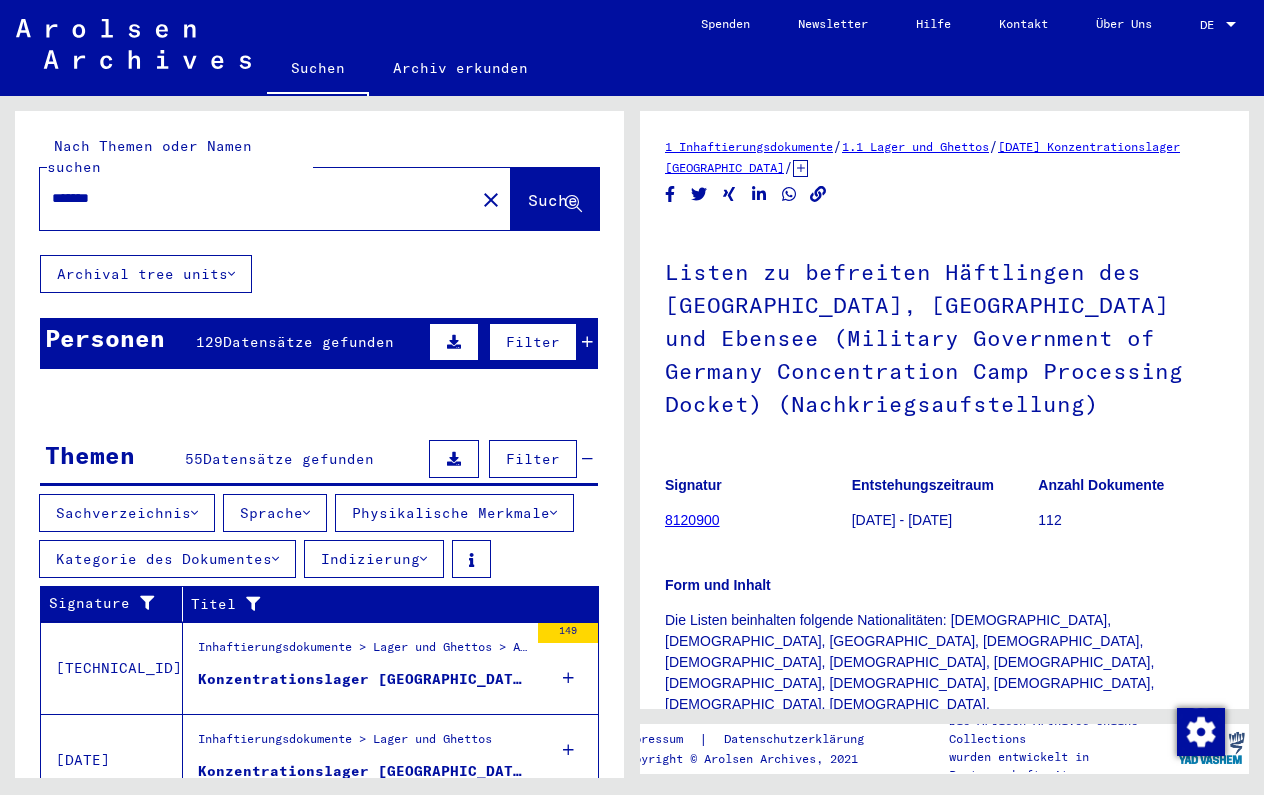 click on "Physikalische Merkmale" at bounding box center [454, 513] 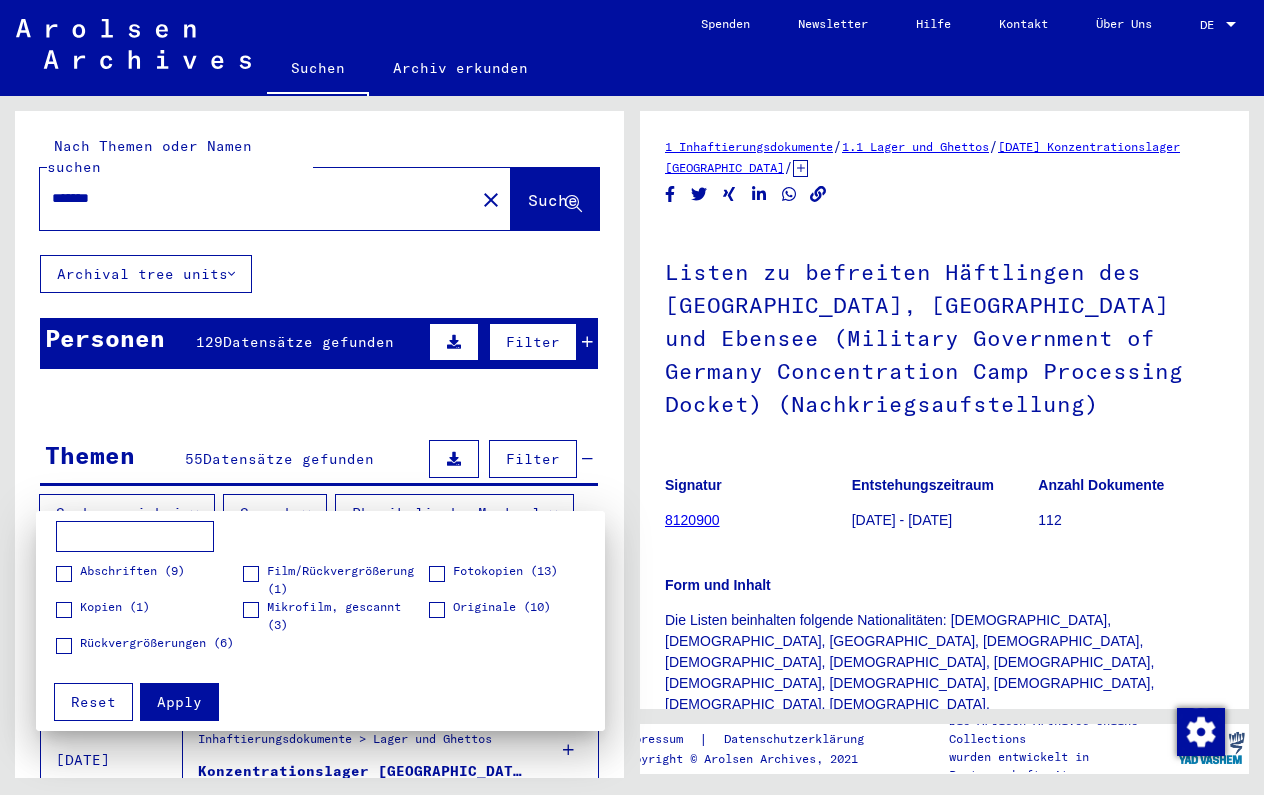 click at bounding box center [632, 397] 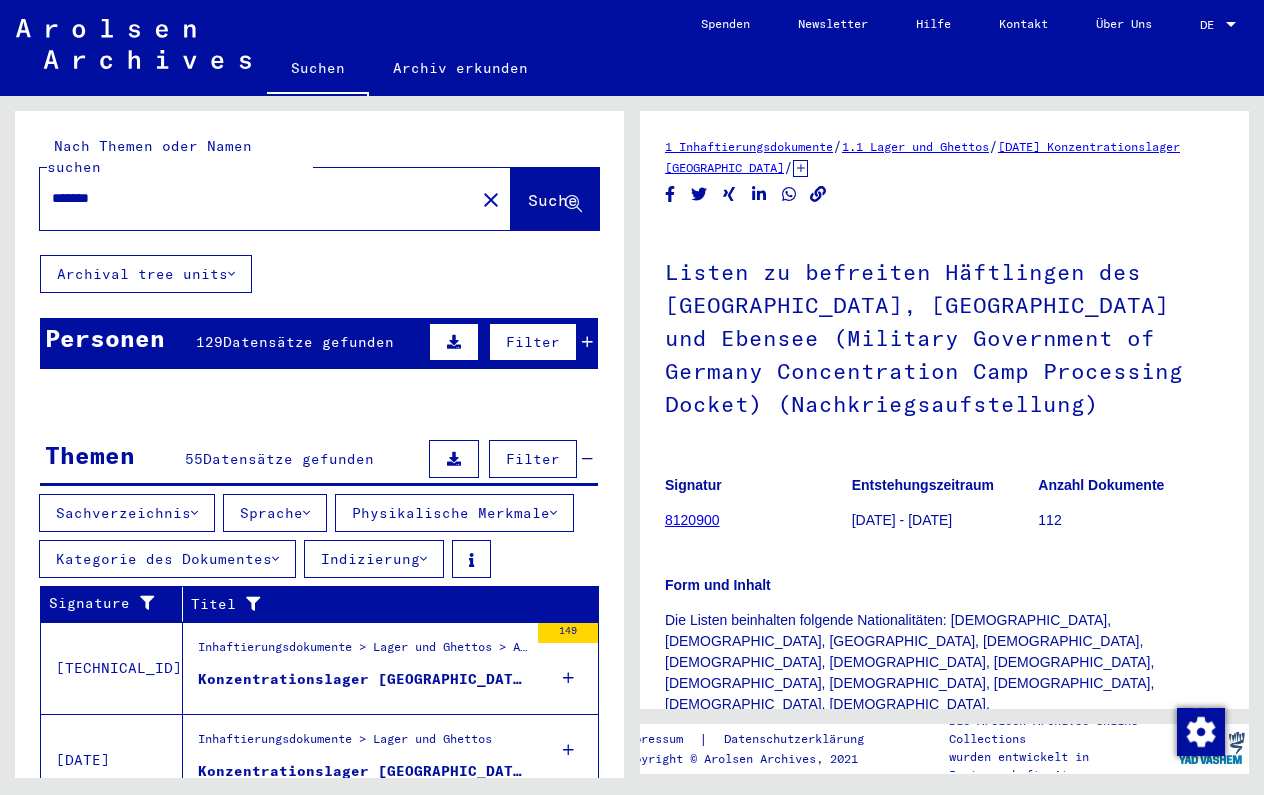 click on "Kategorie des Dokumentes" at bounding box center [167, 559] 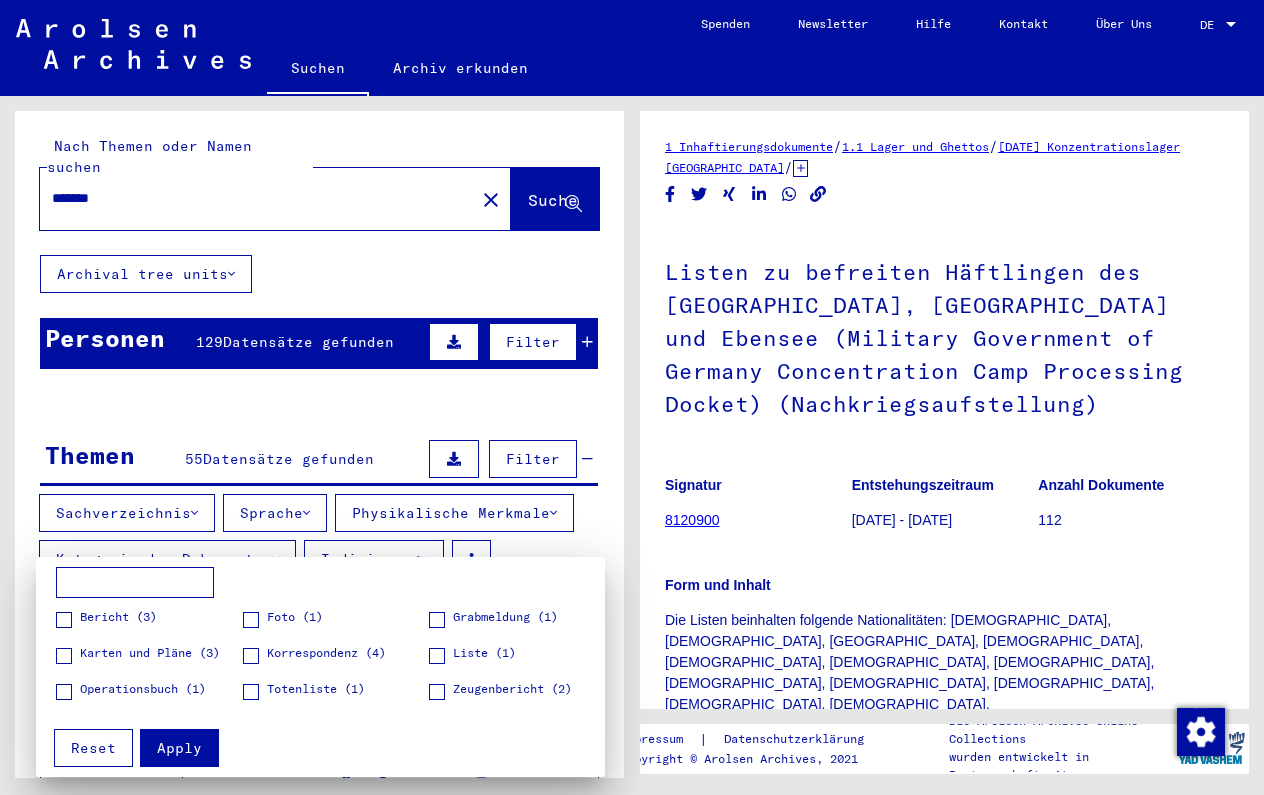click at bounding box center (632, 397) 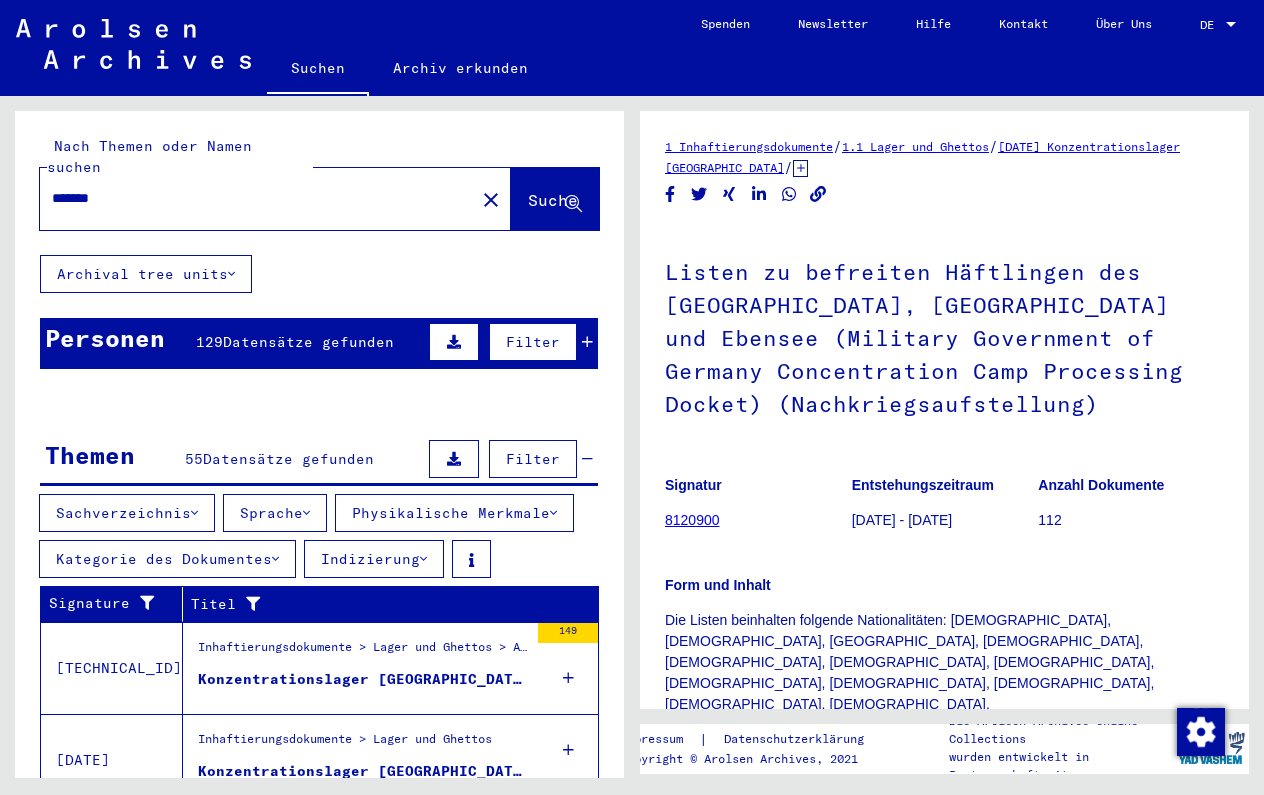 click on "Indizierung" at bounding box center (374, 559) 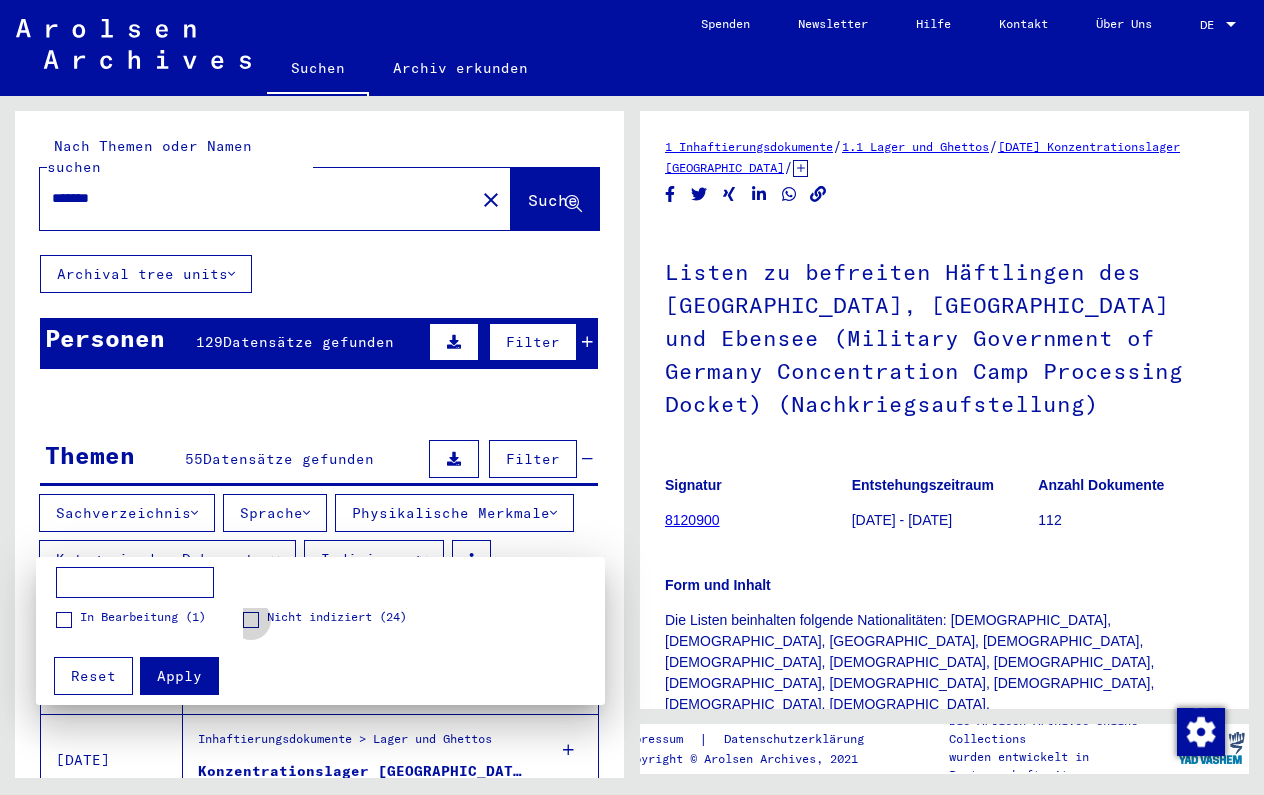 click on "Nicht indiziert (24)" at bounding box center (337, 617) 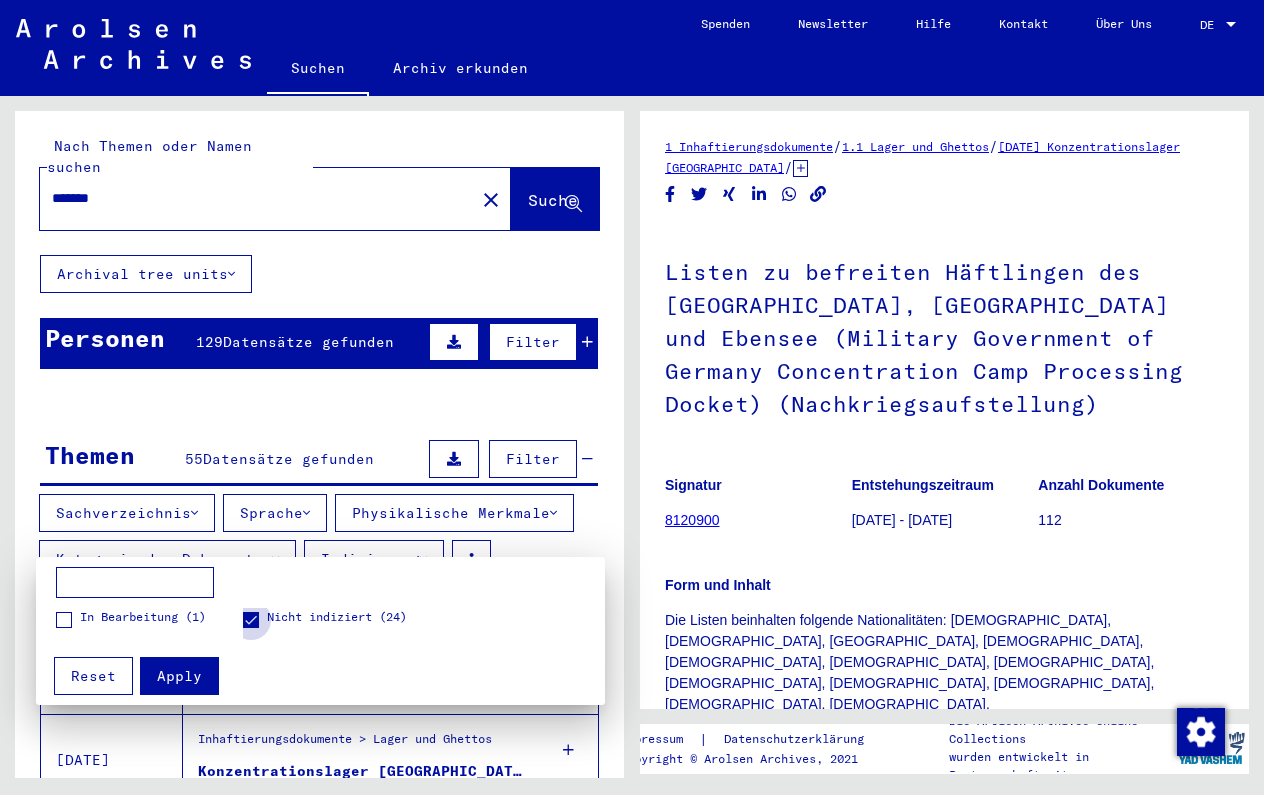 click on "Nicht indiziert (24)" at bounding box center [337, 617] 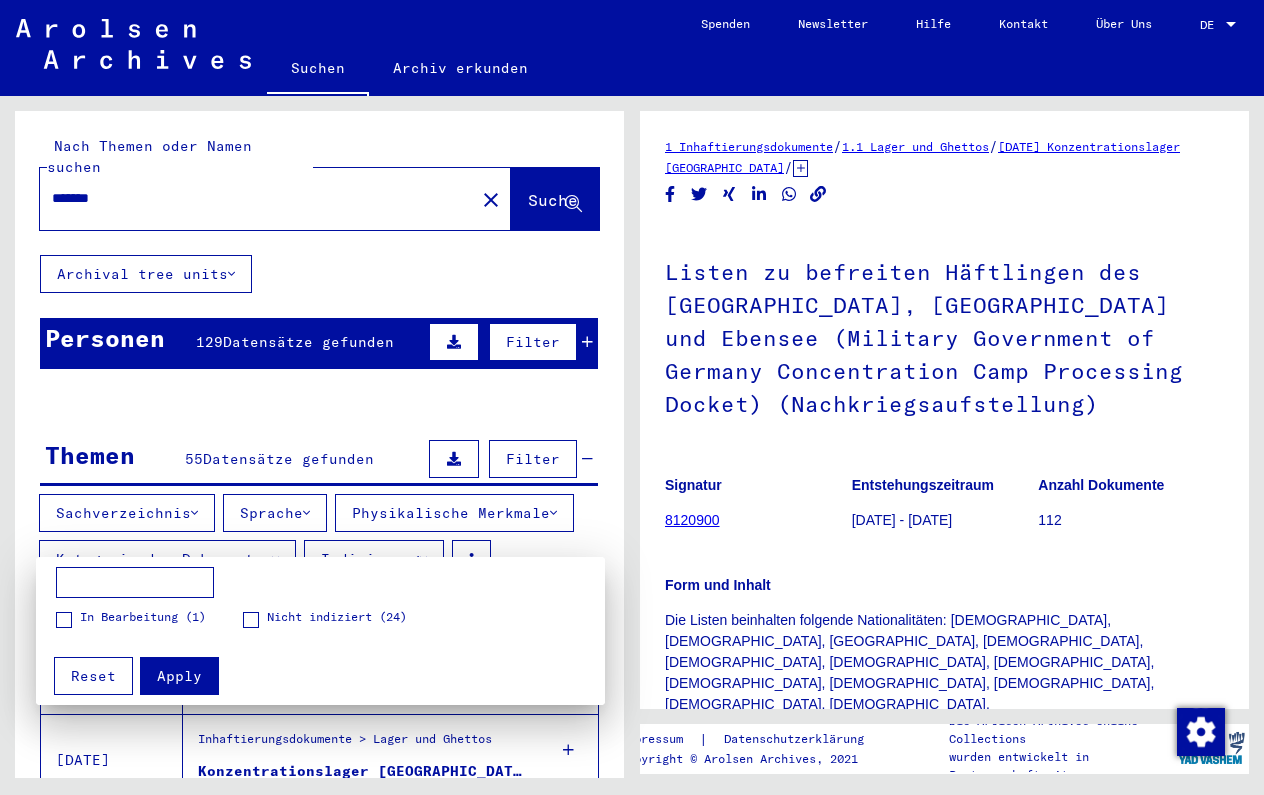 click at bounding box center (632, 397) 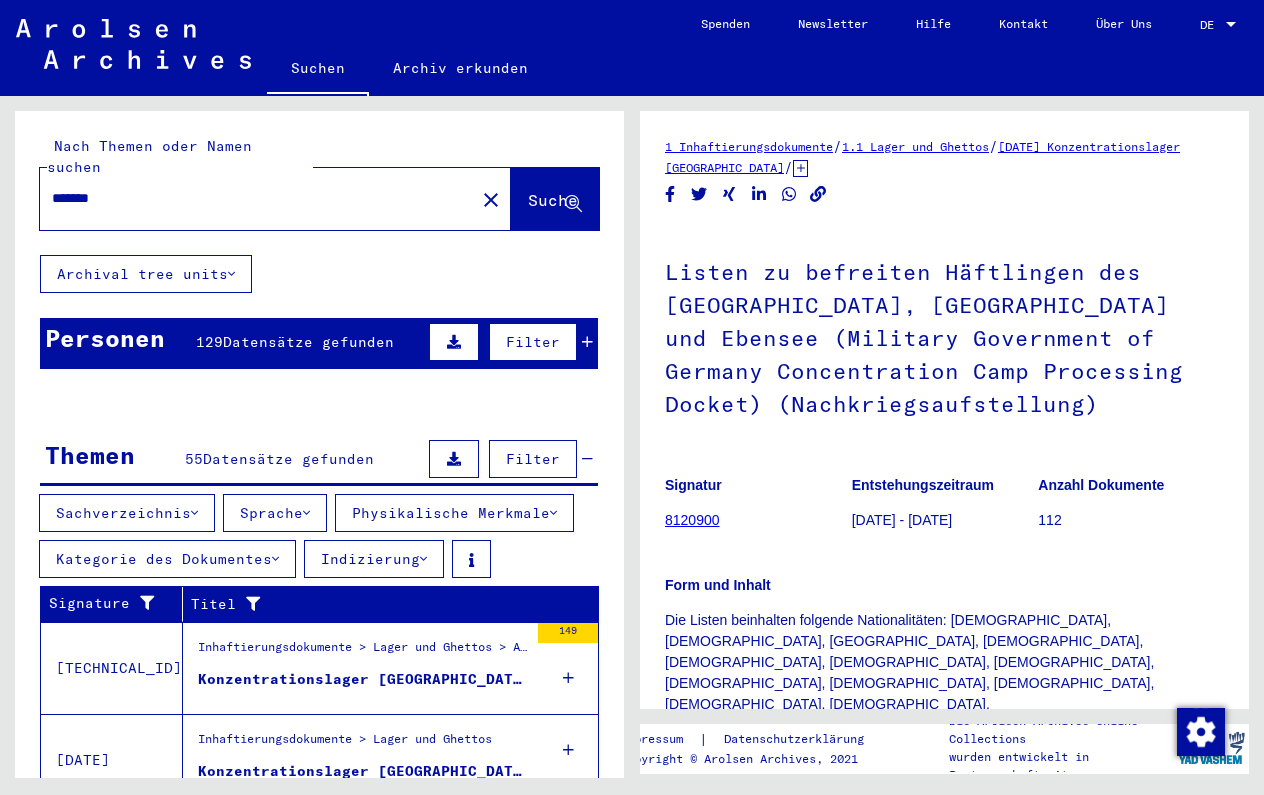 click on "Geburt‏" at bounding box center [351, 397] 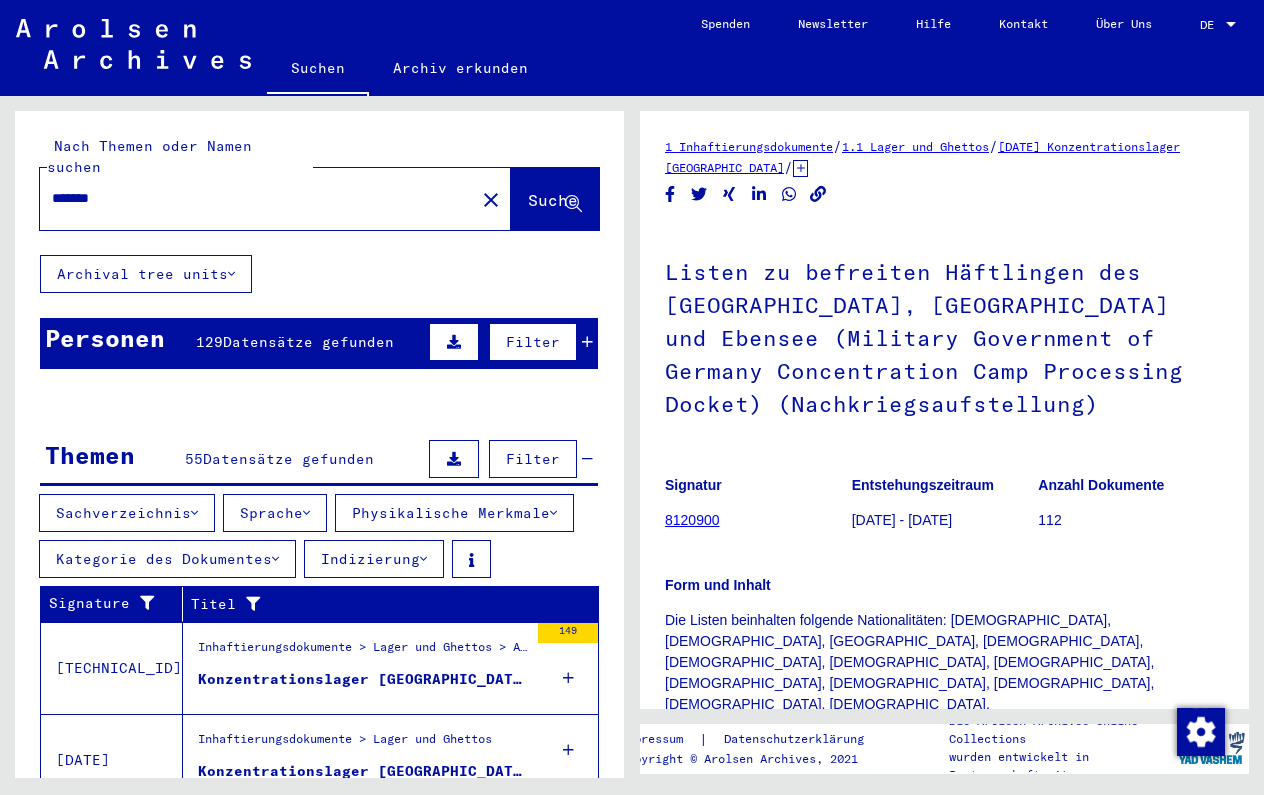 click on "Kategorie des Dokumentes" at bounding box center (167, 559) 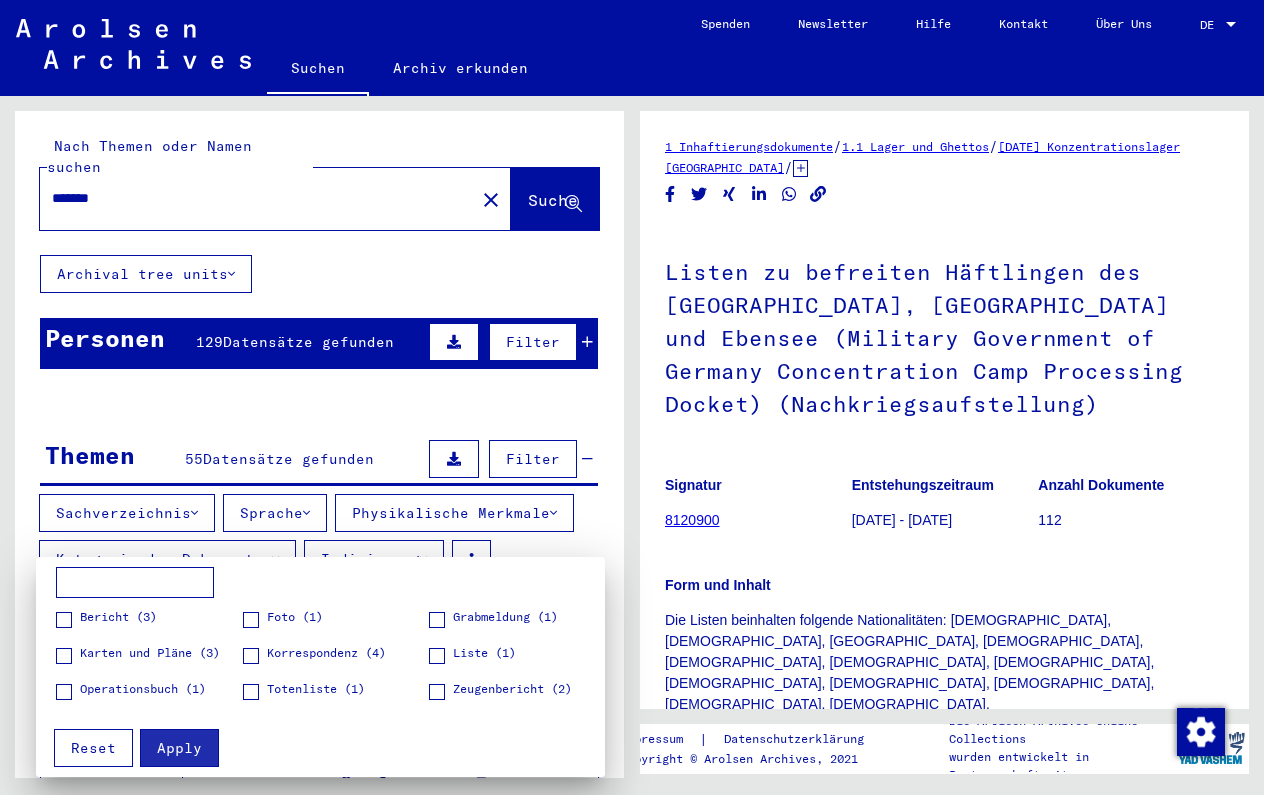 click at bounding box center (632, 397) 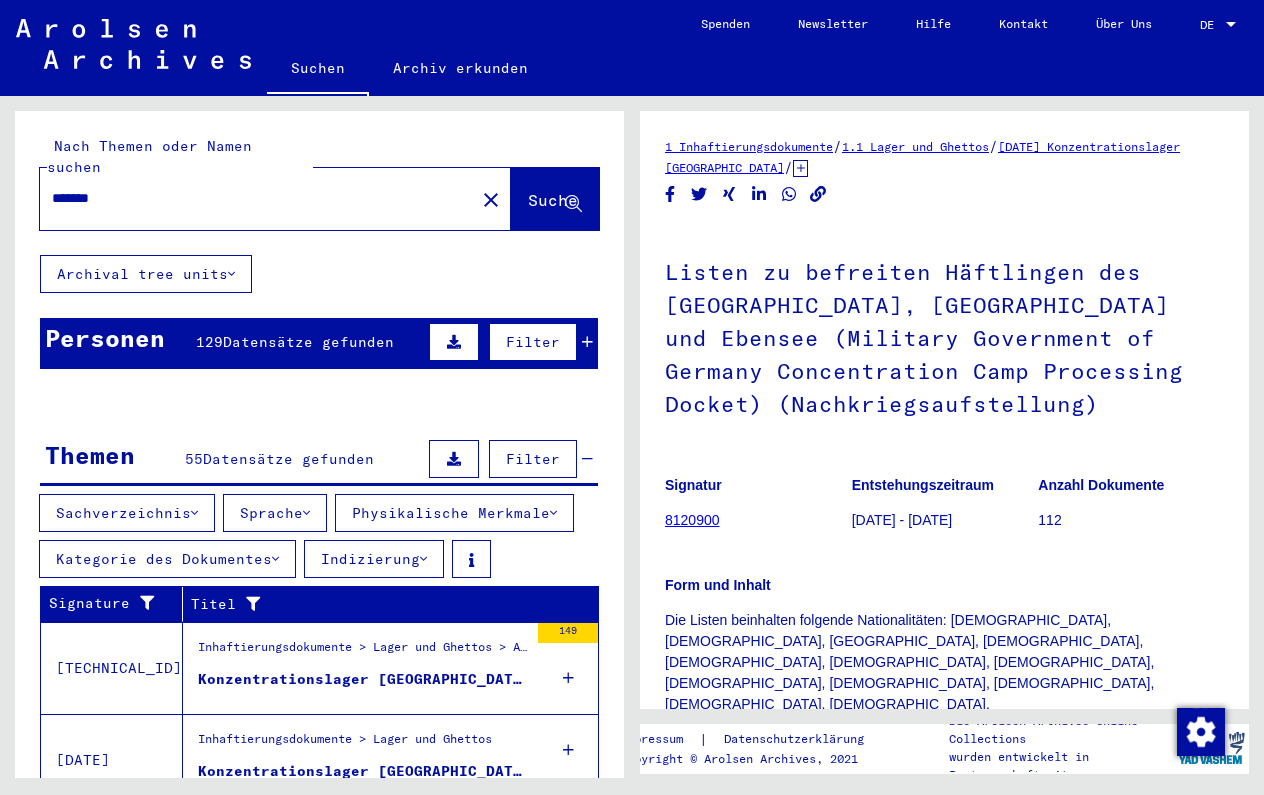 click on "Geburtsname" at bounding box center (263, 397) 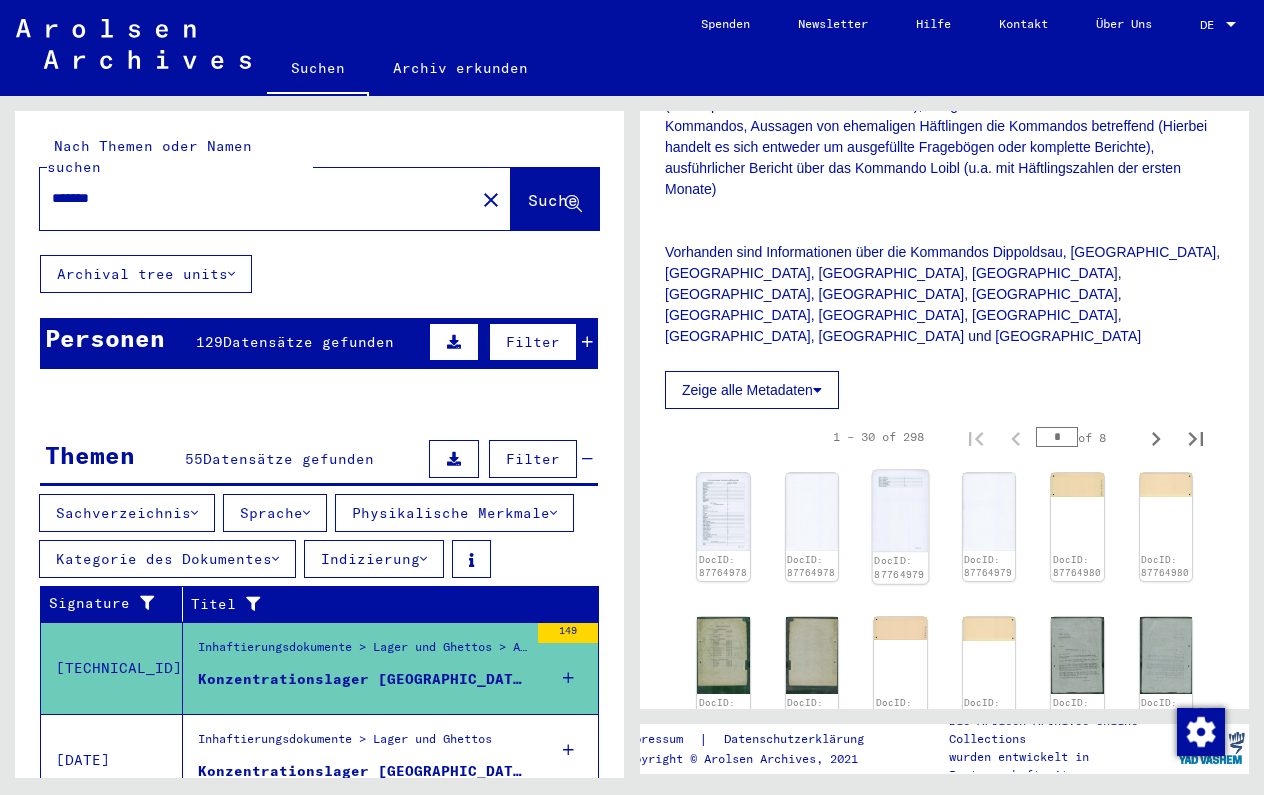 scroll, scrollTop: 608, scrollLeft: 0, axis: vertical 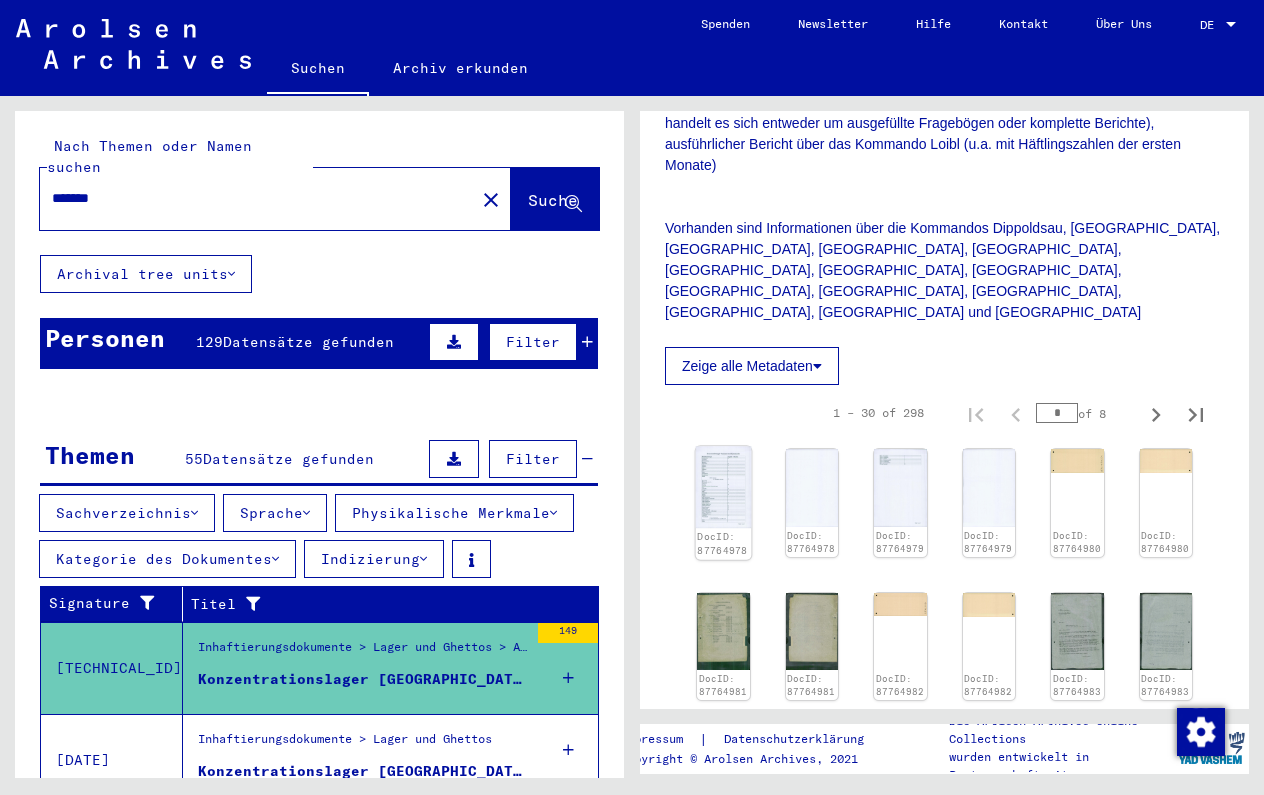click 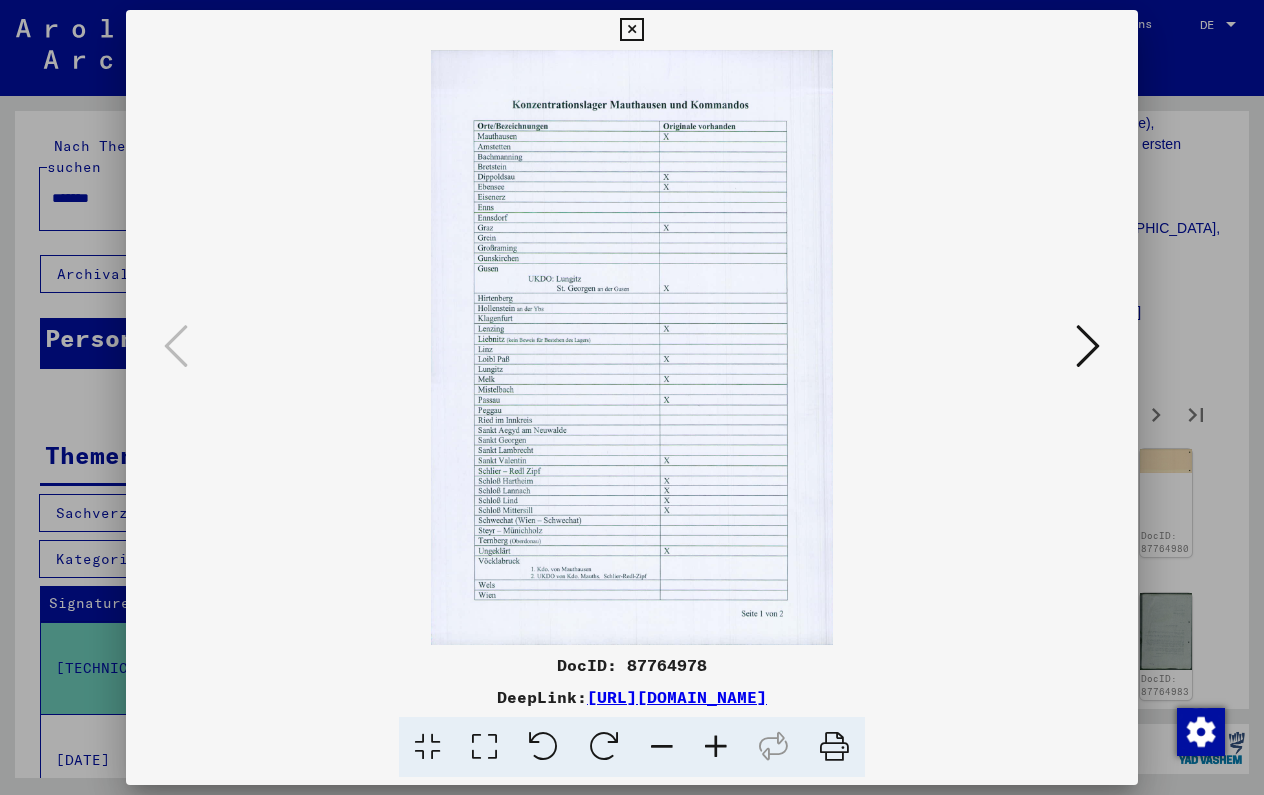 click at bounding box center [1088, 346] 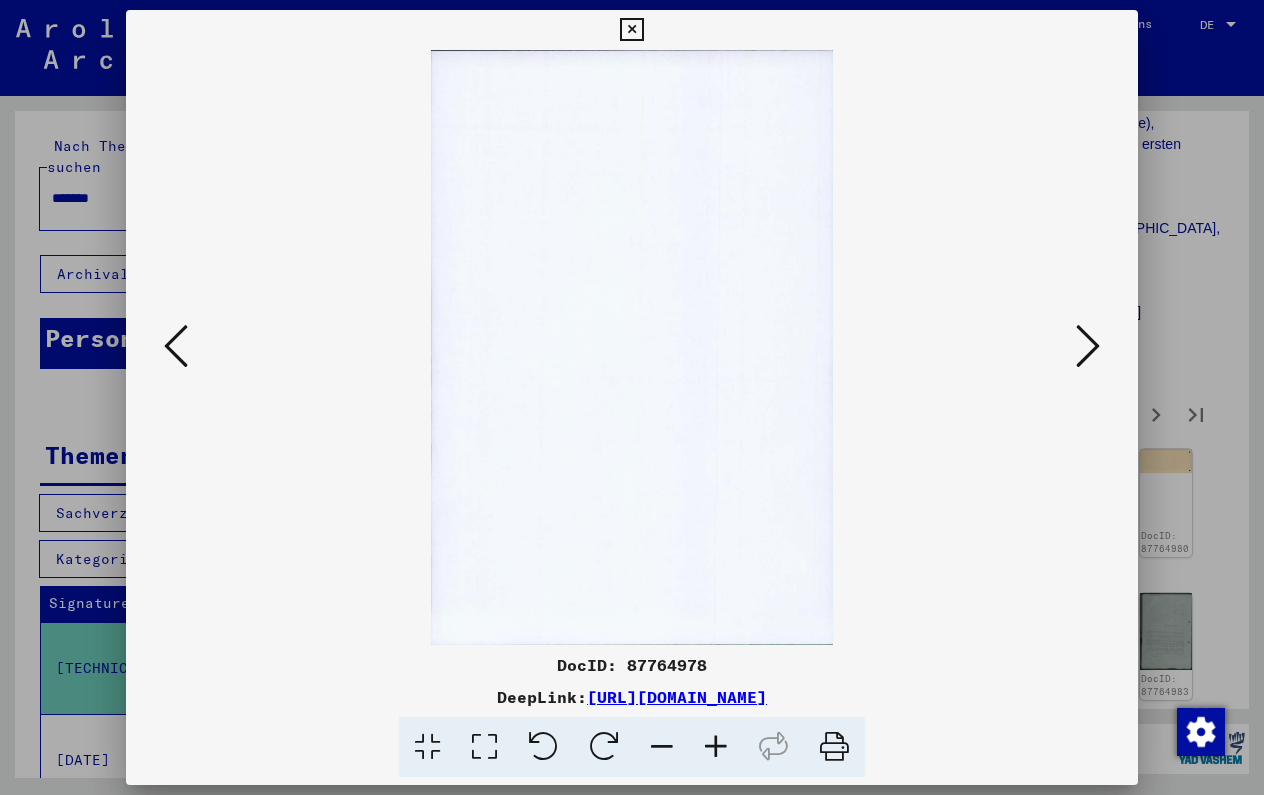 click at bounding box center [1088, 346] 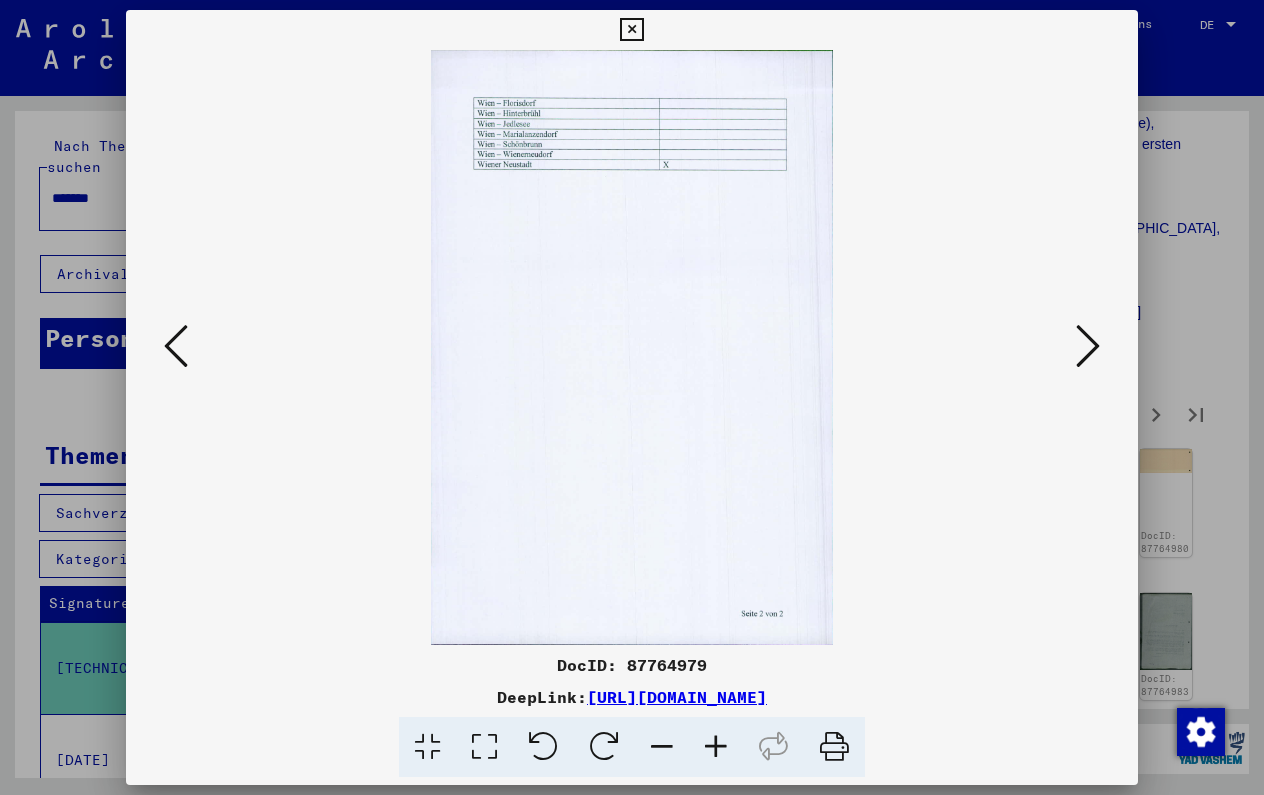 click at bounding box center (1088, 346) 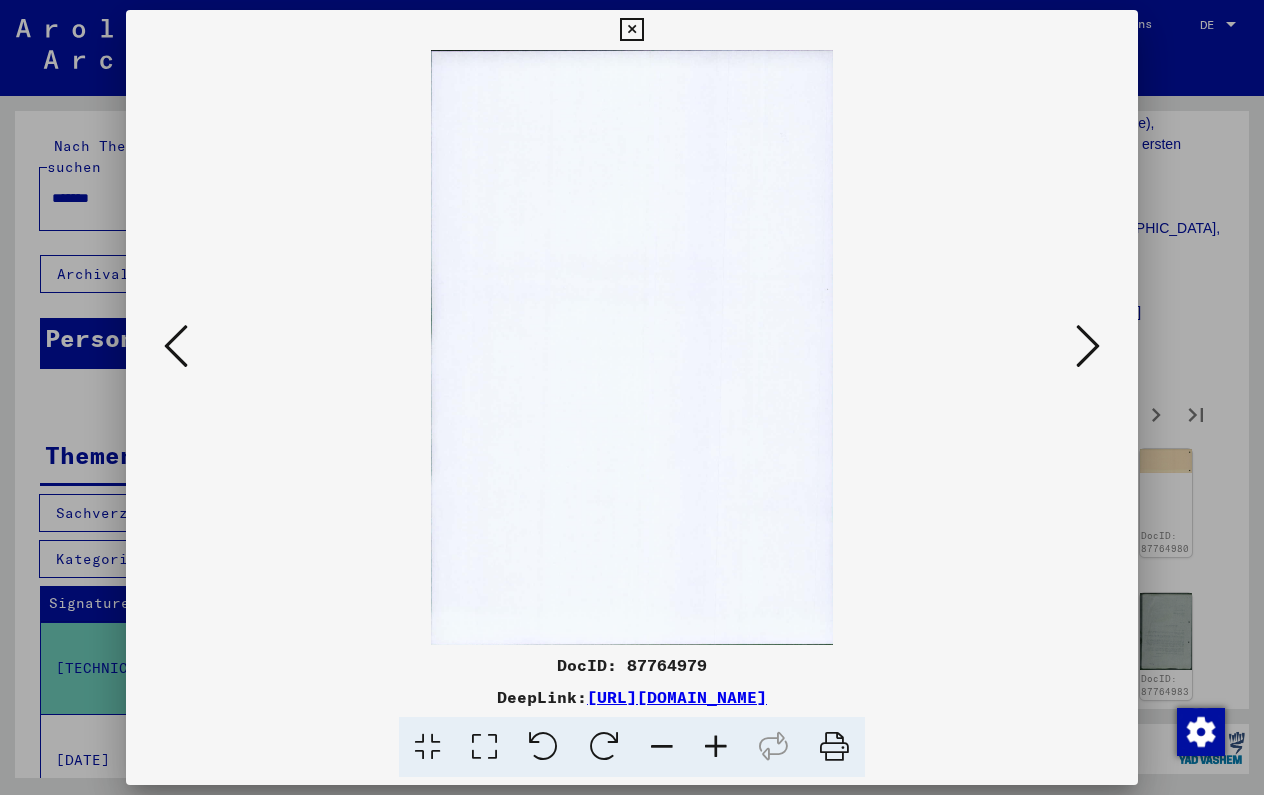 click at bounding box center [1088, 346] 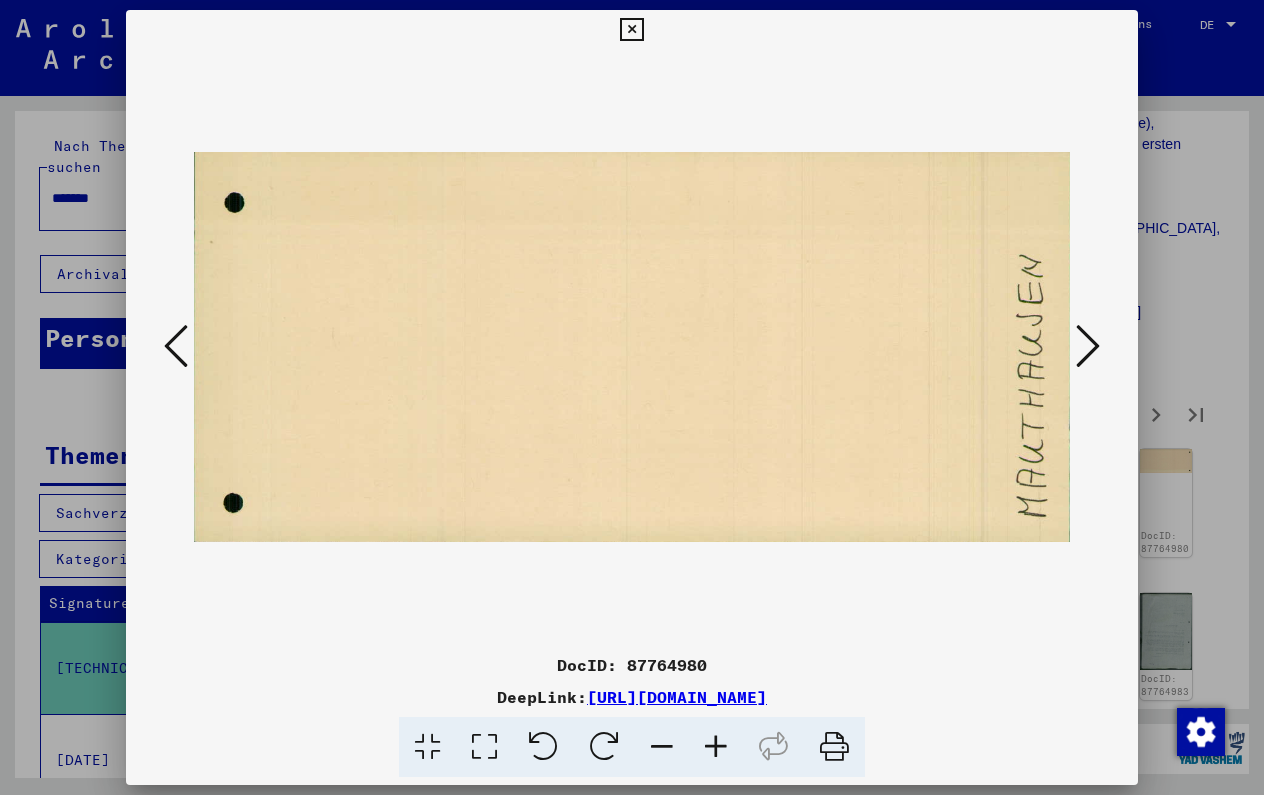 click at bounding box center (1088, 346) 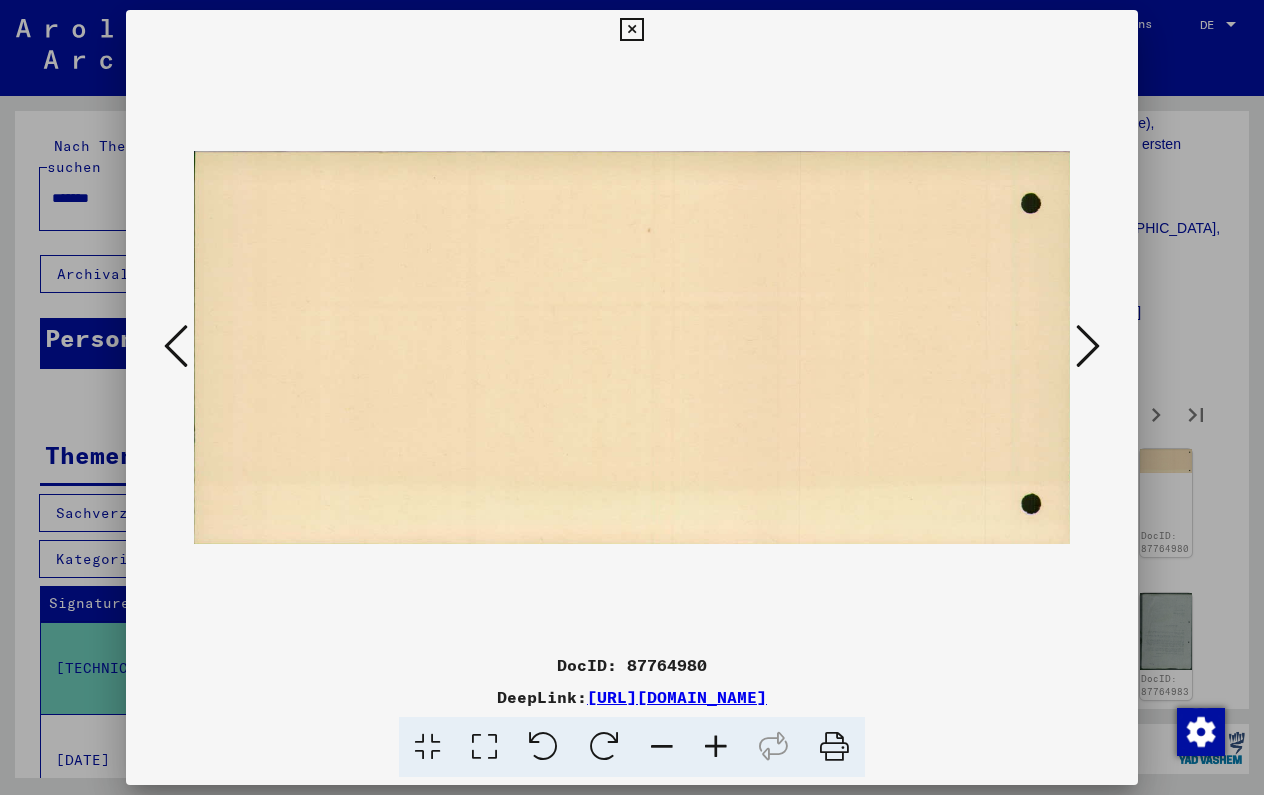 click at bounding box center [1088, 346] 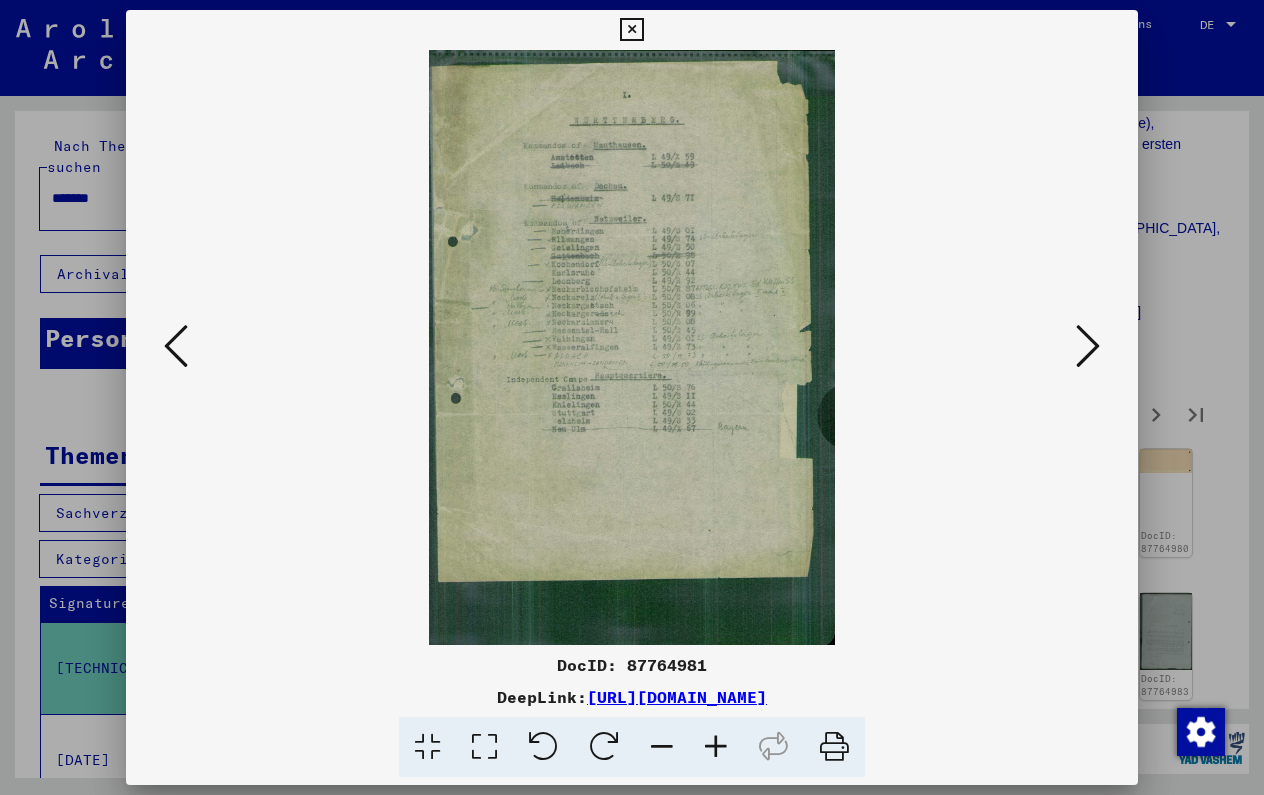 click at bounding box center [1088, 346] 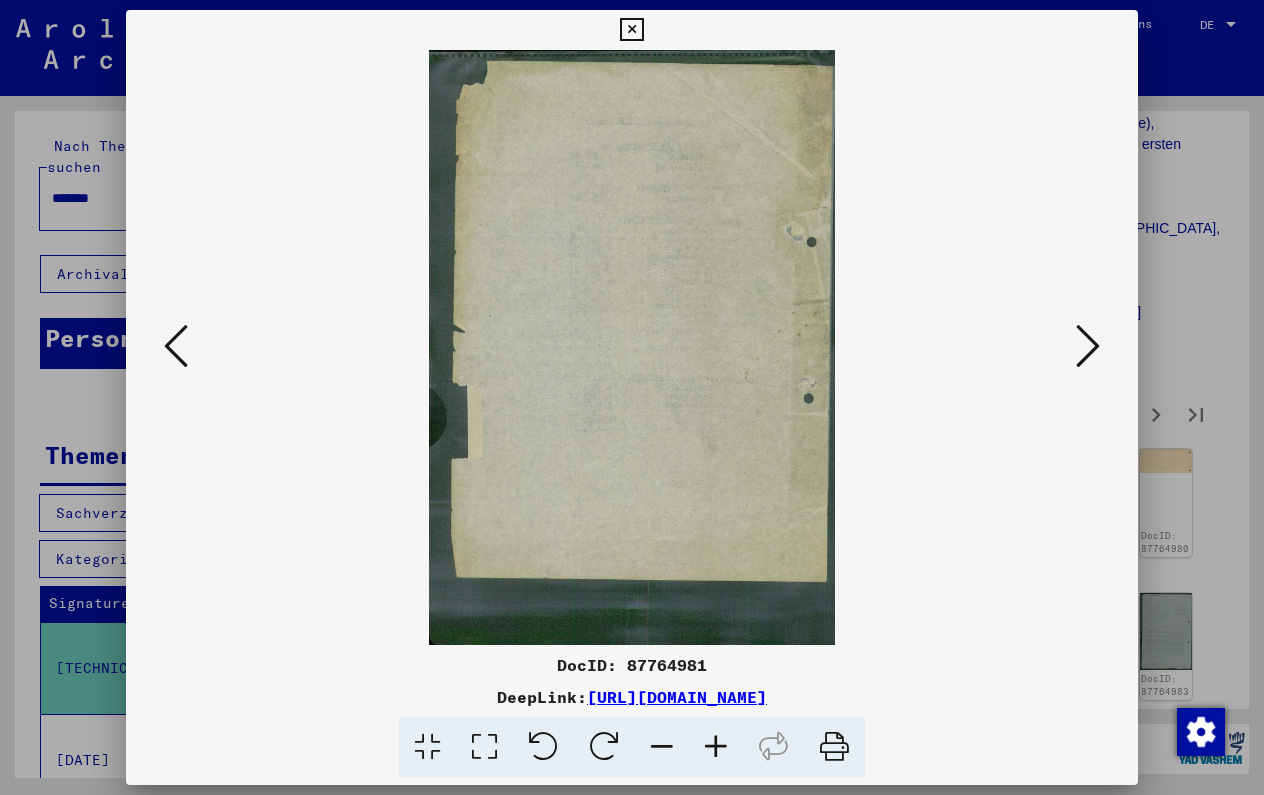 click at bounding box center [1088, 346] 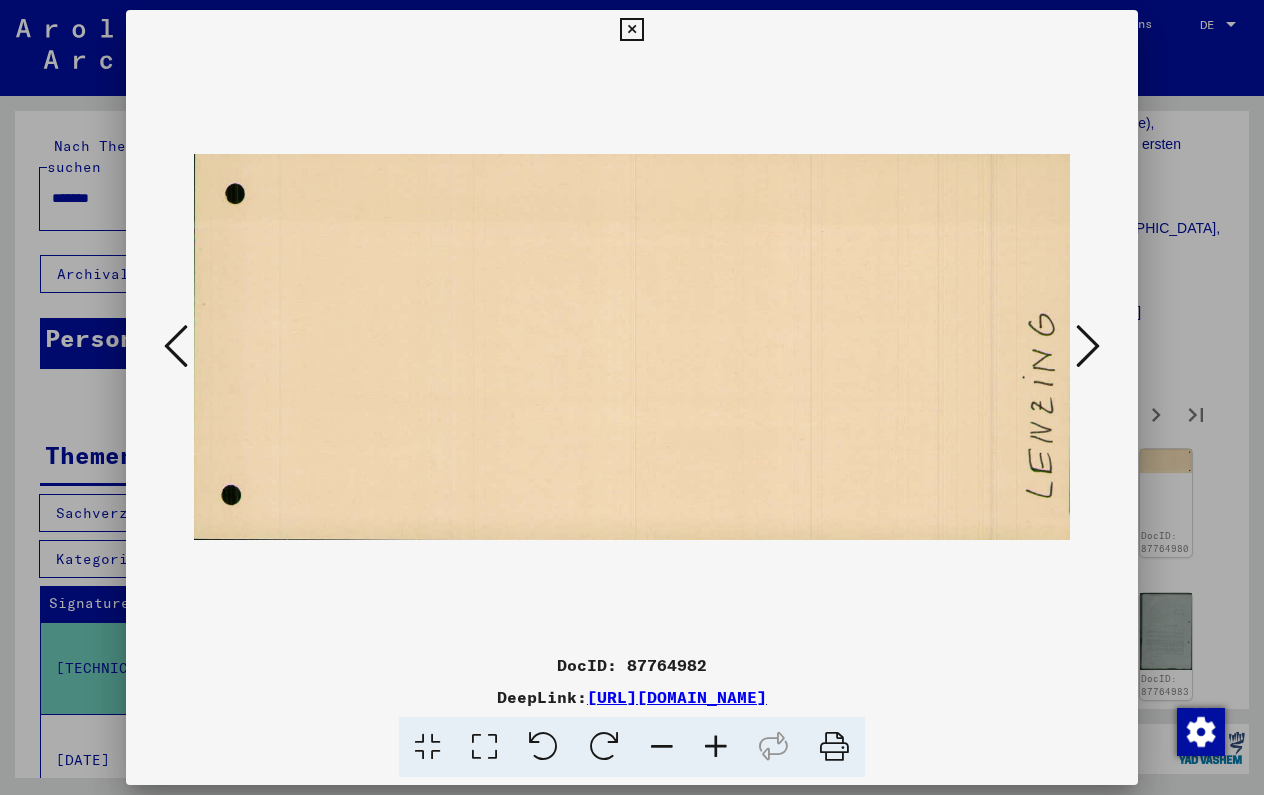 click at bounding box center [632, 397] 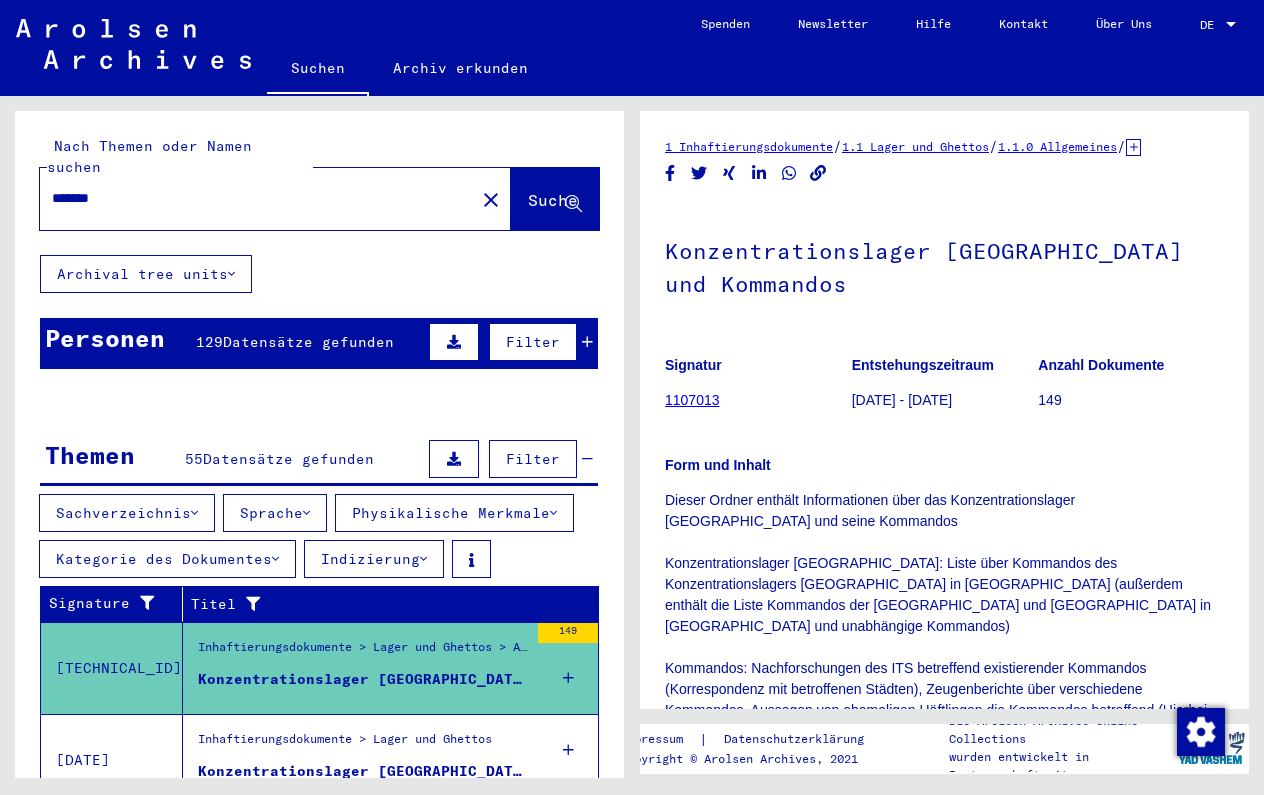 scroll, scrollTop: 0, scrollLeft: 0, axis: both 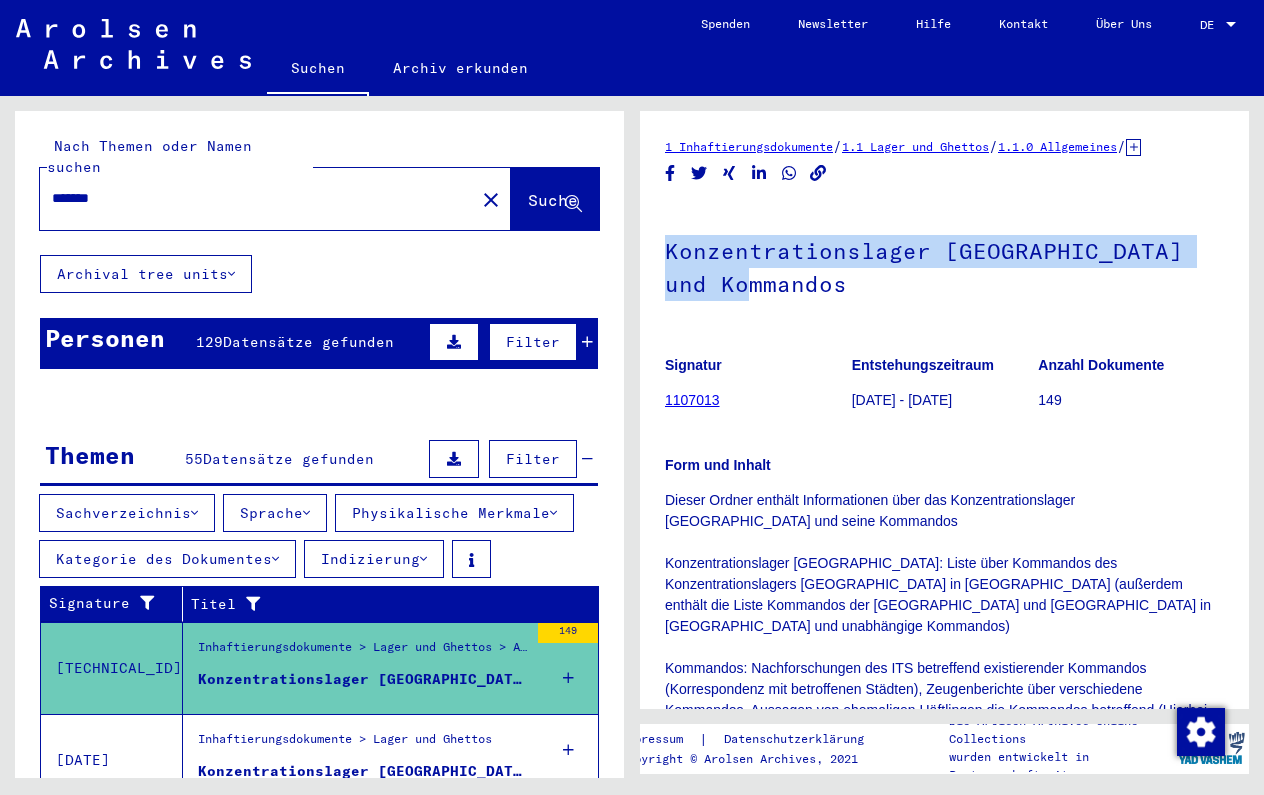 drag, startPoint x: 661, startPoint y: 249, endPoint x: 816, endPoint y: 294, distance: 161.40013 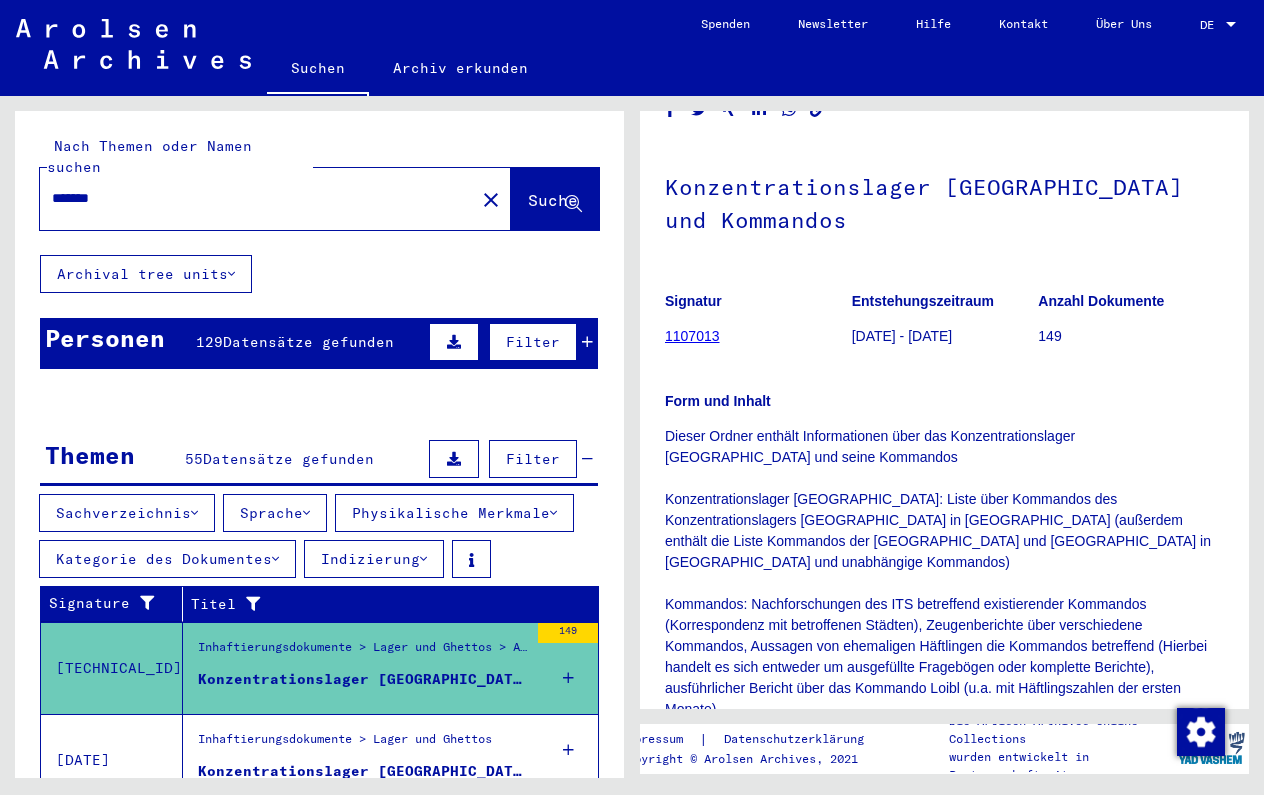 scroll, scrollTop: 76, scrollLeft: 0, axis: vertical 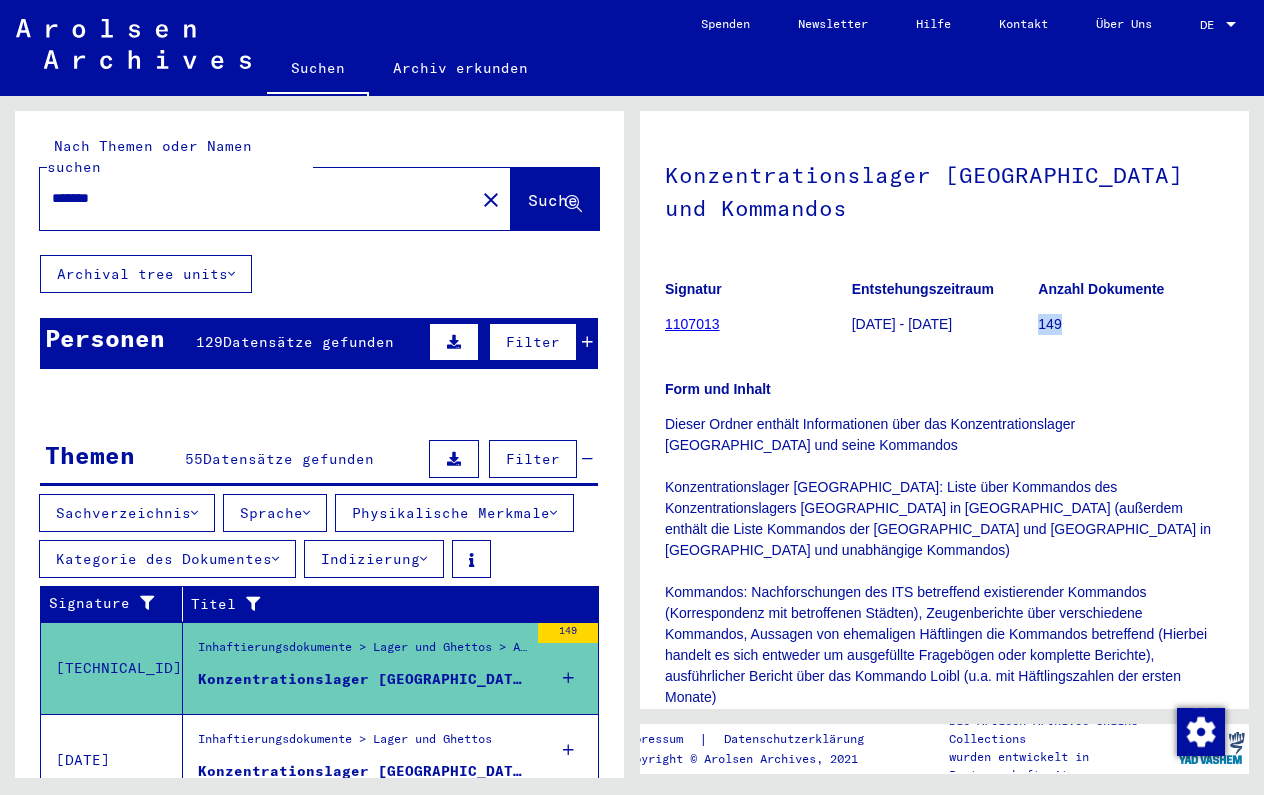 drag, startPoint x: 1039, startPoint y: 322, endPoint x: 1066, endPoint y: 322, distance: 27 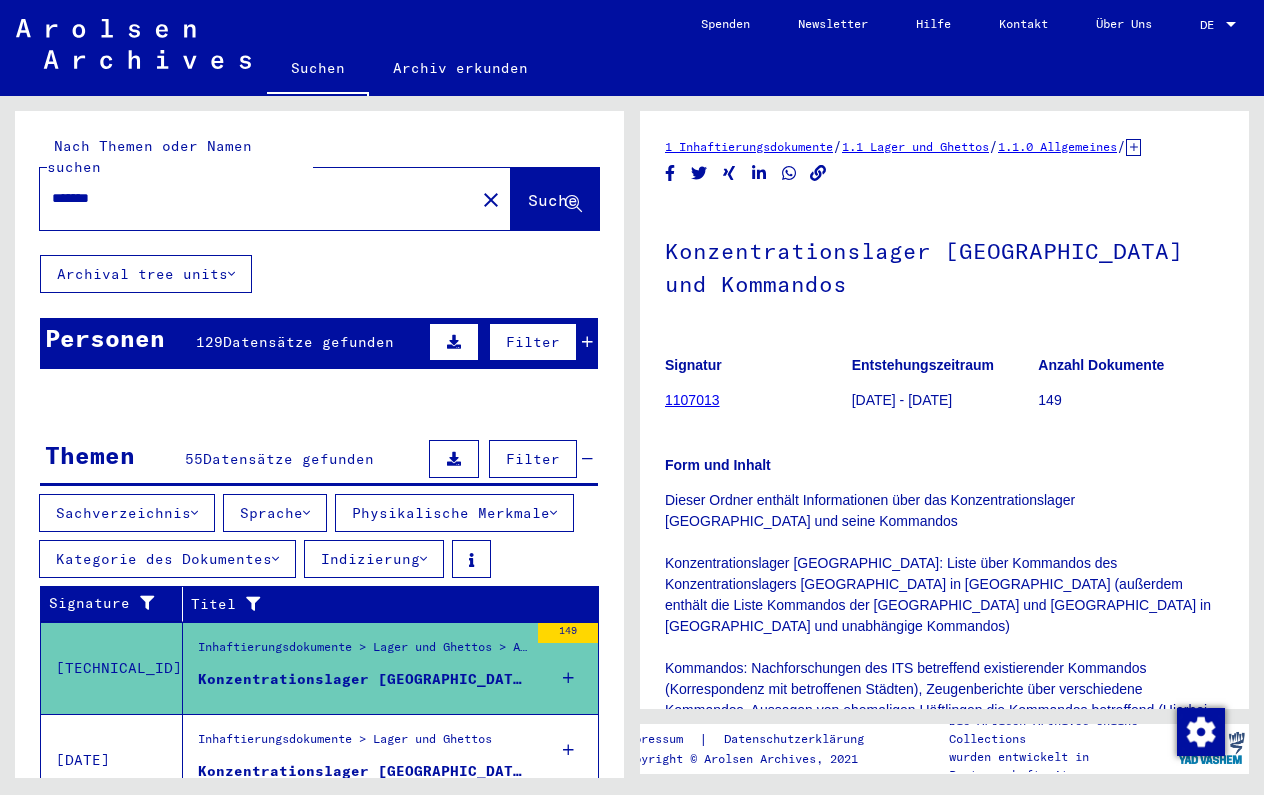 scroll, scrollTop: 0, scrollLeft: 0, axis: both 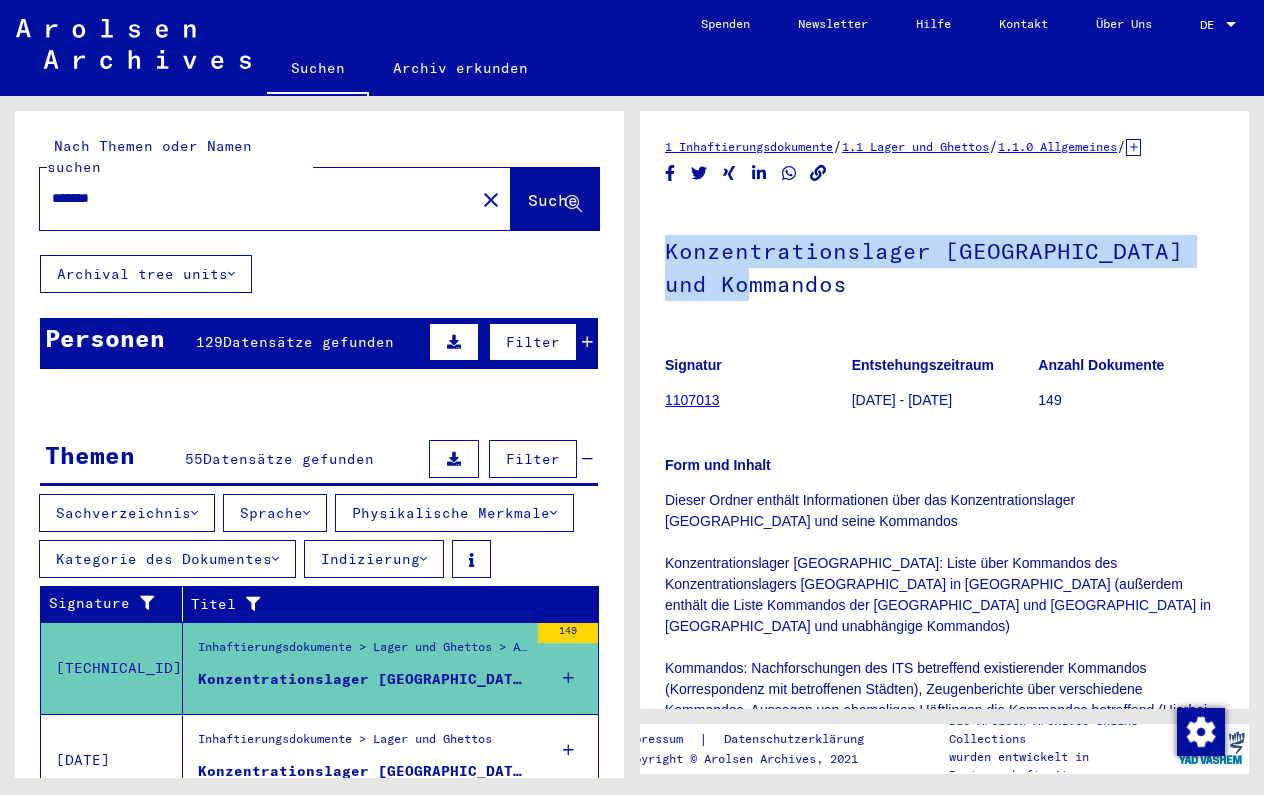 drag, startPoint x: 795, startPoint y: 291, endPoint x: 669, endPoint y: 253, distance: 131.60547 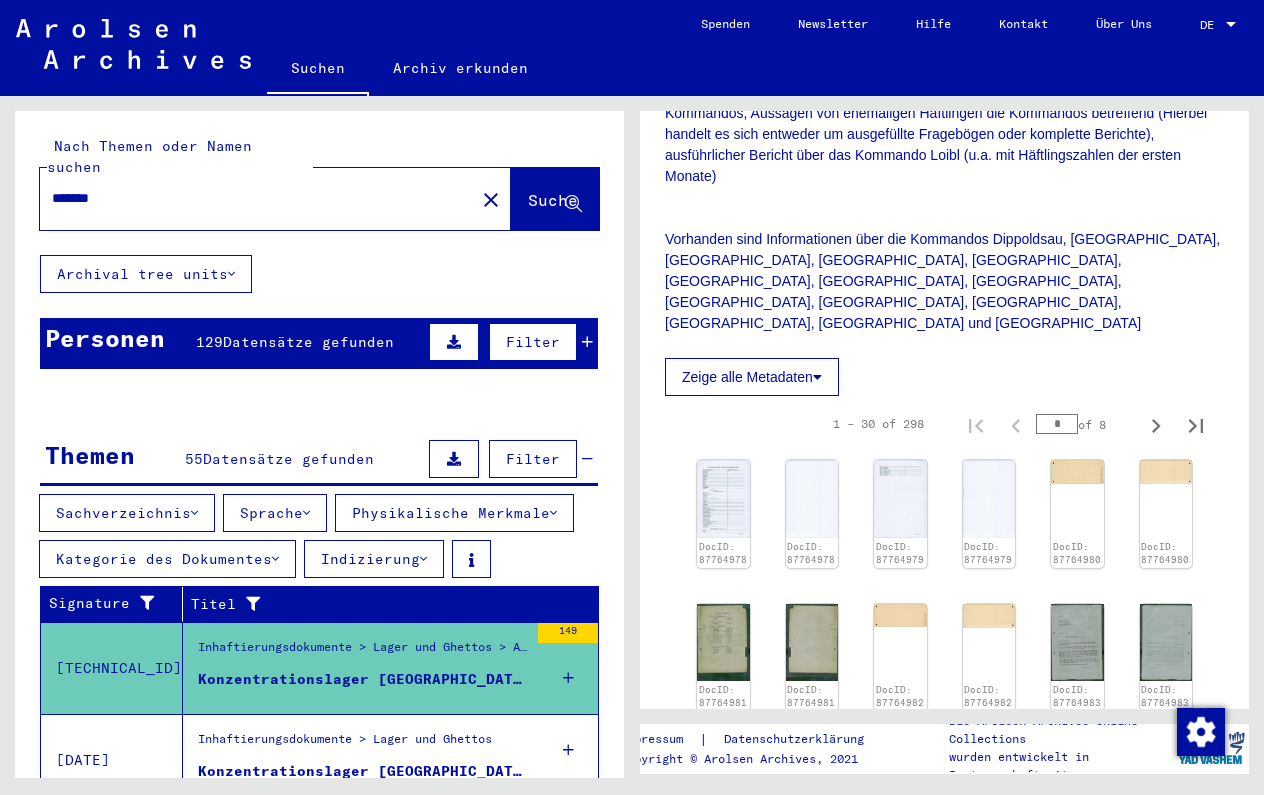 scroll, scrollTop: 652, scrollLeft: 0, axis: vertical 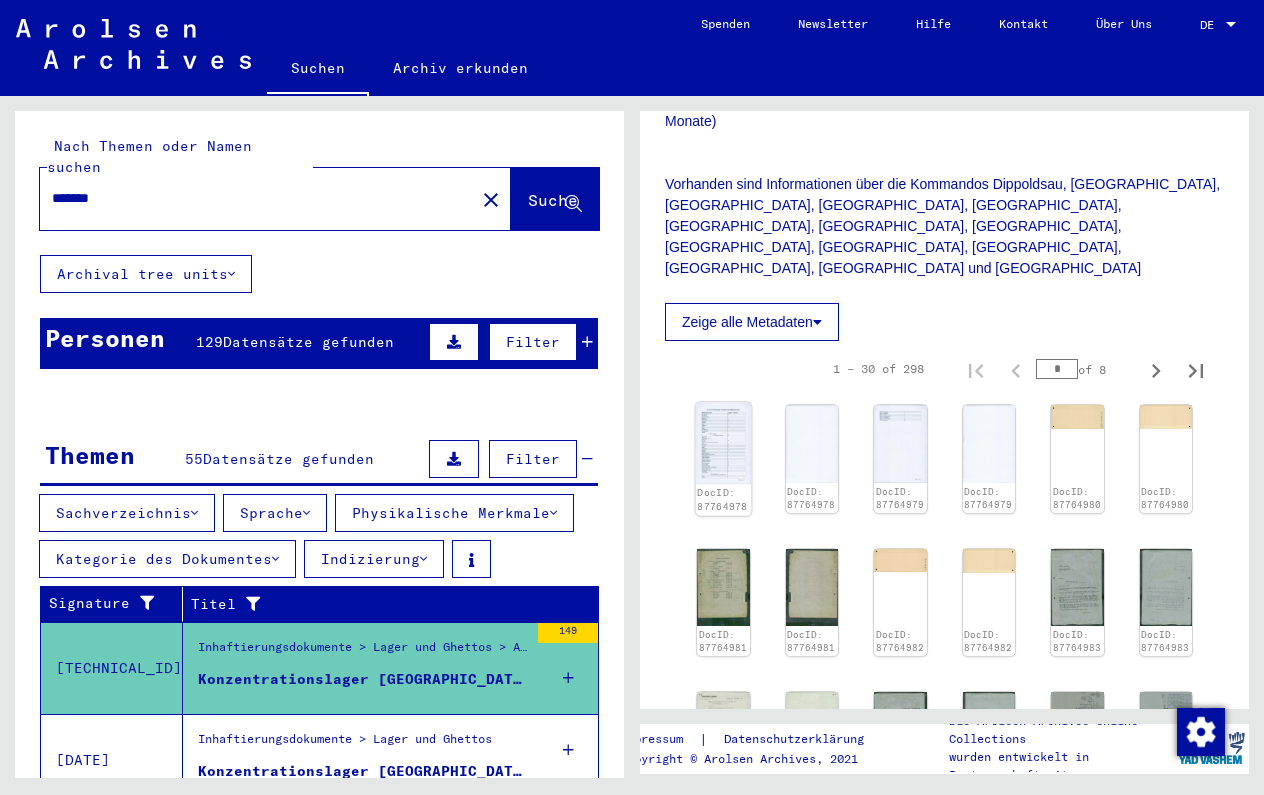 click 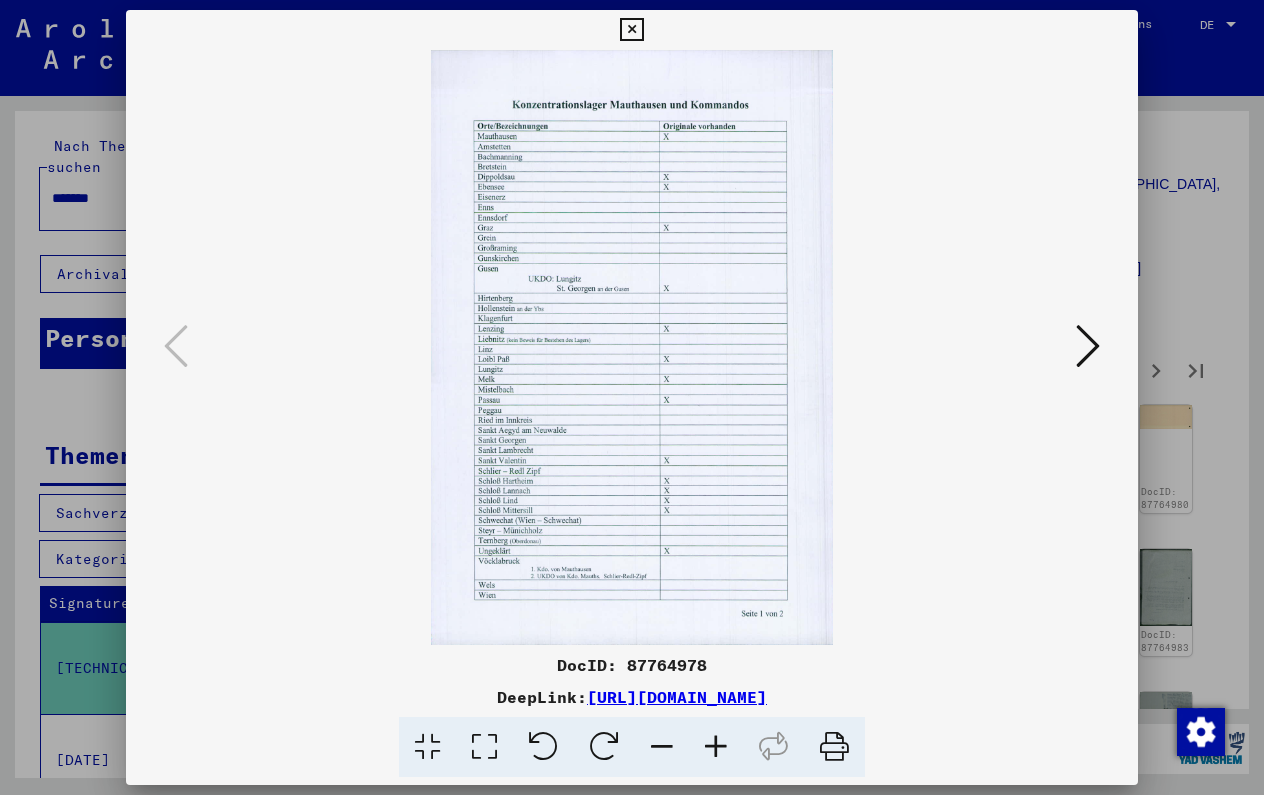 click on "[URL][DOMAIN_NAME]" at bounding box center [677, 697] 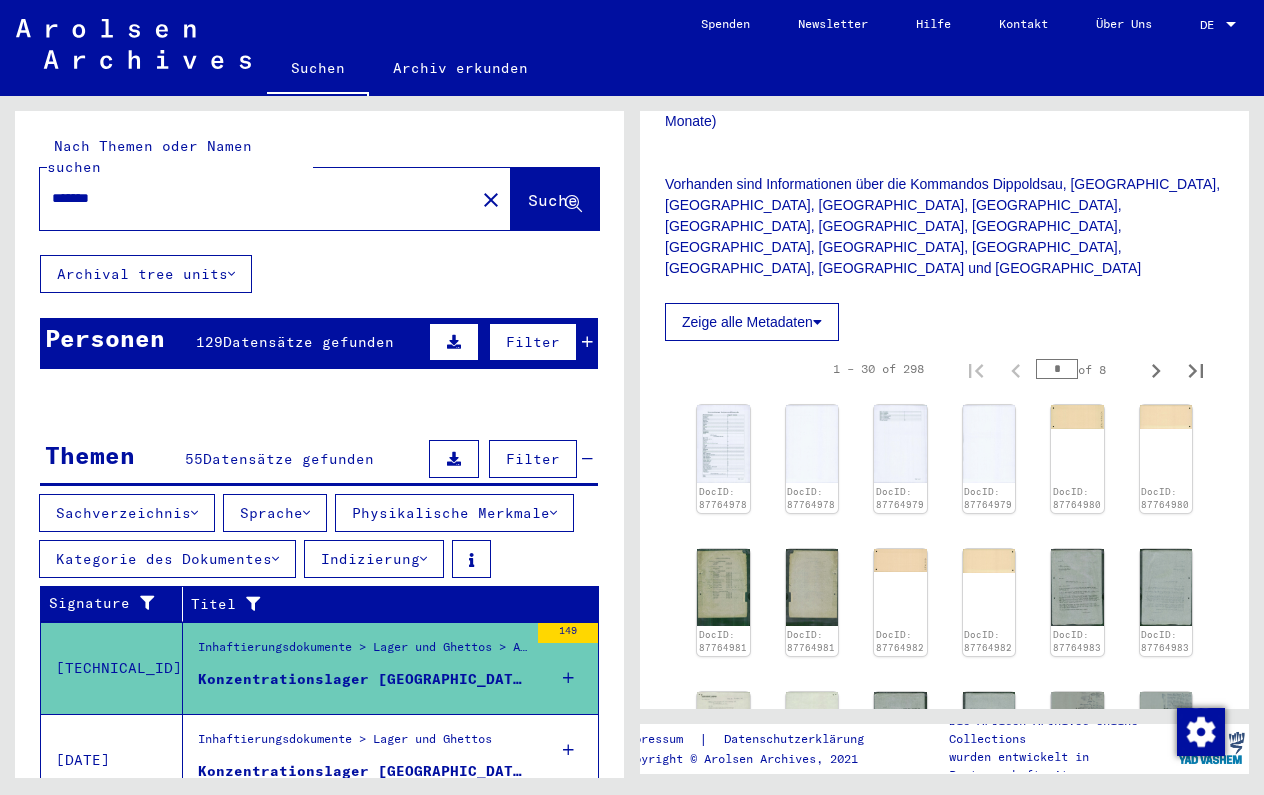 click on "Nach Themen oder Namen suchen ******* close  Suche     Archival tree units  Personen 129  Datensätze gefunden  Filter   Nachname   Vorname   Geburtsname   Geburt‏   Geburtsdatum   Prisoner #   [PERSON_NAME]   [DATE]      [PERSON_NAME]   [DATE]   53019   [PERSON_NAME]   [DATE]   53019   [PERSON_NAME]   [DATE]   53019   [PERSON_NAME]         [DATE]      1 – 25 of 129  *  of 6  Alle Ergebnisse anzeigen  Signature Nachname Vorname Geburtsname Geburt‏ Geburtsdatum Prisoner # Vater (Adoptivvater) Mutter (Adoptivmutter) Religion Nationalität Beruf Haftstätte Sterbedatum Letzter Wohnort Letzter Wohnort (Land) Haftstätte Letzter Wohnort (Provinz) Letzter Wohnort (Ort) Letzter Wohnort (Stadtteil) Letzter Wohnort (Straße) Letzter Wohnort (Hausnummer) [TECHNICAL_ID] - [MEDICAL_DATA] mit Namen ab APFELBAUM [PERSON_NAME] [DATE] [TECHNICAL_ID] - [MEDICAL_DATA] mit Namen ab BANDA [PERSON_NAME] [DATE] 53019 [PERSON_NAME] 53019 8 9" 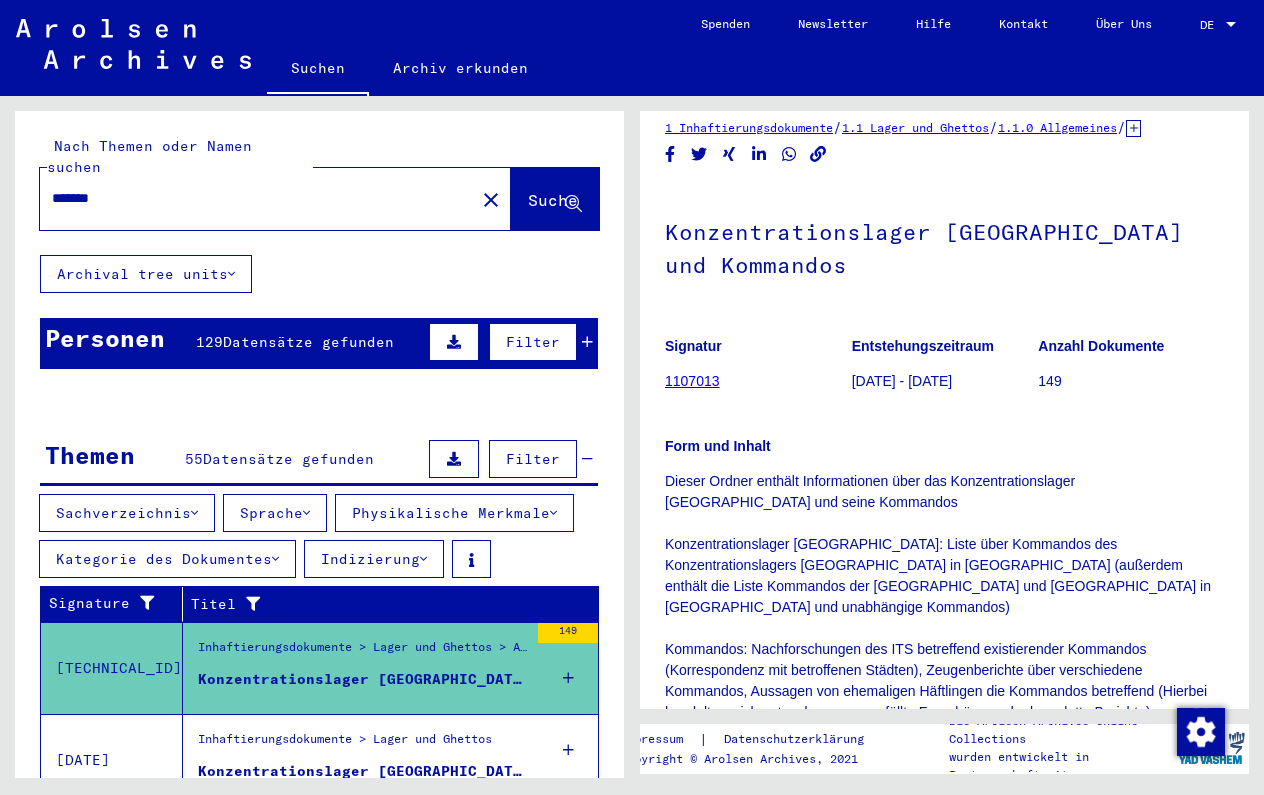 scroll, scrollTop: 18, scrollLeft: 0, axis: vertical 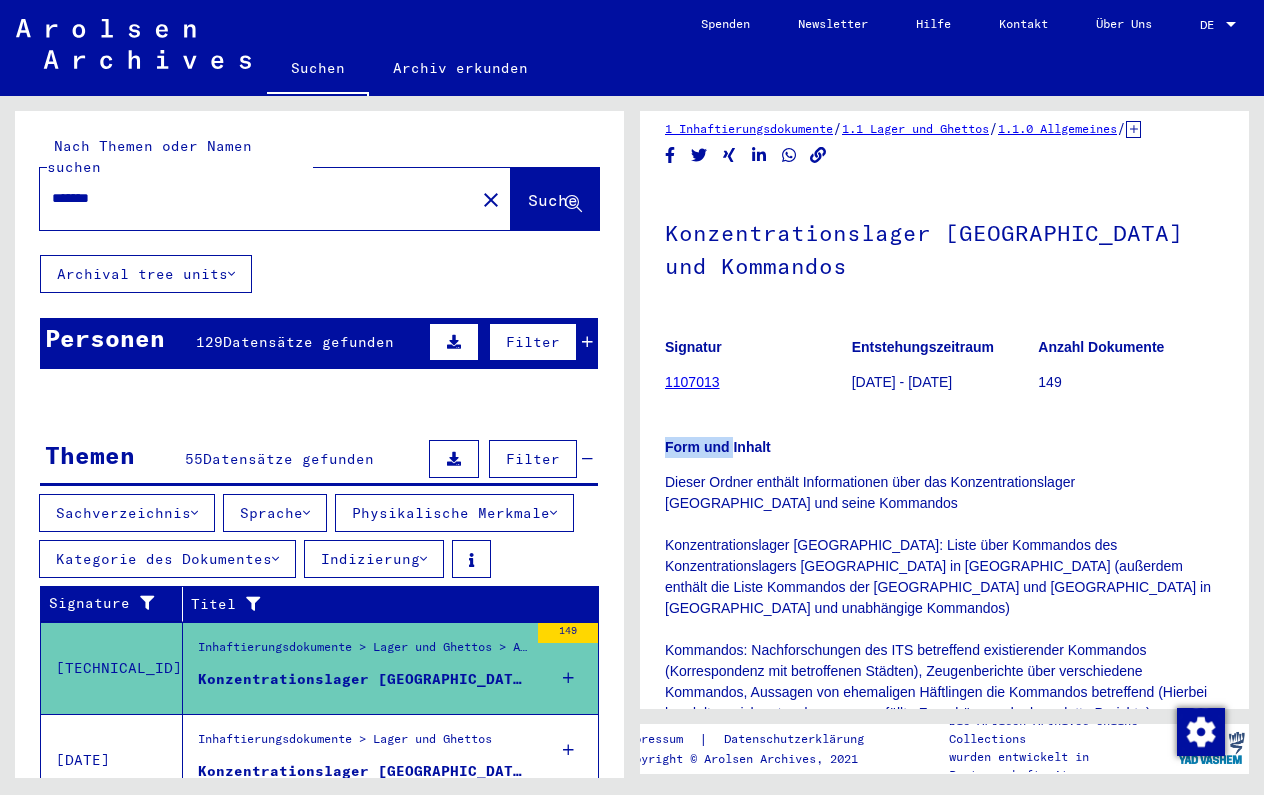drag, startPoint x: 667, startPoint y: 445, endPoint x: 731, endPoint y: 454, distance: 64.629715 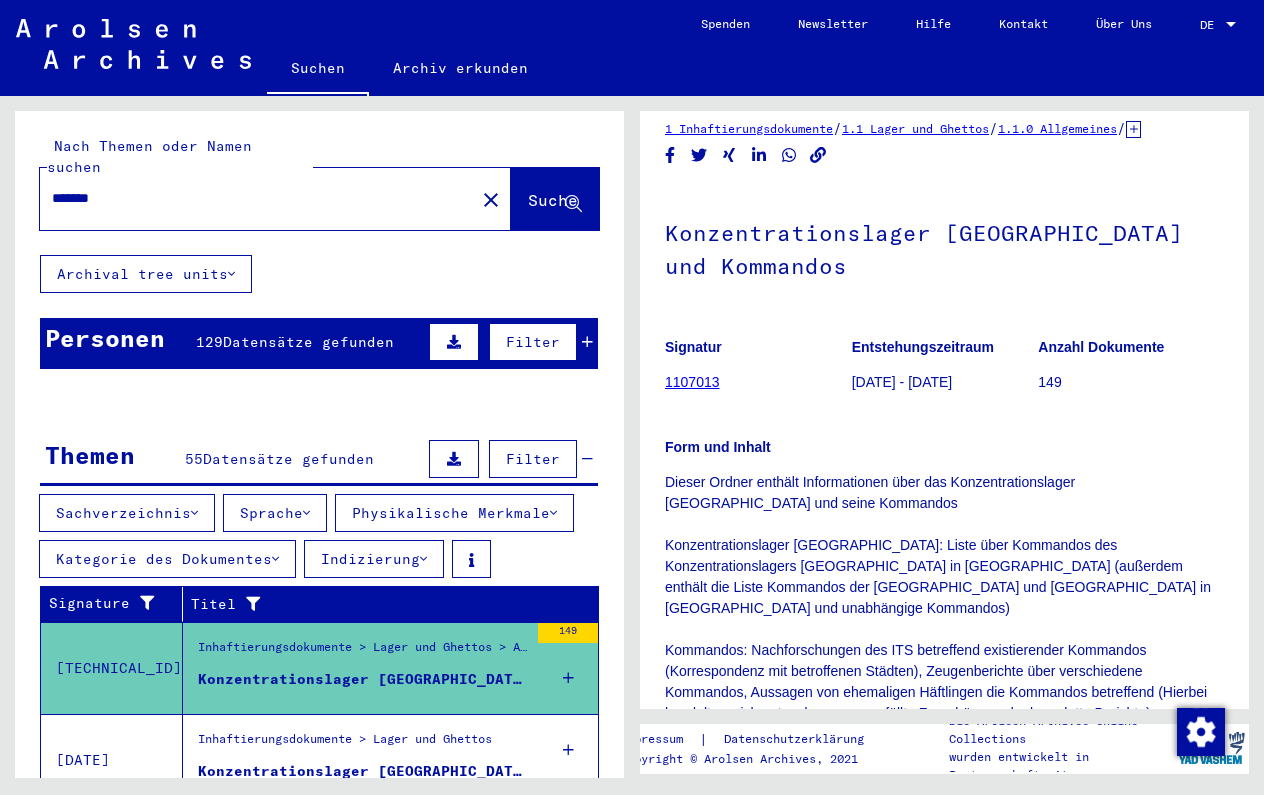click on "Form und Inhalt" 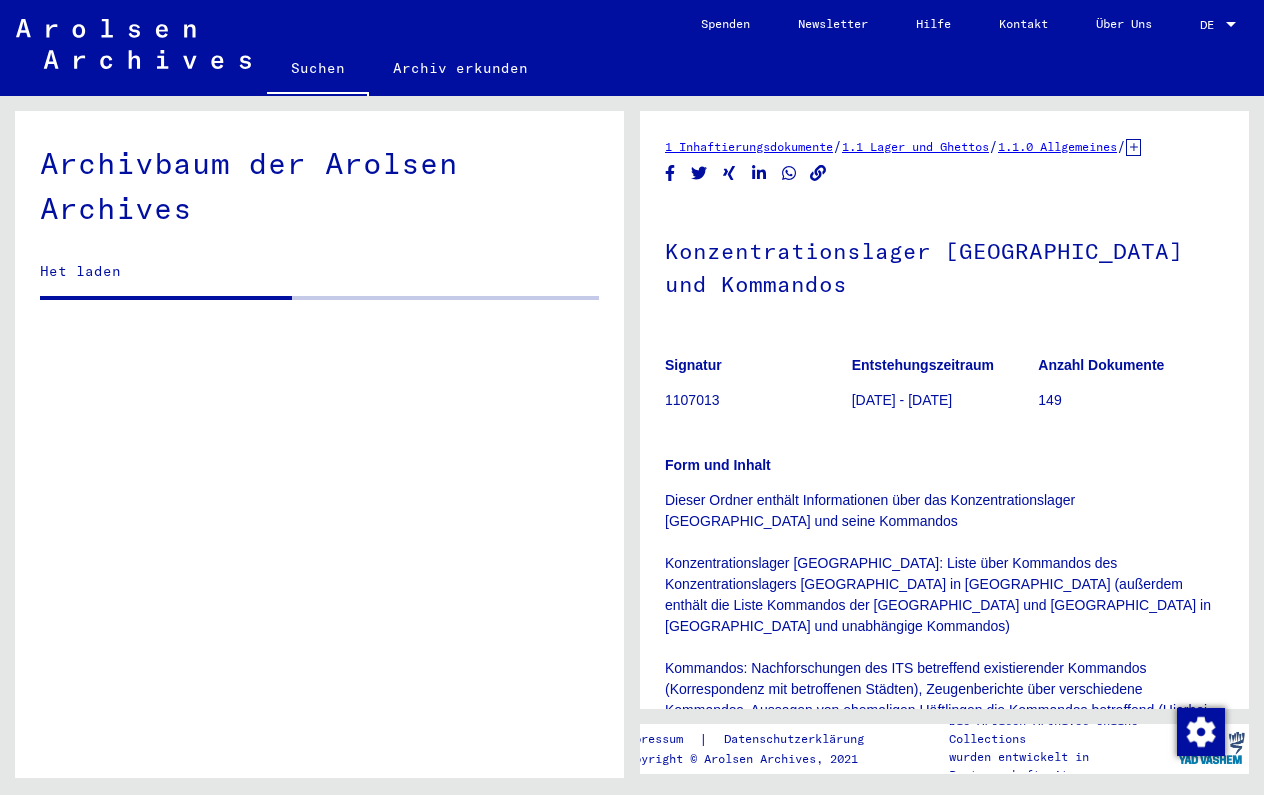 scroll, scrollTop: 1738, scrollLeft: 0, axis: vertical 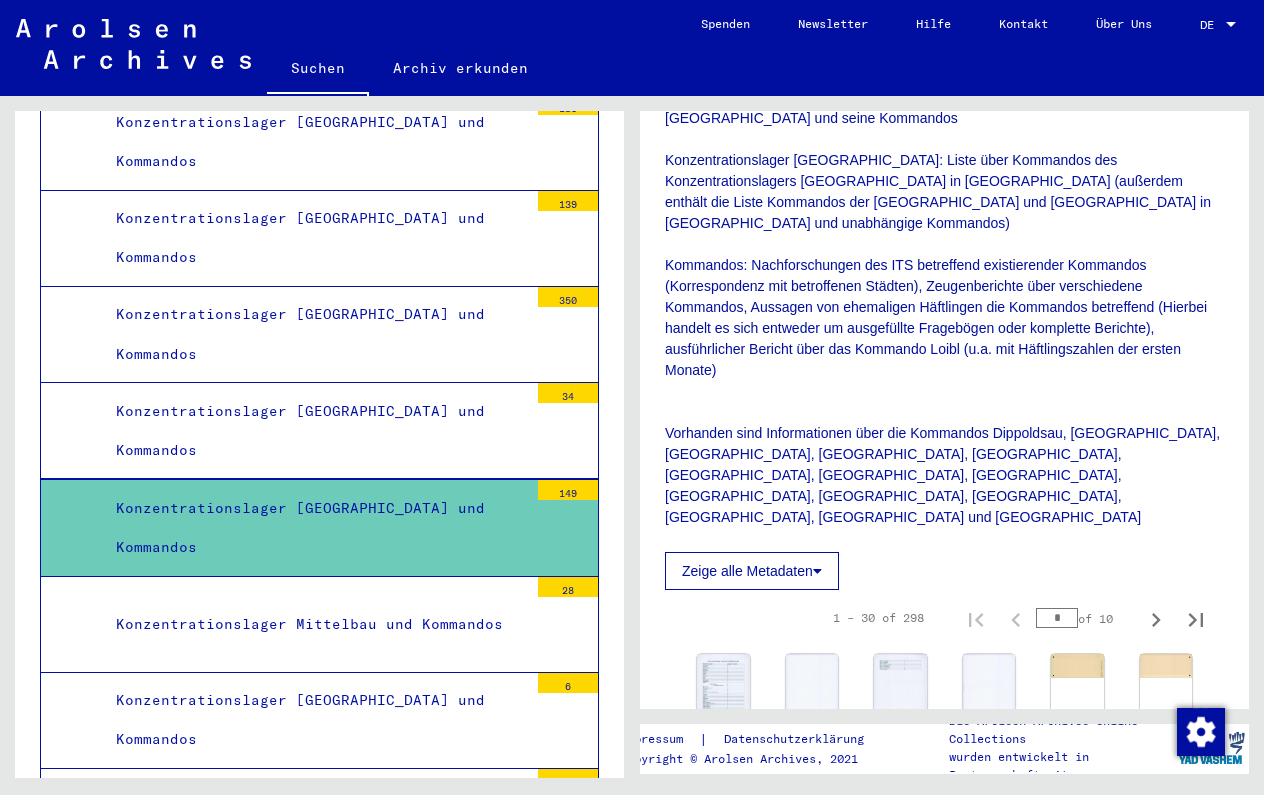 click on "Zeige alle Metadaten" 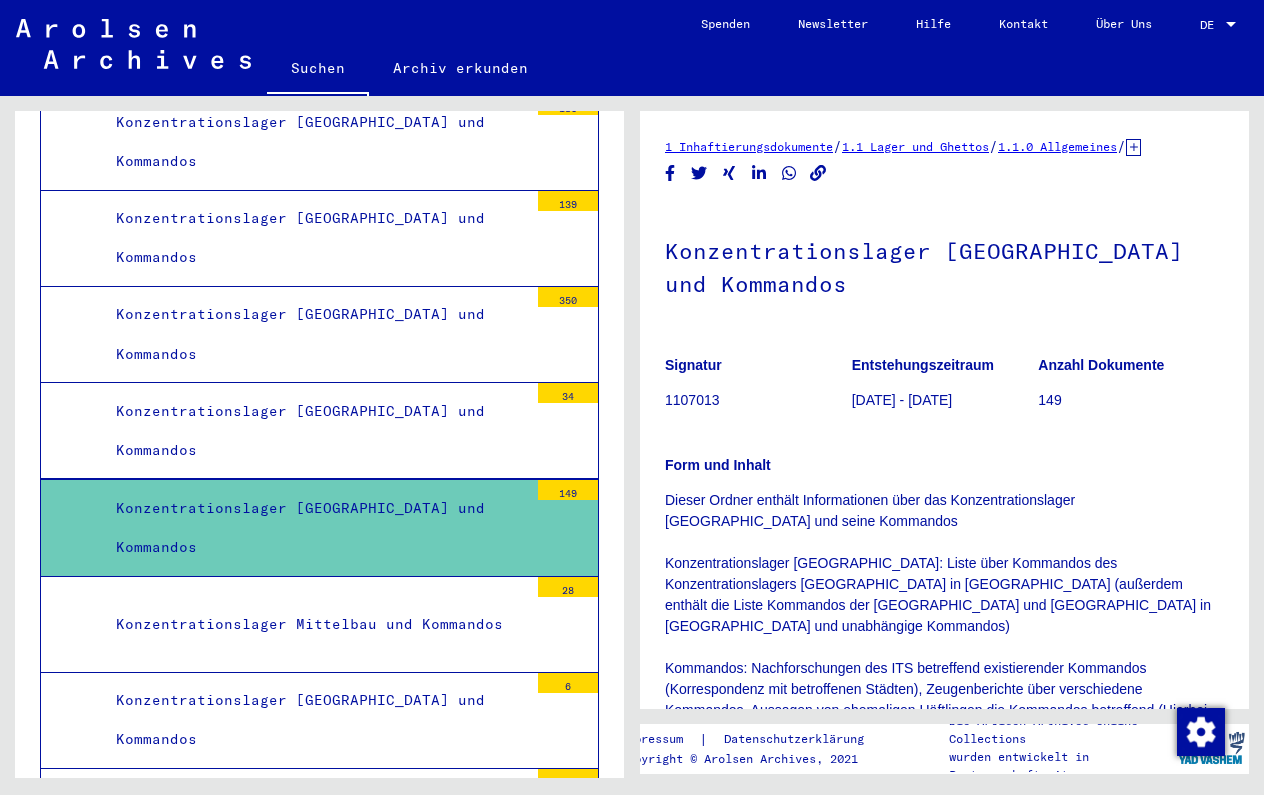 scroll, scrollTop: 0, scrollLeft: 0, axis: both 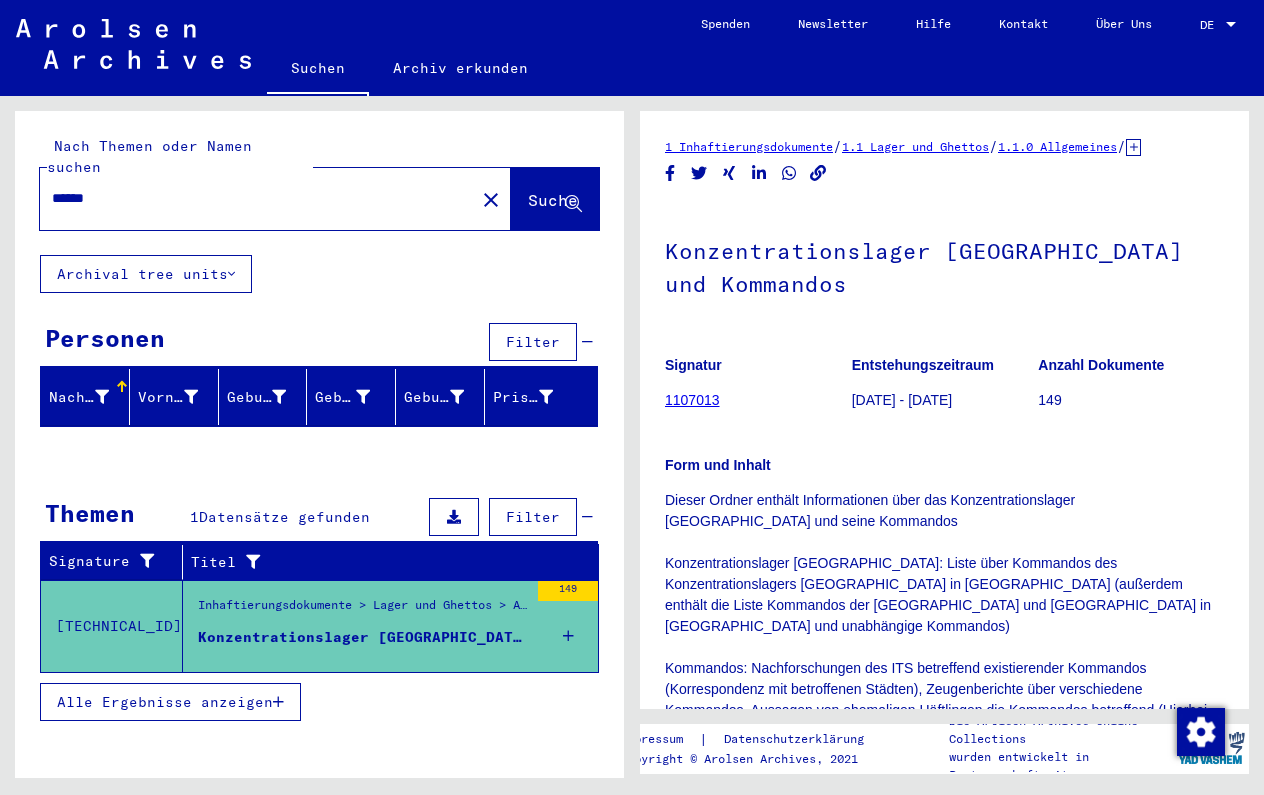 click on "Nach Themen oder Namen suchen ****** close  Suche     Archival tree units  Personen  Filter   Nachname   Vorname   Geburtsname   Geburt‏   Geburtsdatum   Prisoner #  Signature Nachname Vorname Geburtsname Geburt‏ Geburtsdatum Prisoner # Vater (Adoptivvater) Mutter (Adoptivmutter) Religion Nationalität Beruf Haftstätte Sterbedatum Letzter Wohnort Letzter Wohnort (Land) Haftstätte Letzter Wohnort (Provinz) Letzter Wohnort (Ort) [PERSON_NAME] (Stadtteil) [PERSON_NAME] (Straße) [PERSON_NAME] (Hausnummer) Signature Nachname Vorname Geburtsname Geburt‏ Geburtsdatum Prisoner # Themen 1  Datensätze gefunden  Filter   Signature   Titel   [TECHNICAL_ID]  Inhaftierungsdokumente > Lager und Ghettos > Allgemeines > Informationssammlung des ITS zu verschiedenen Haftstätten und Lagern Konzentrationslager [GEOGRAPHIC_DATA] und Kommandos 149 Alle Ergebnisse anzeigen  Signatur Signature Titel hierarchy list 1107013 [TECHNICAL_ID] Konzentrationslager [GEOGRAPHIC_DATA] und Kommandos" 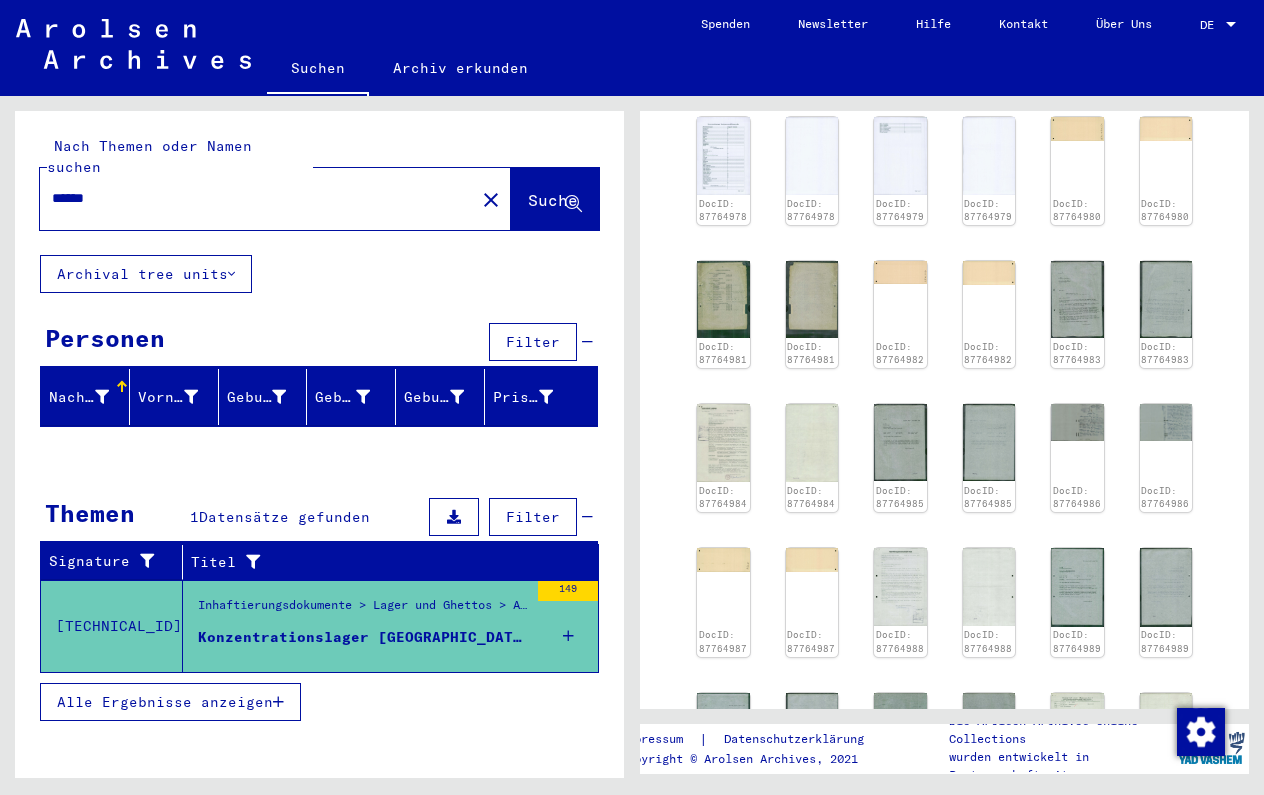 scroll, scrollTop: 1119, scrollLeft: 0, axis: vertical 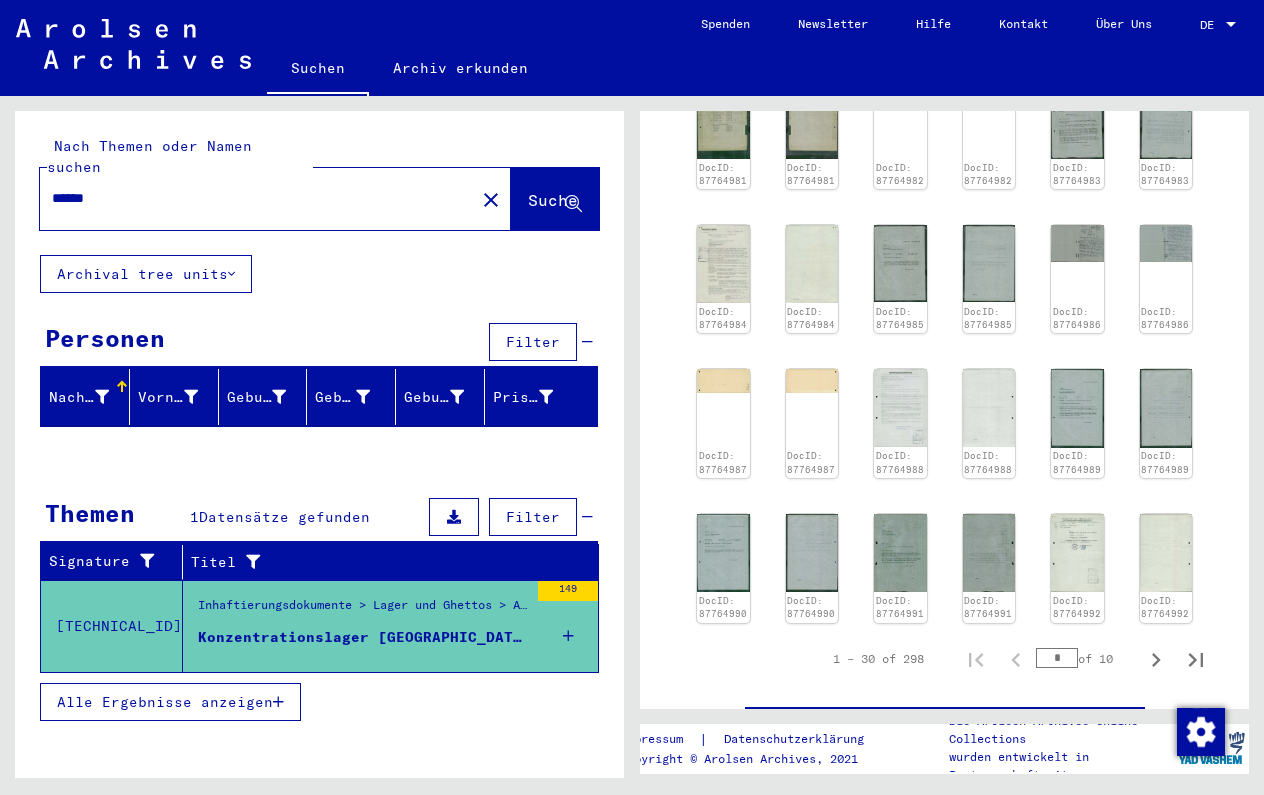 click on "See comments created before [DATE]" 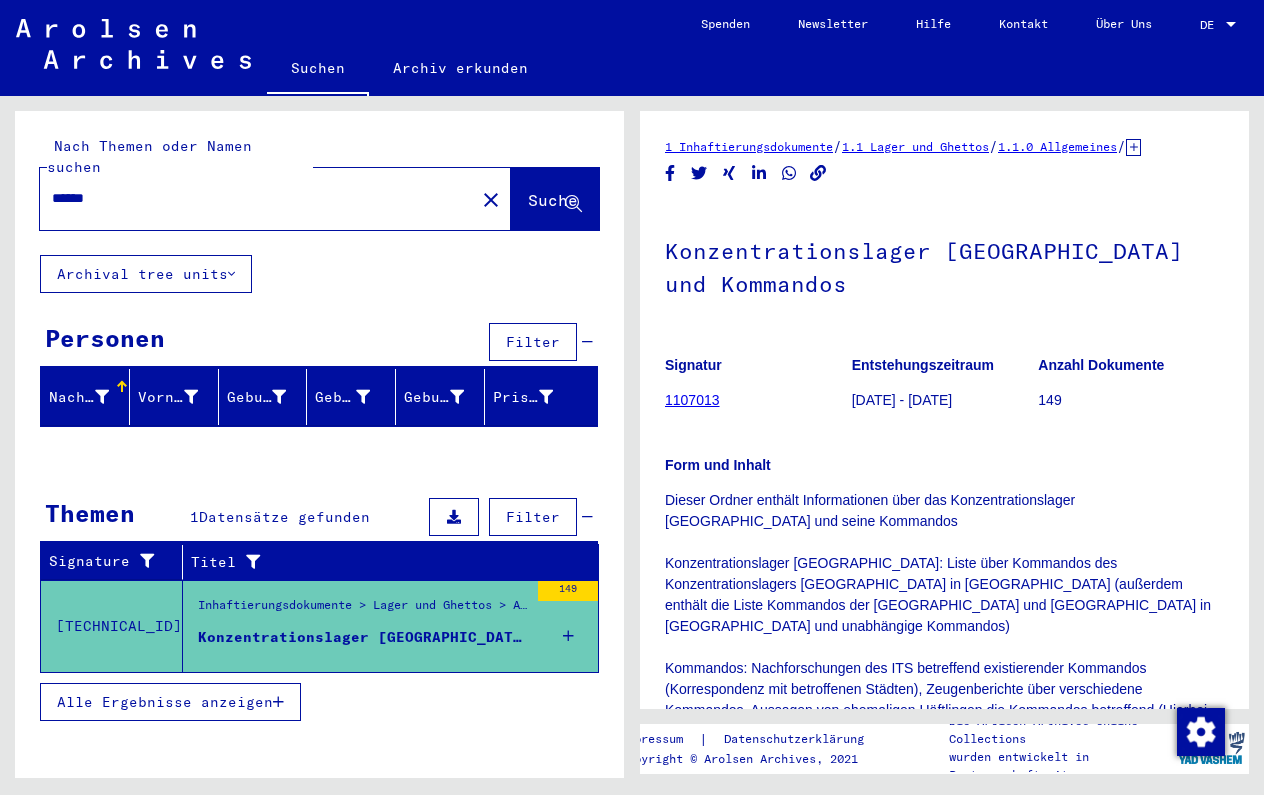 scroll, scrollTop: 0, scrollLeft: 0, axis: both 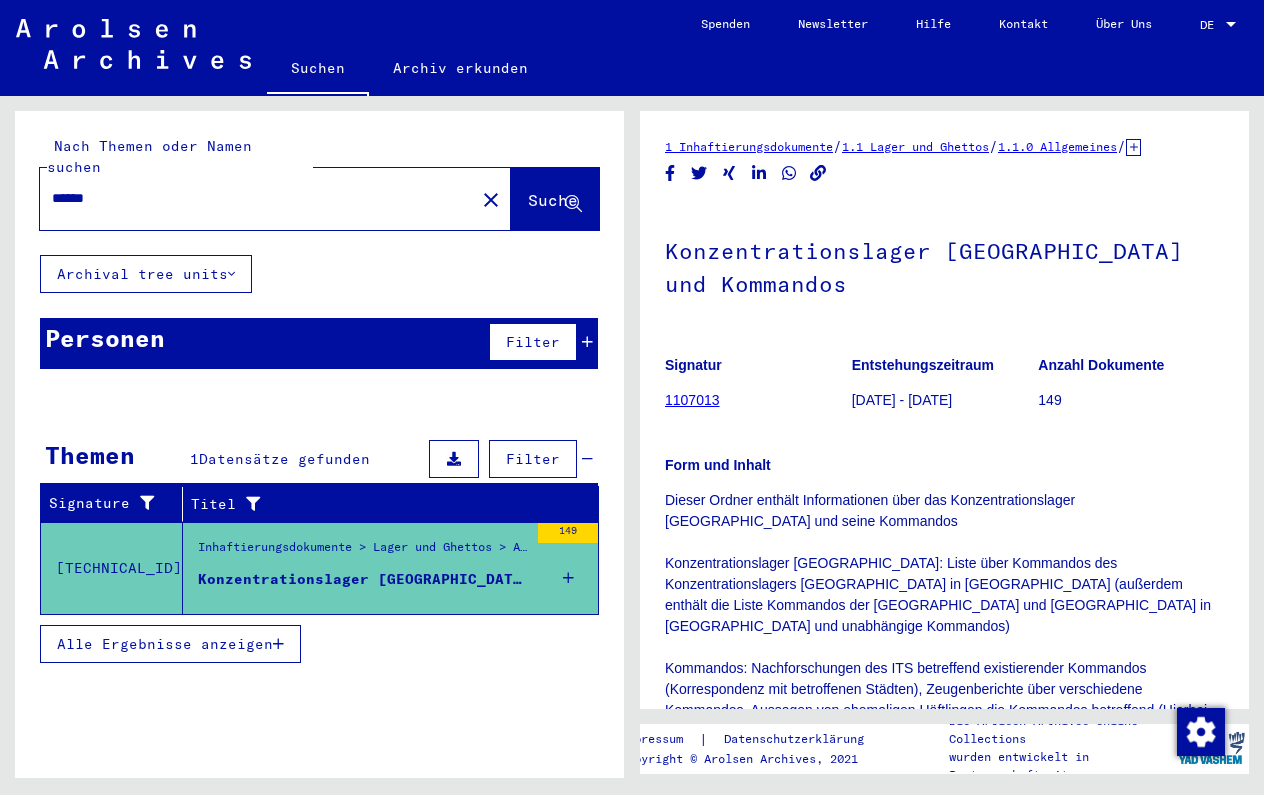 click on "Personen  Filter" at bounding box center (319, 343) 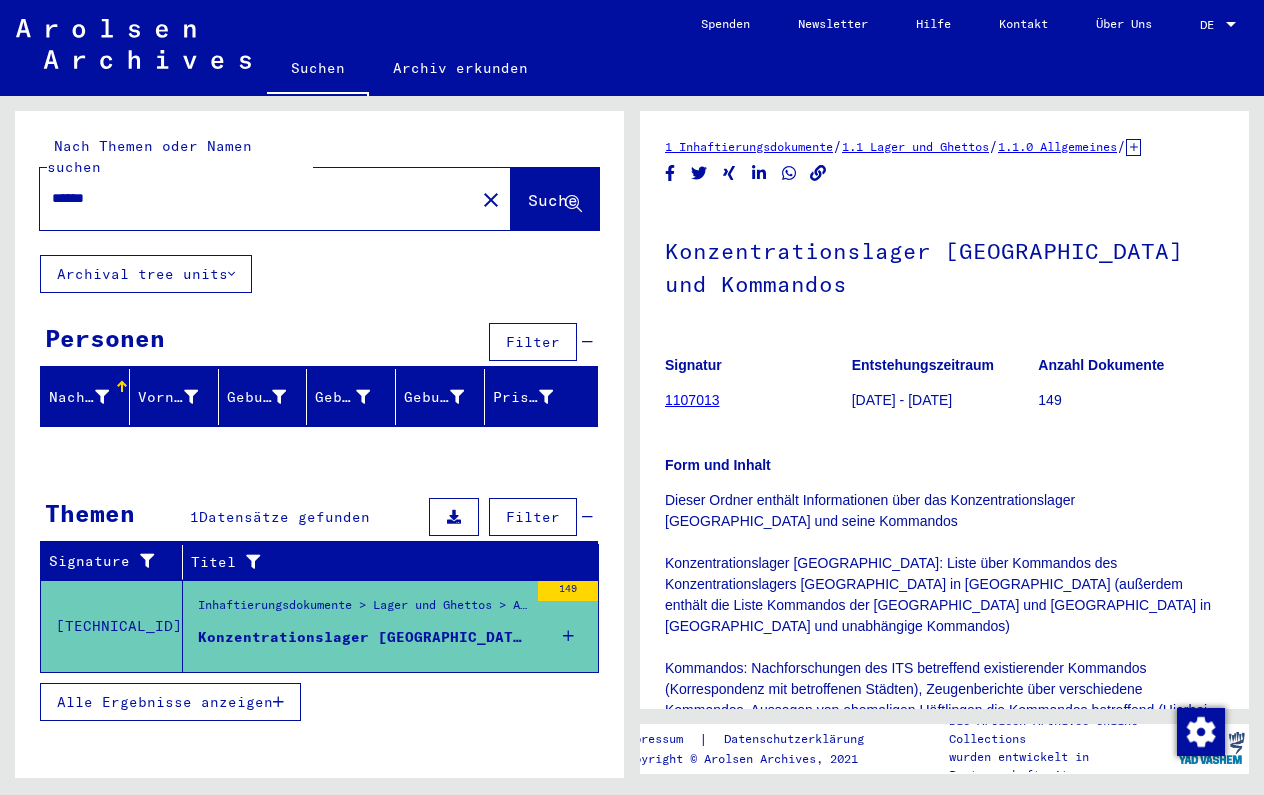 click on "Nachname" at bounding box center [91, 397] 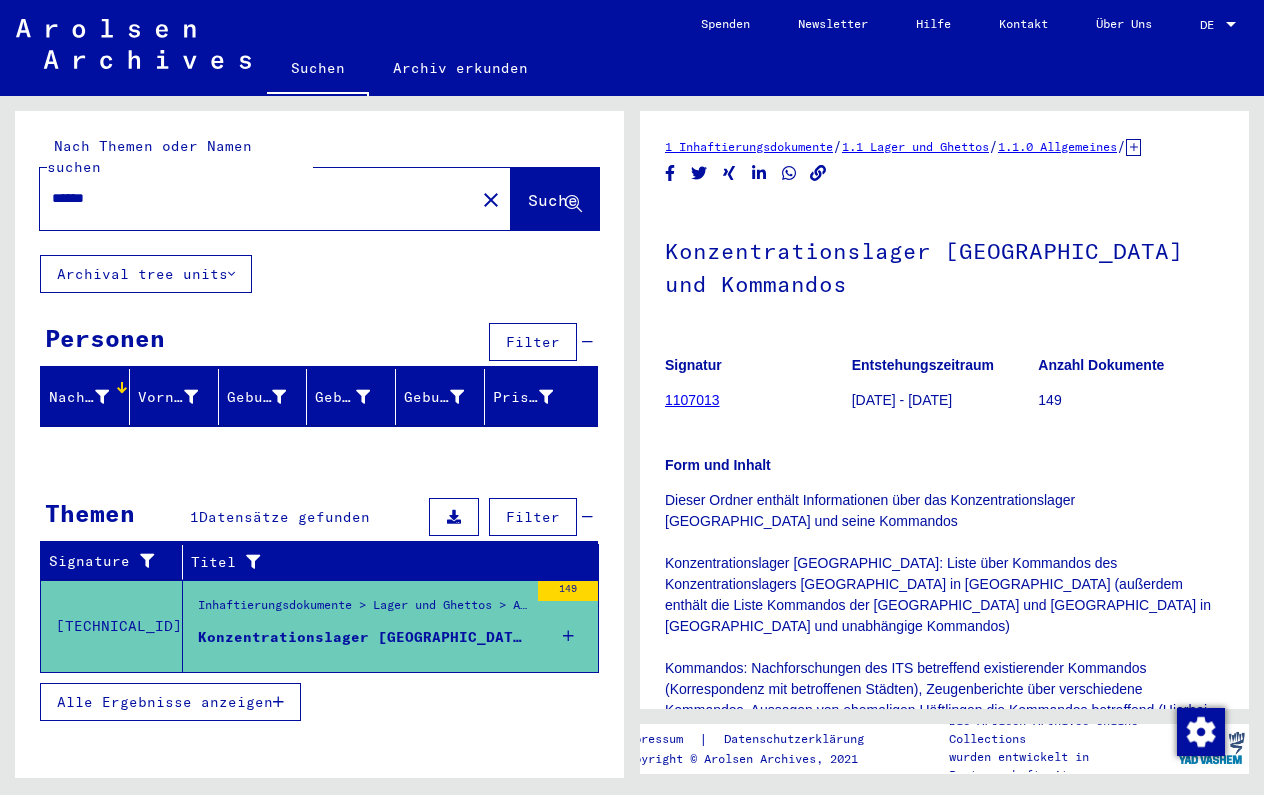click on "******" at bounding box center (257, 198) 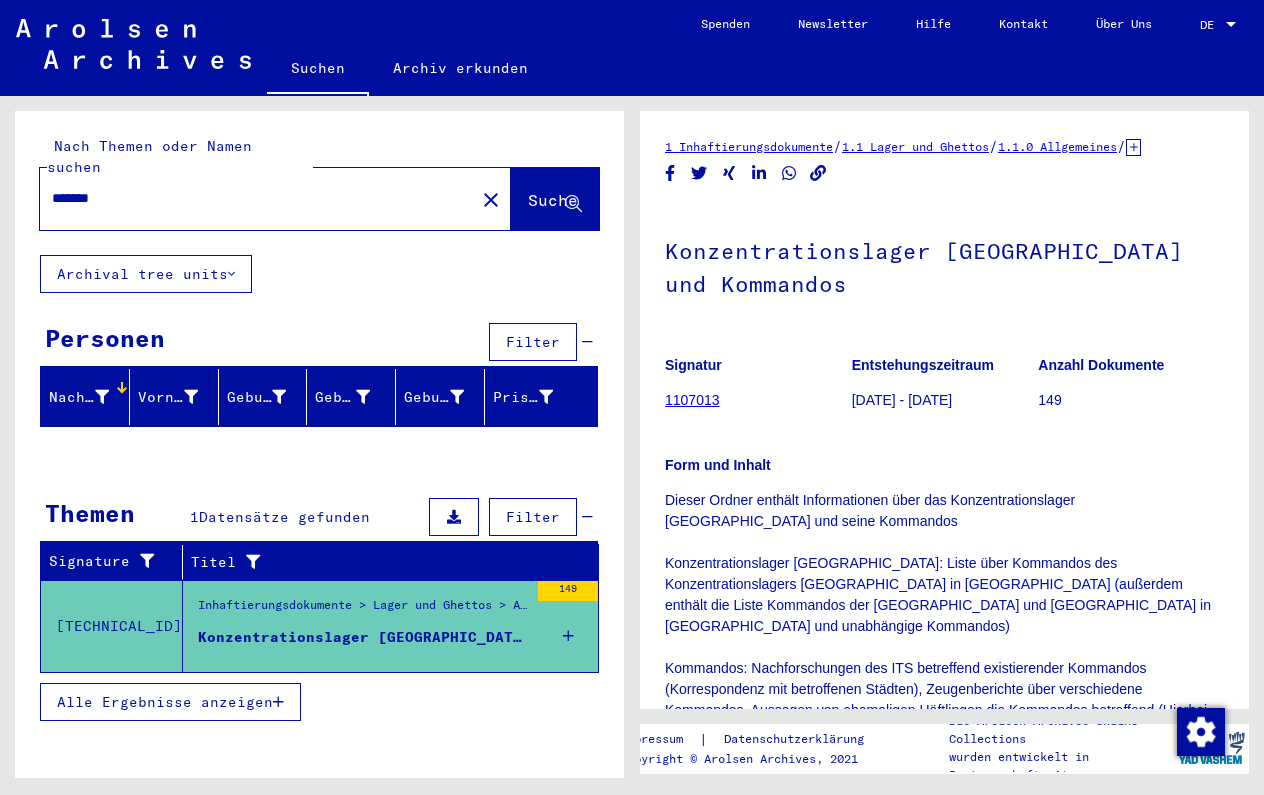 type on "*******" 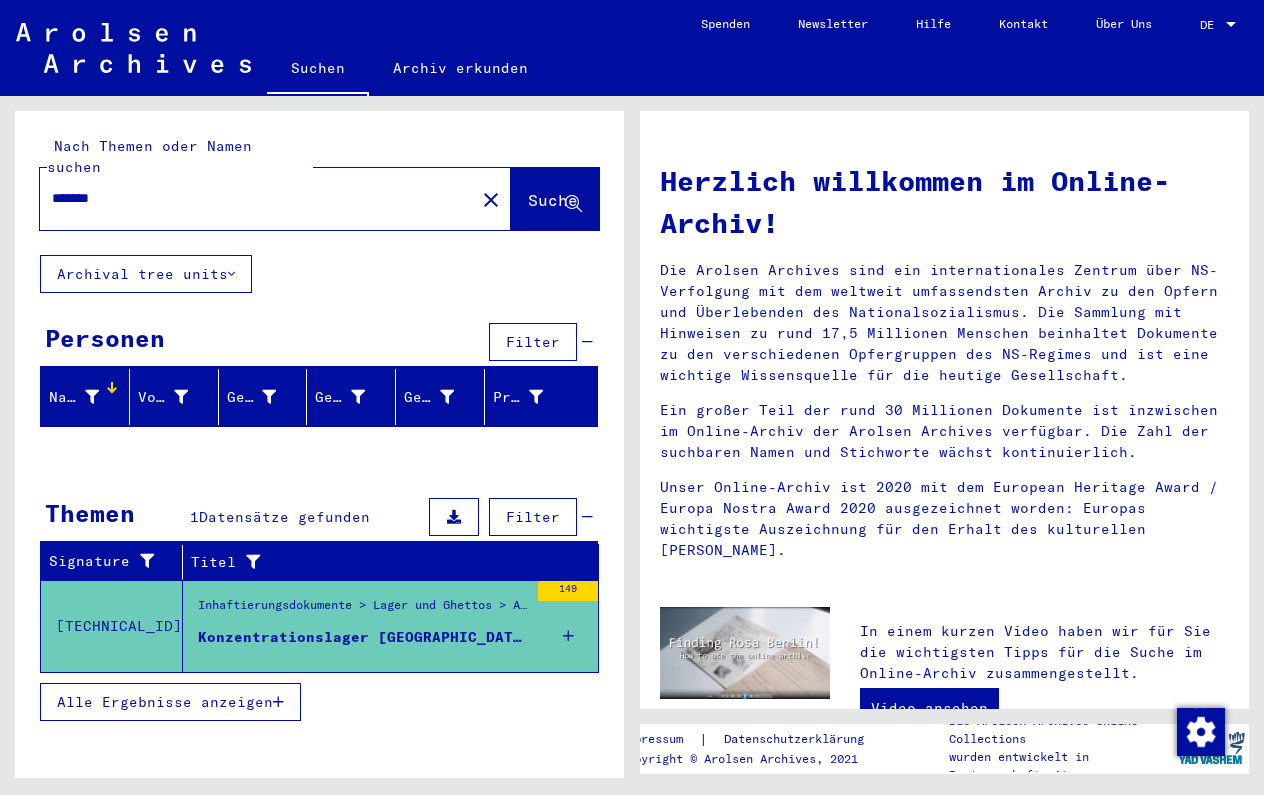 click on "Nach Themen oder Namen suchen ******* close  Suche     Archival tree units  Personen  Filter   Nachname   Vorname   Geburtsname   Geburt‏   Geburtsdatum   Prisoner #  Signature Nachname Vorname Geburtsname Geburt‏ Geburtsdatum Prisoner # Vater (Adoptivvater) Mutter (Adoptivmutter) Religion Nationalität Beruf Haftstätte Sterbedatum Letzter Wohnort Letzter Wohnort (Land) Haftstätte Letzter Wohnort (Provinz) Letzter Wohnort (Ort) [PERSON_NAME] (Stadtteil) [PERSON_NAME] (Straße) [PERSON_NAME] (Hausnummer) Signature Nachname Vorname Geburtsname Geburt‏ Geburtsdatum Prisoner # Themen 1  Datensätze gefunden  Filter   Signature   Titel   [TECHNICAL_ID]  Inhaftierungsdokumente > Lager und Ghettos > Allgemeines > Informationssammlung des ITS zu verschiedenen Haftstätten und Lagern Konzentrationslager [GEOGRAPHIC_DATA] und Kommandos 149 Alle Ergebnisse anzeigen  Signatur Signature Titel hierarchy list 1107013 [TECHNICAL_ID] Konzentrationslager [GEOGRAPHIC_DATA] und Kommandos" 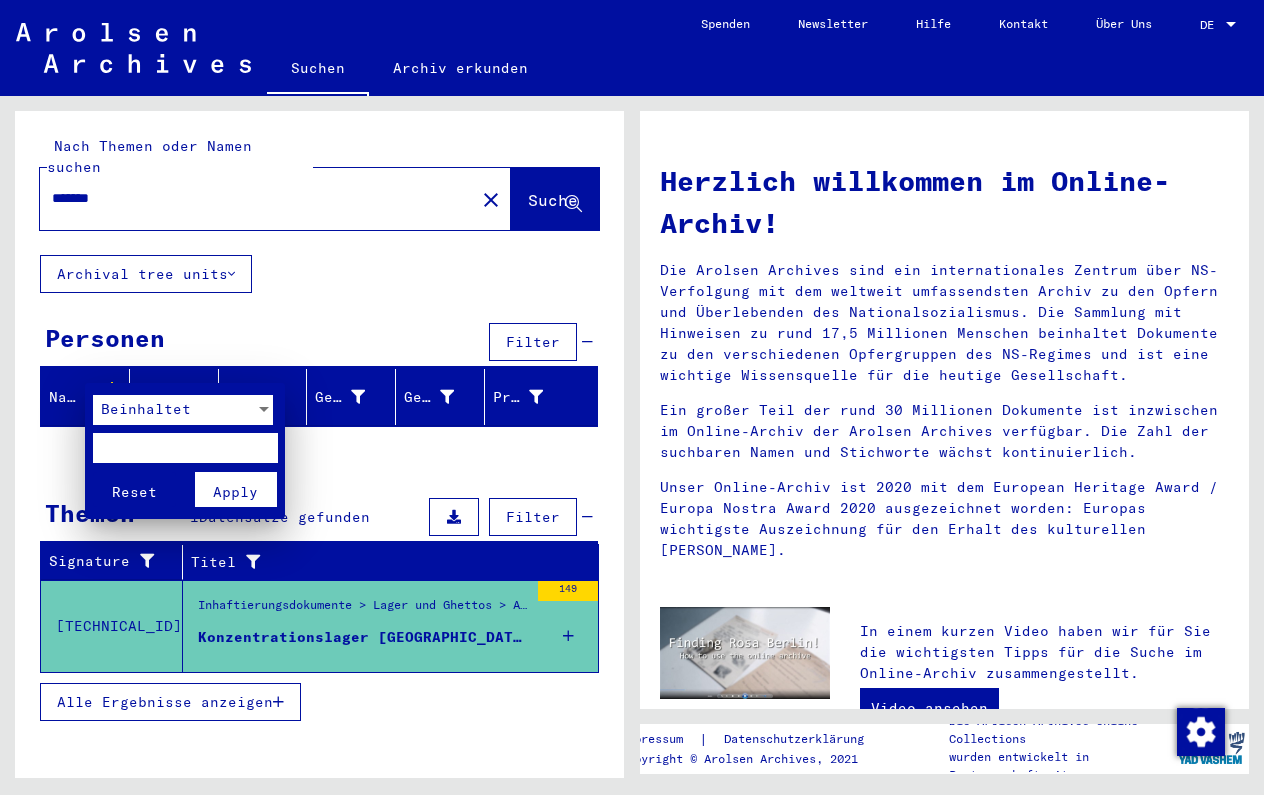 click at bounding box center [632, 397] 